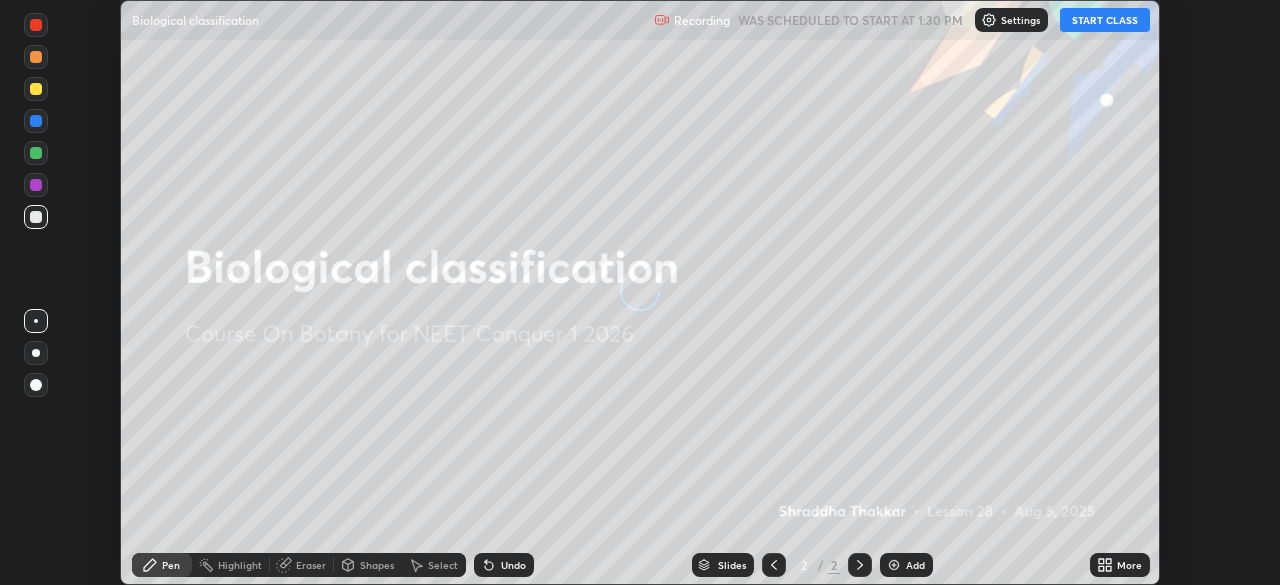 scroll, scrollTop: 0, scrollLeft: 0, axis: both 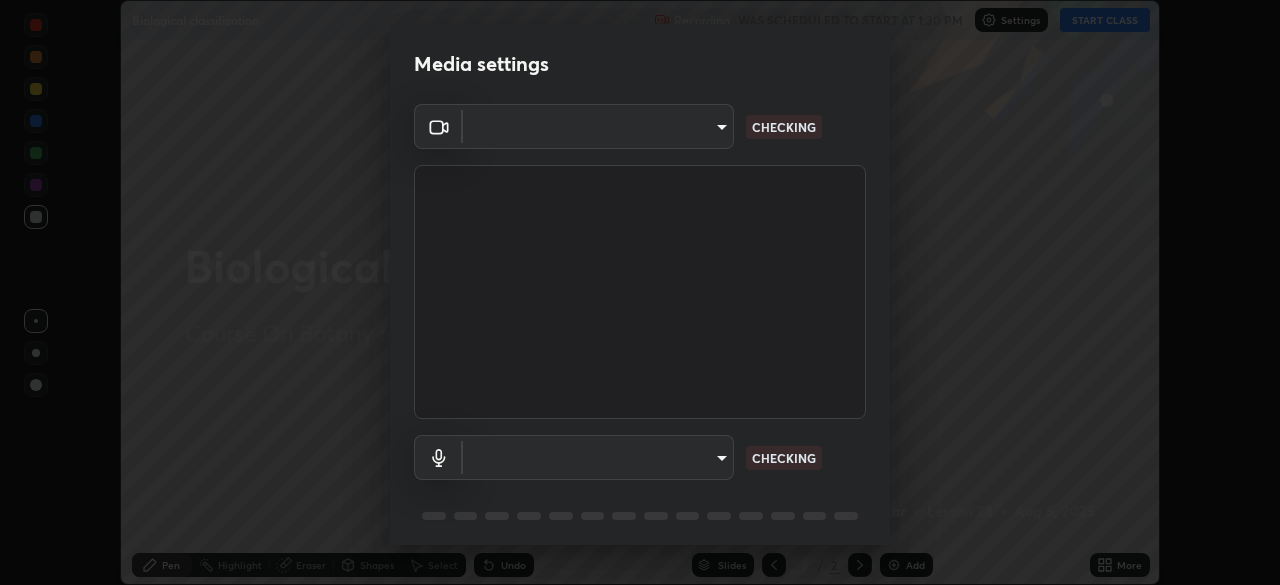 type on "ed5728659d4a2628327284da790eb6393f1623e3a82d583cb44db94038f4ead1" 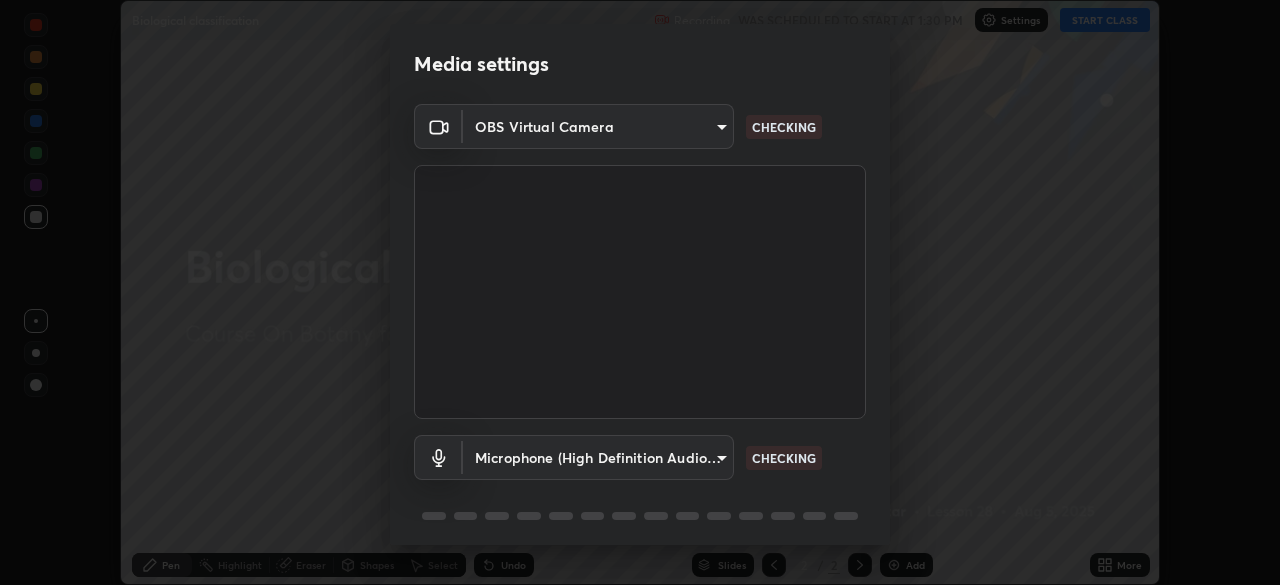 scroll, scrollTop: 71, scrollLeft: 0, axis: vertical 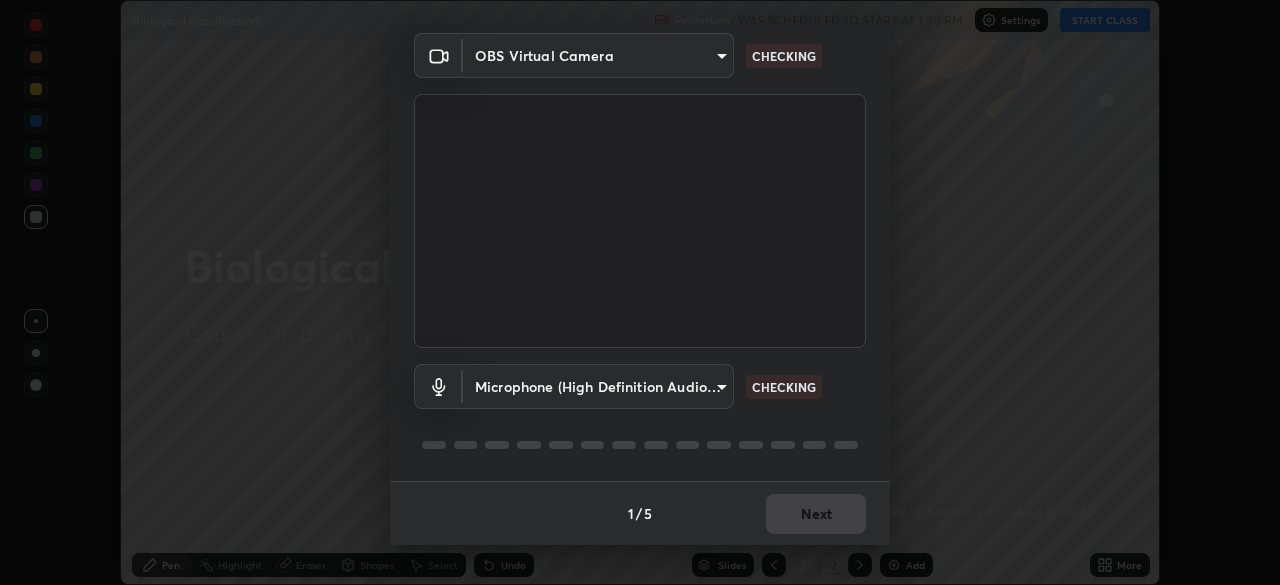 click on "Erase all Biological classification Recording WAS SCHEDULED TO START AT 1:30 PM Settings START CLASS Setting up your live class Biological classification • L28 of Course On Botany for NEET Conquer 1 2026 [FIRST] [LAST] Pen Highlight Eraser Shapes Select Undo Slides 2 / 2 Add More No doubts shared Encourage your learners to ask a doubt for better clarity Report an issue Reason for reporting Buffering Chat not working Audio - Video sync issue Educator video quality low ​ Attach an image Report Media settings OBS Virtual Camera [HASH] CHECKING Microphone (High Definition Audio Device) [HASH] CHECKING 1 / 5 Next" at bounding box center [640, 292] 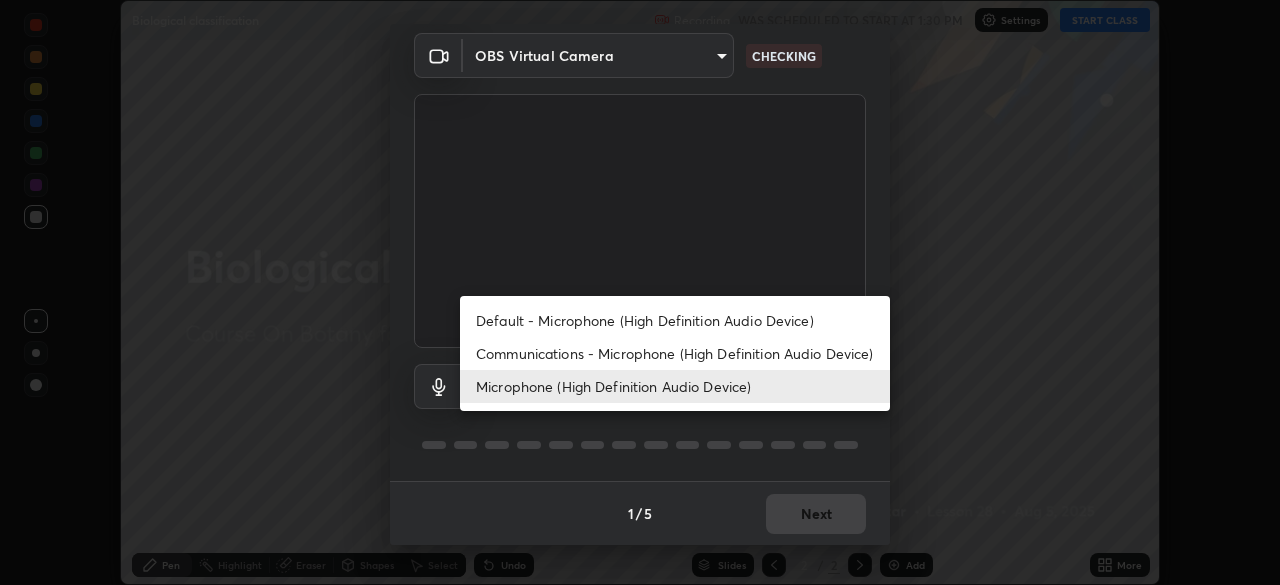 click on "Default - Microphone (High Definition Audio Device)" at bounding box center (675, 320) 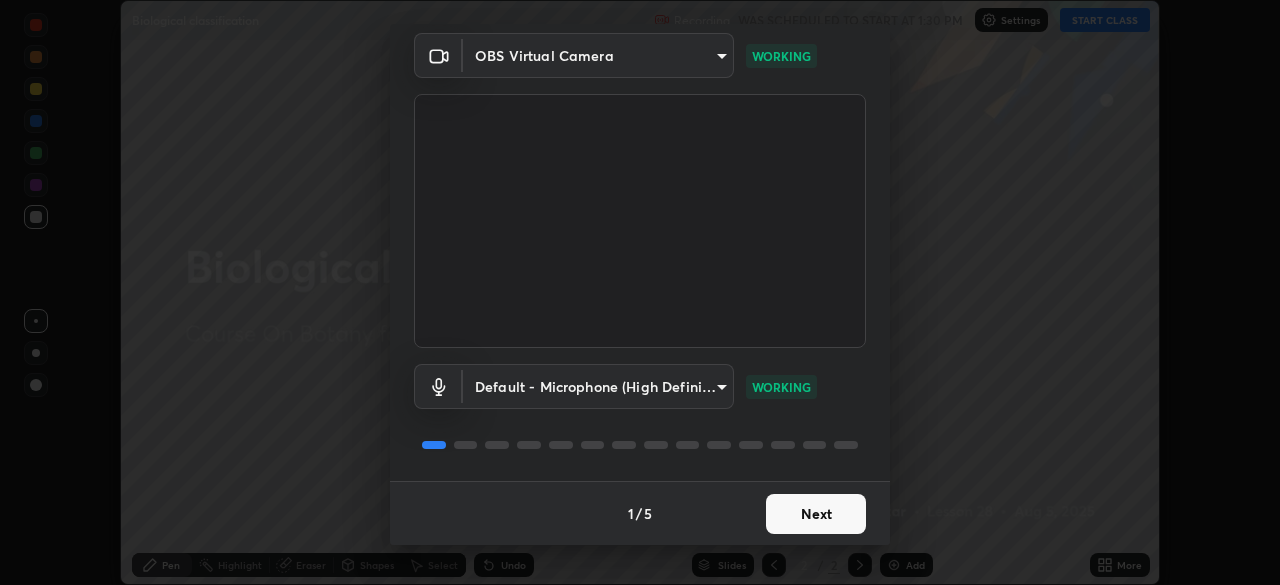 click on "Next" at bounding box center (816, 514) 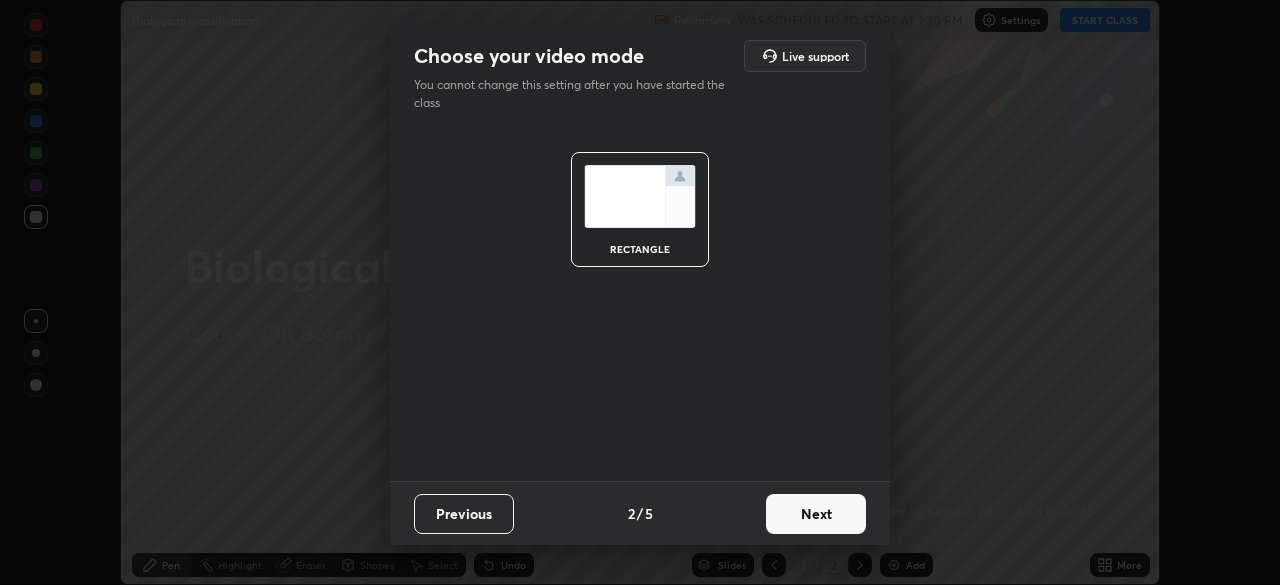 scroll, scrollTop: 0, scrollLeft: 0, axis: both 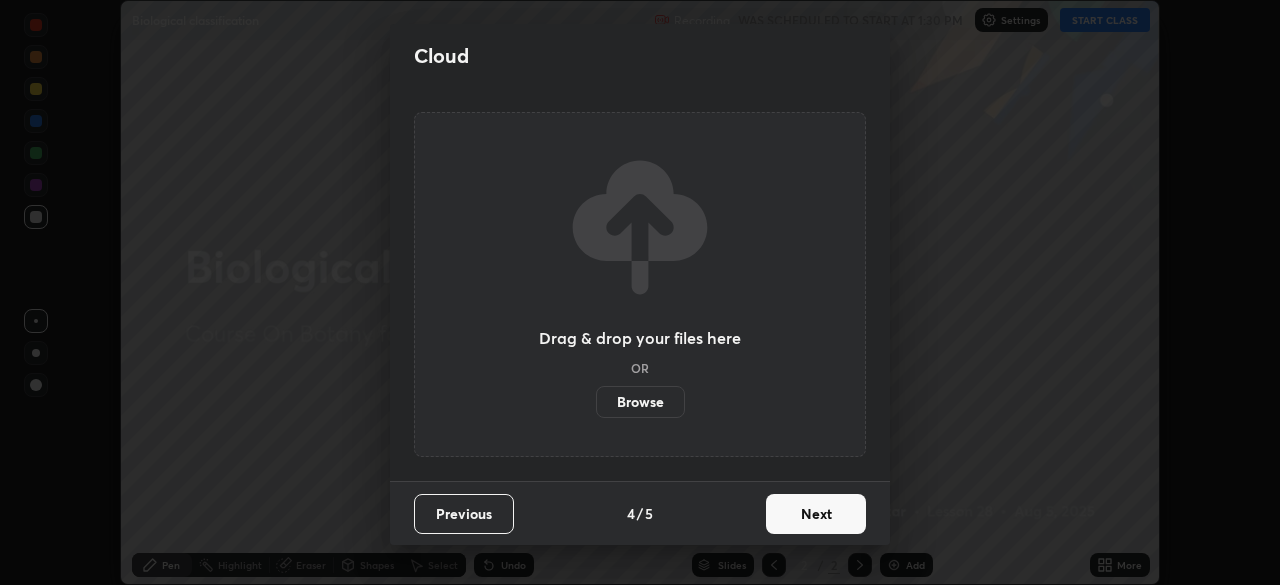 click on "Next" at bounding box center [816, 514] 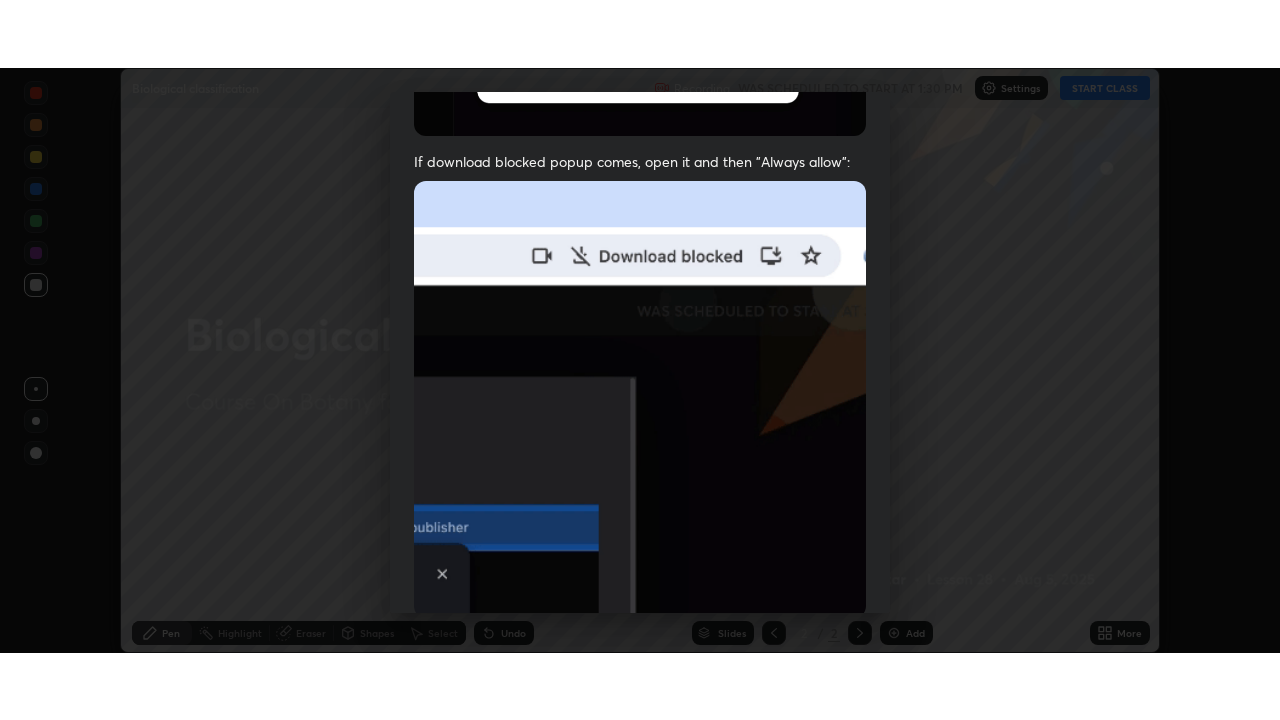 scroll, scrollTop: 479, scrollLeft: 0, axis: vertical 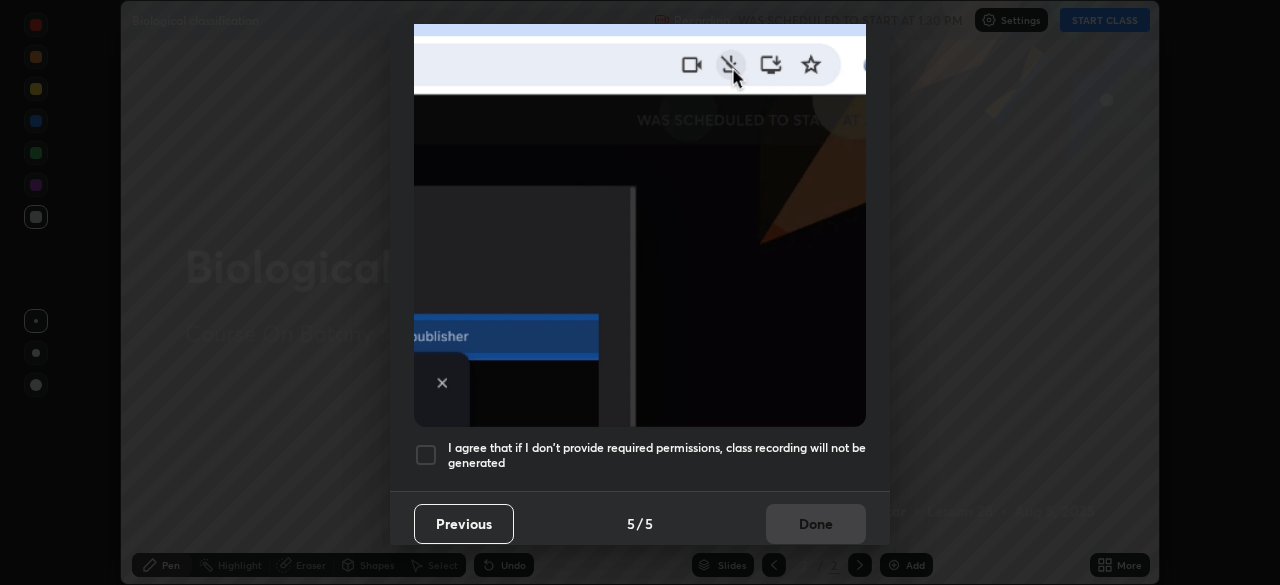 click on "I agree that if I don't provide required permissions, class recording will not be generated" at bounding box center (657, 455) 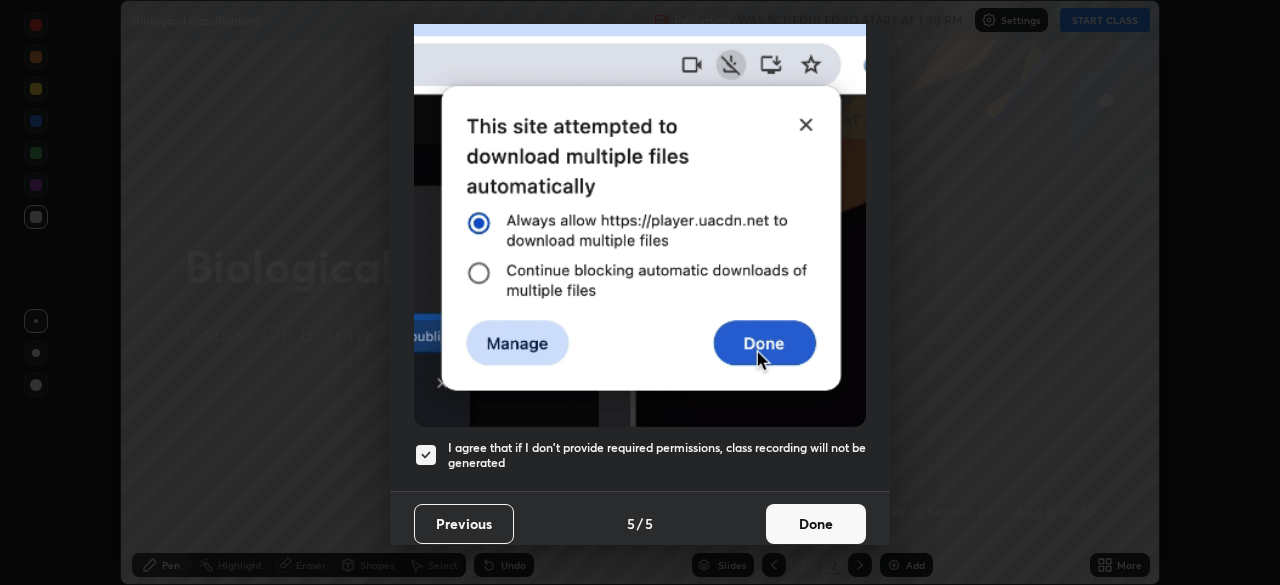 click on "Done" at bounding box center (816, 524) 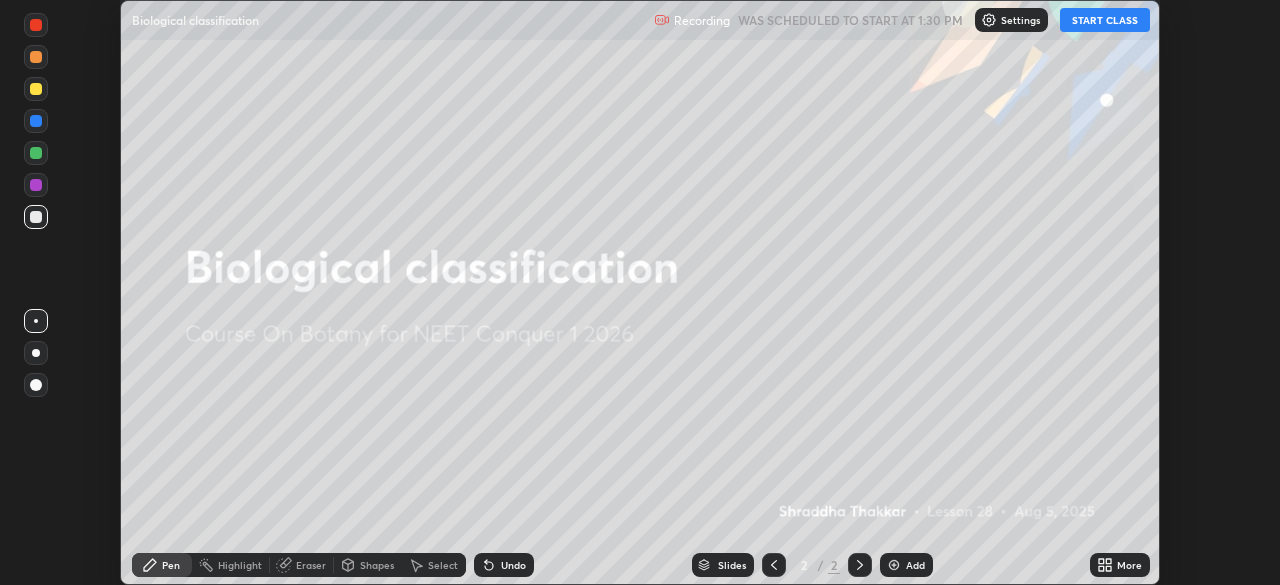 click on "START CLASS" at bounding box center (1105, 20) 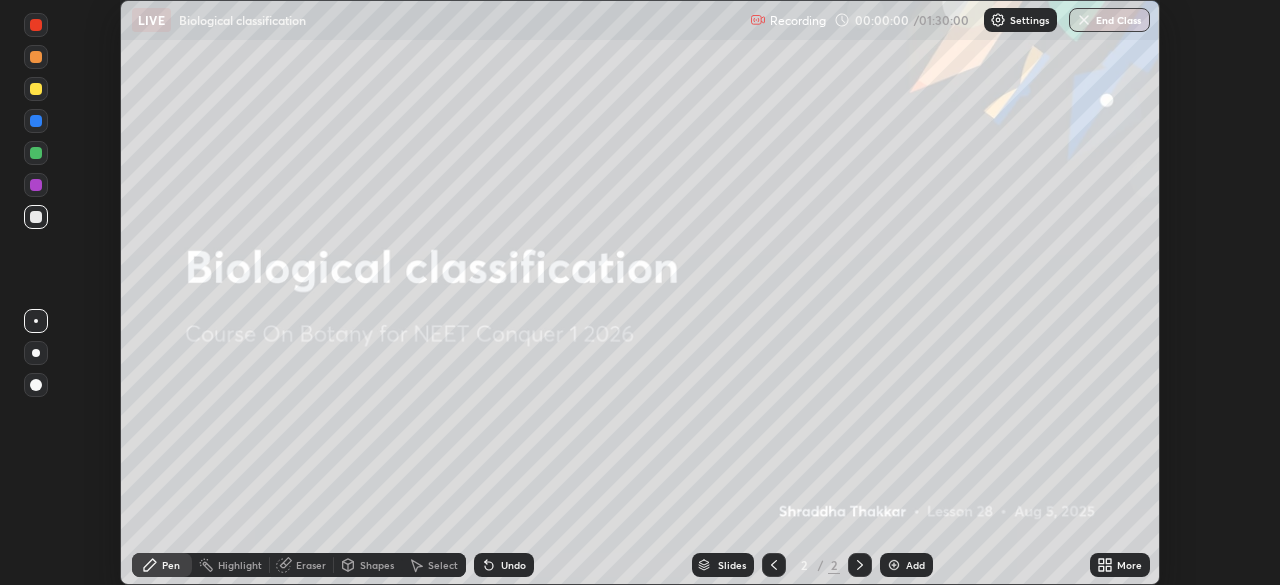 click on "More" at bounding box center [1129, 565] 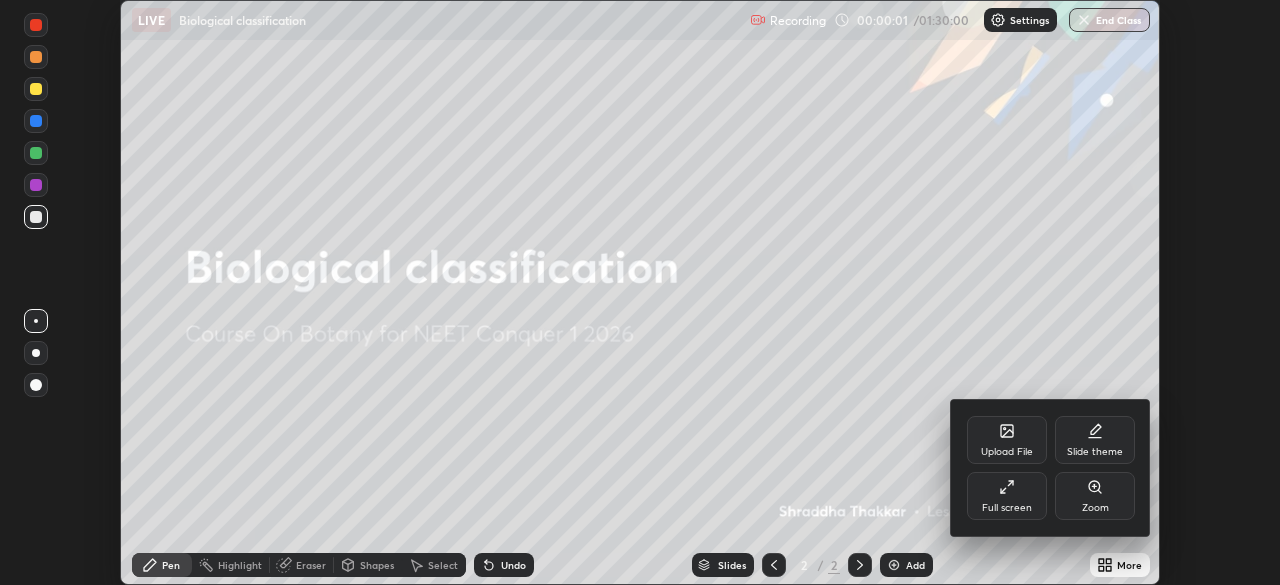click on "Full screen" at bounding box center (1007, 508) 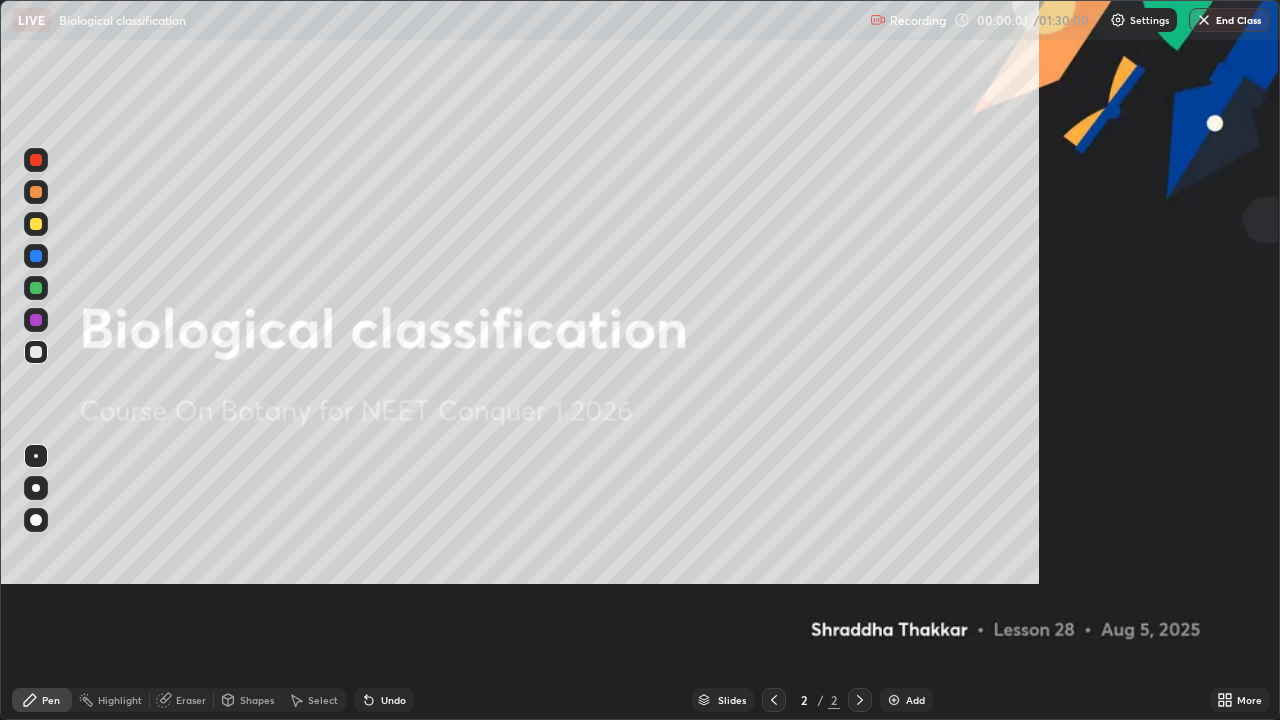 scroll, scrollTop: 99280, scrollLeft: 98720, axis: both 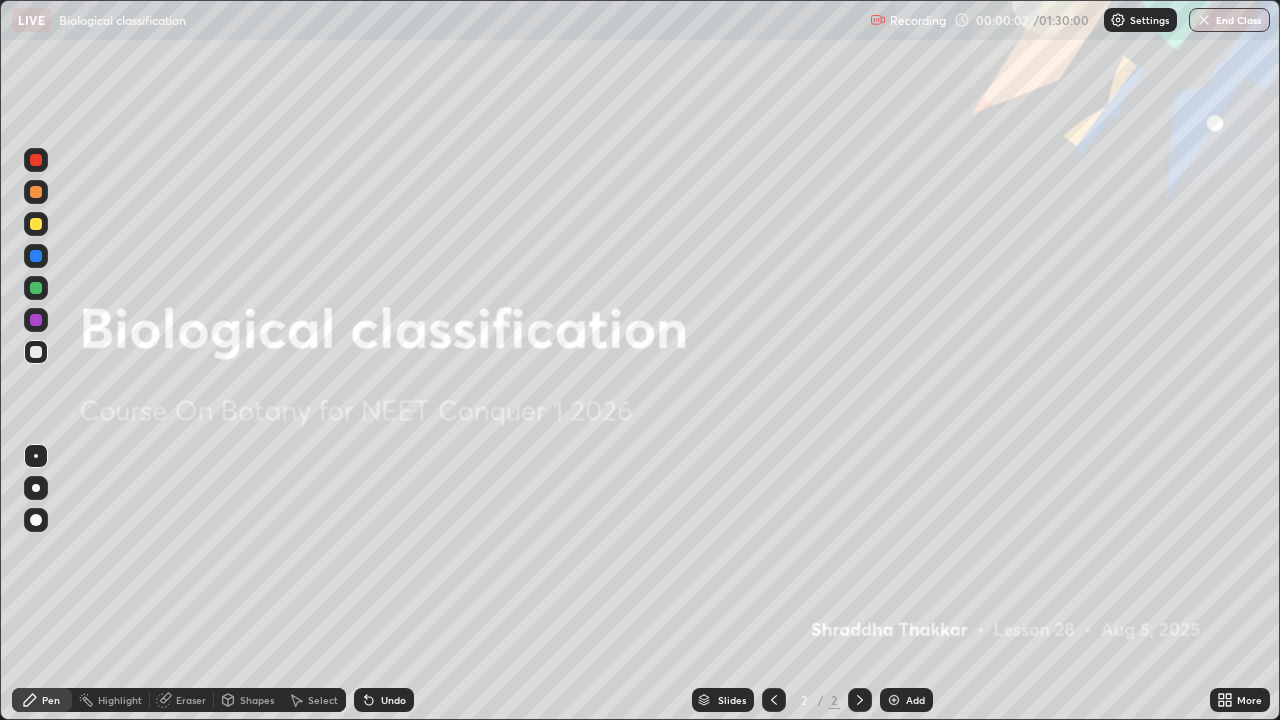 click on "Add" at bounding box center (915, 700) 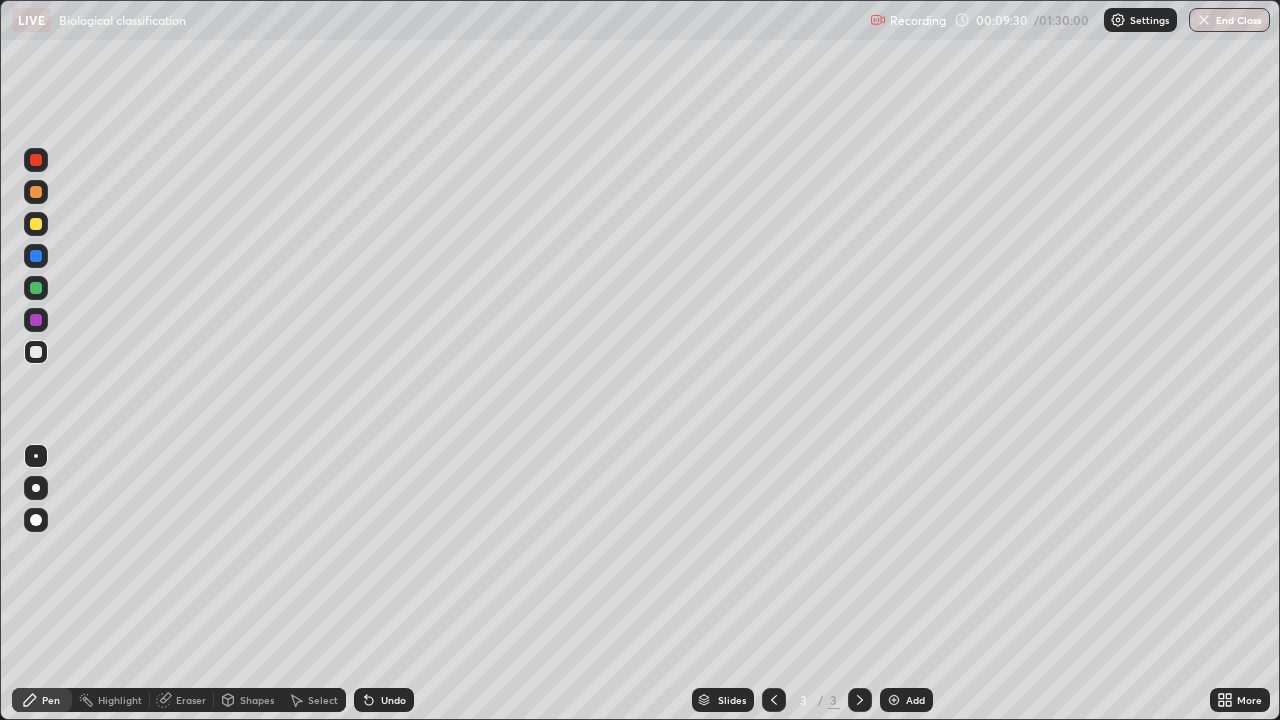 click at bounding box center (36, 256) 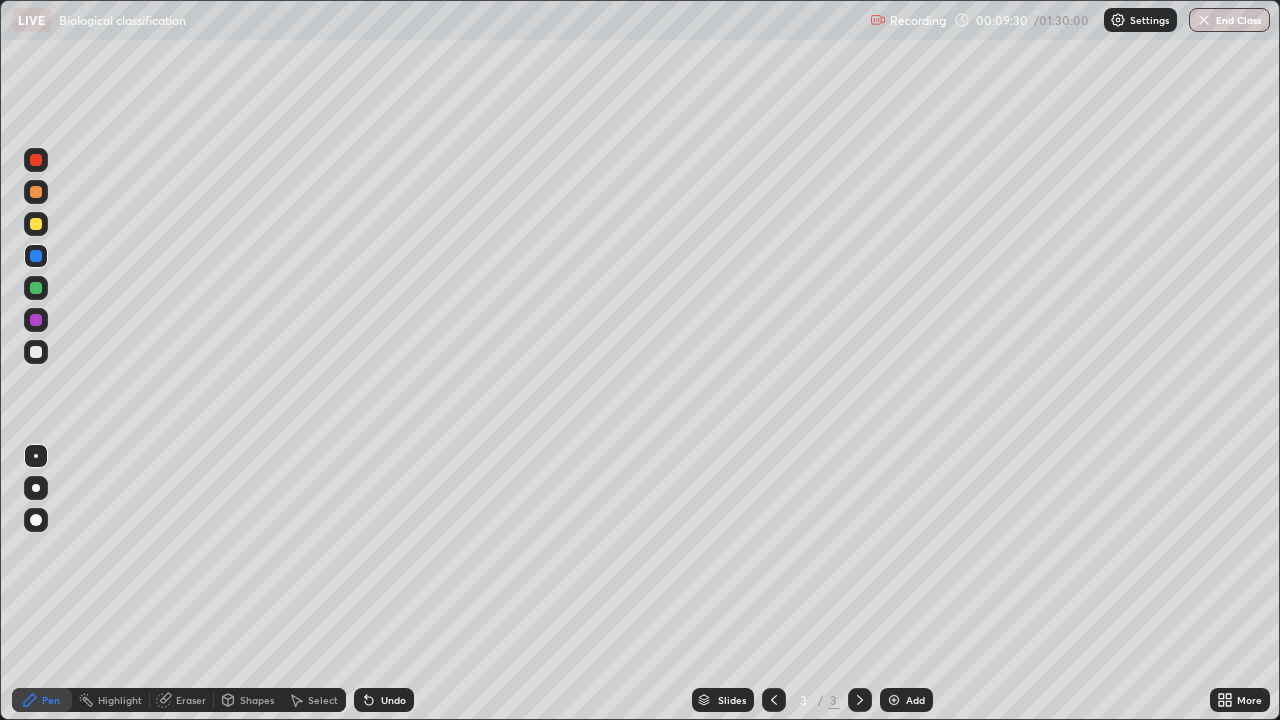 click at bounding box center [36, 224] 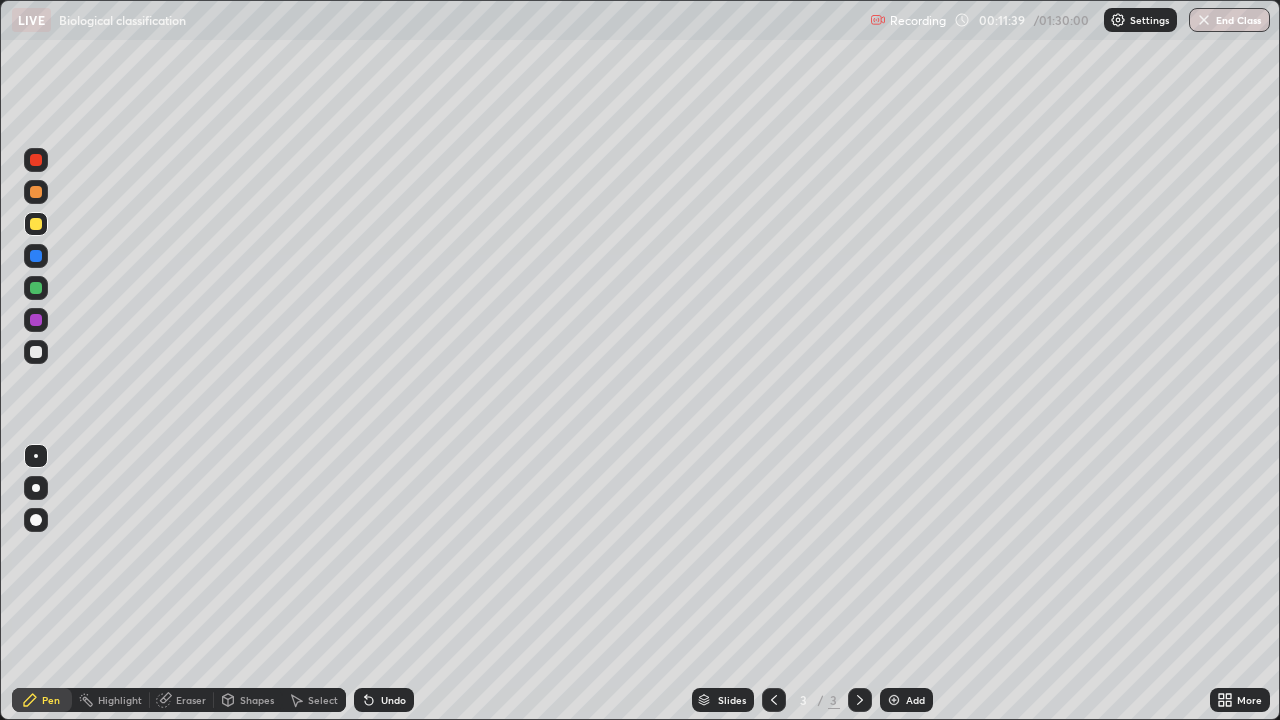 click at bounding box center [36, 320] 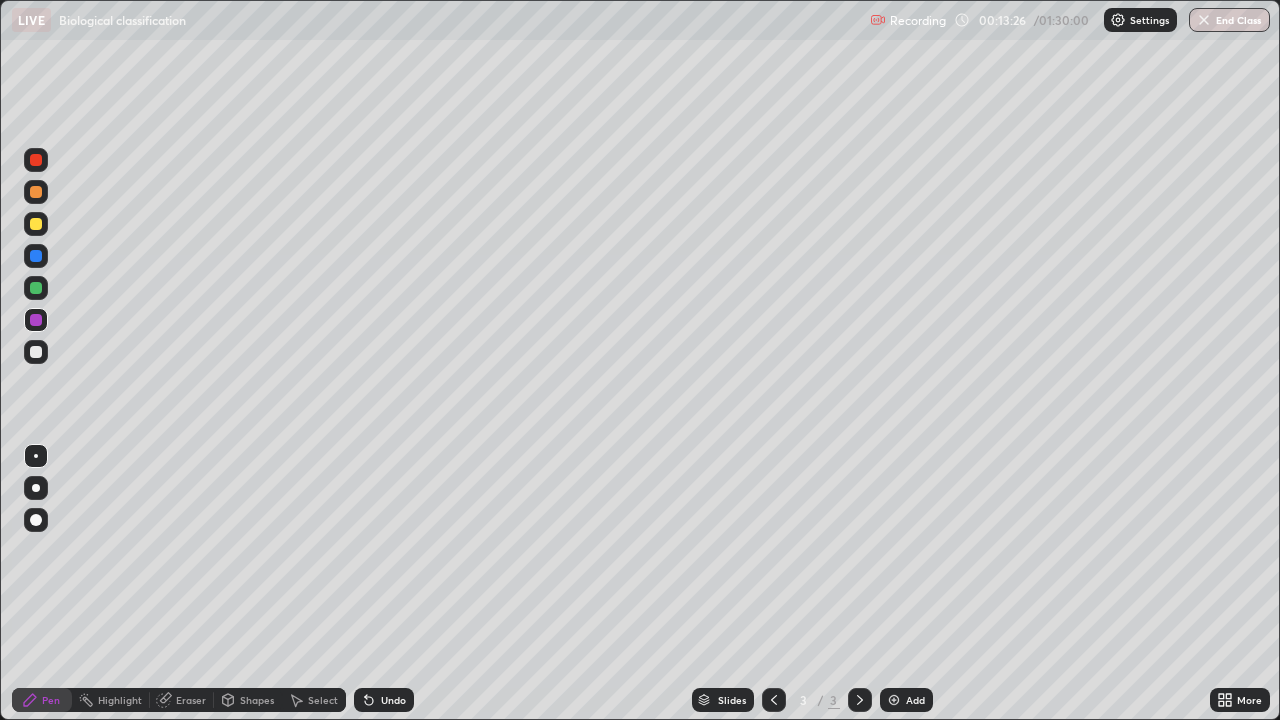 click at bounding box center [36, 352] 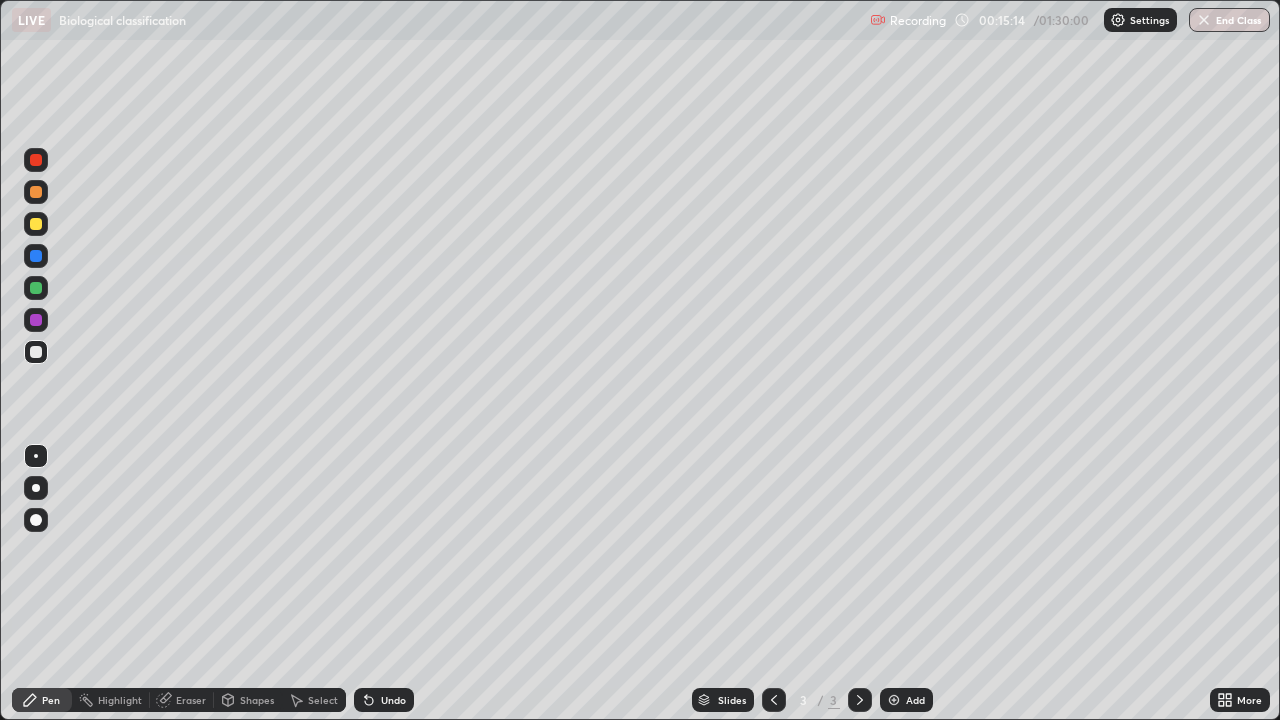 click on "Add" at bounding box center (906, 700) 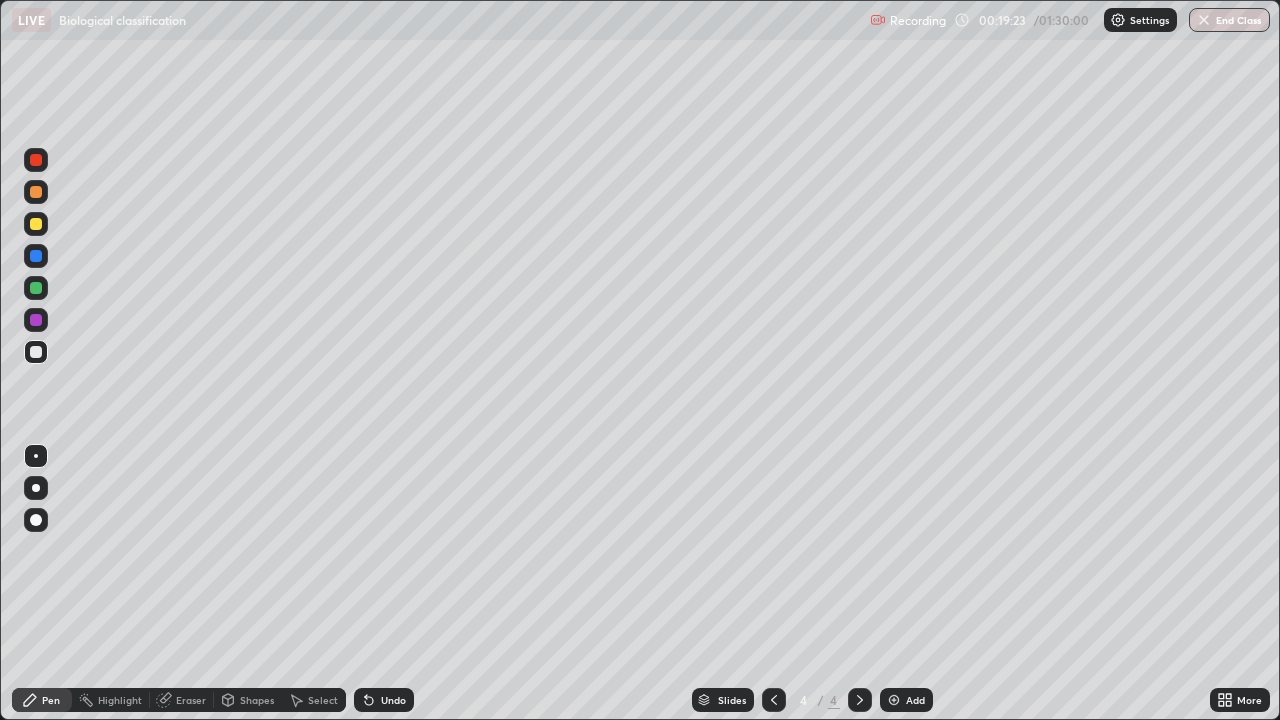 click 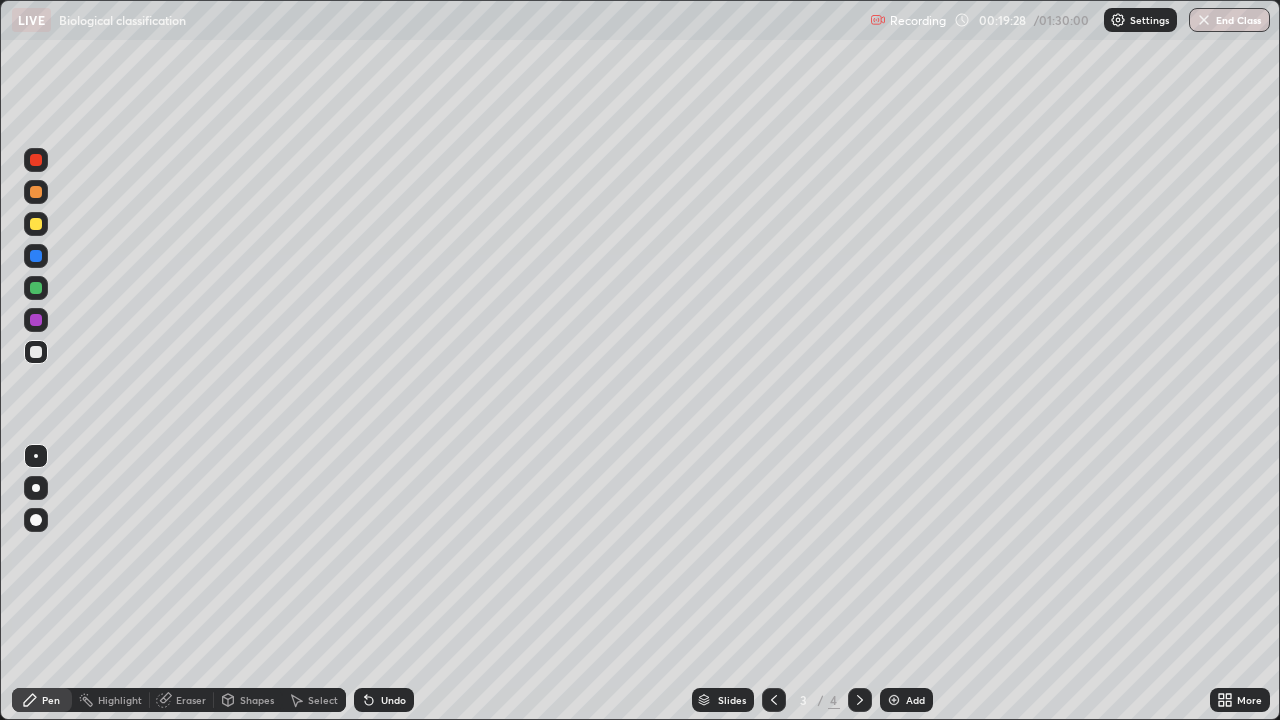 click 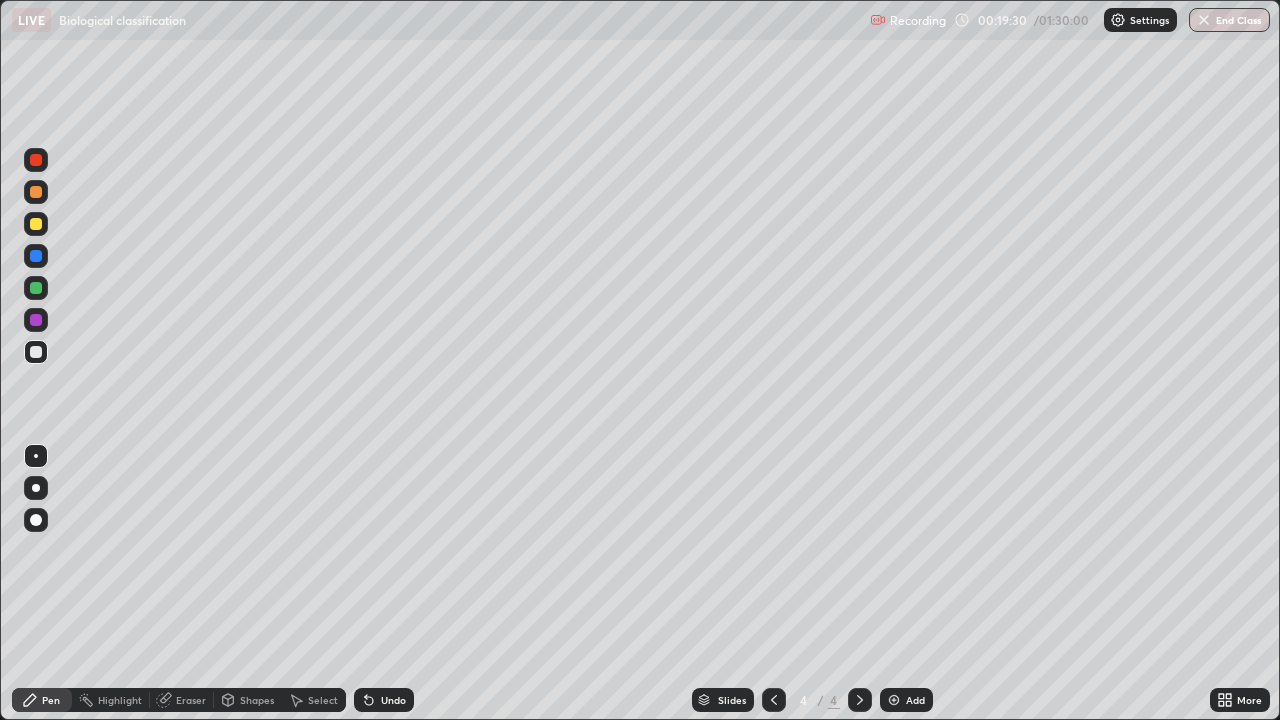 click at bounding box center (36, 224) 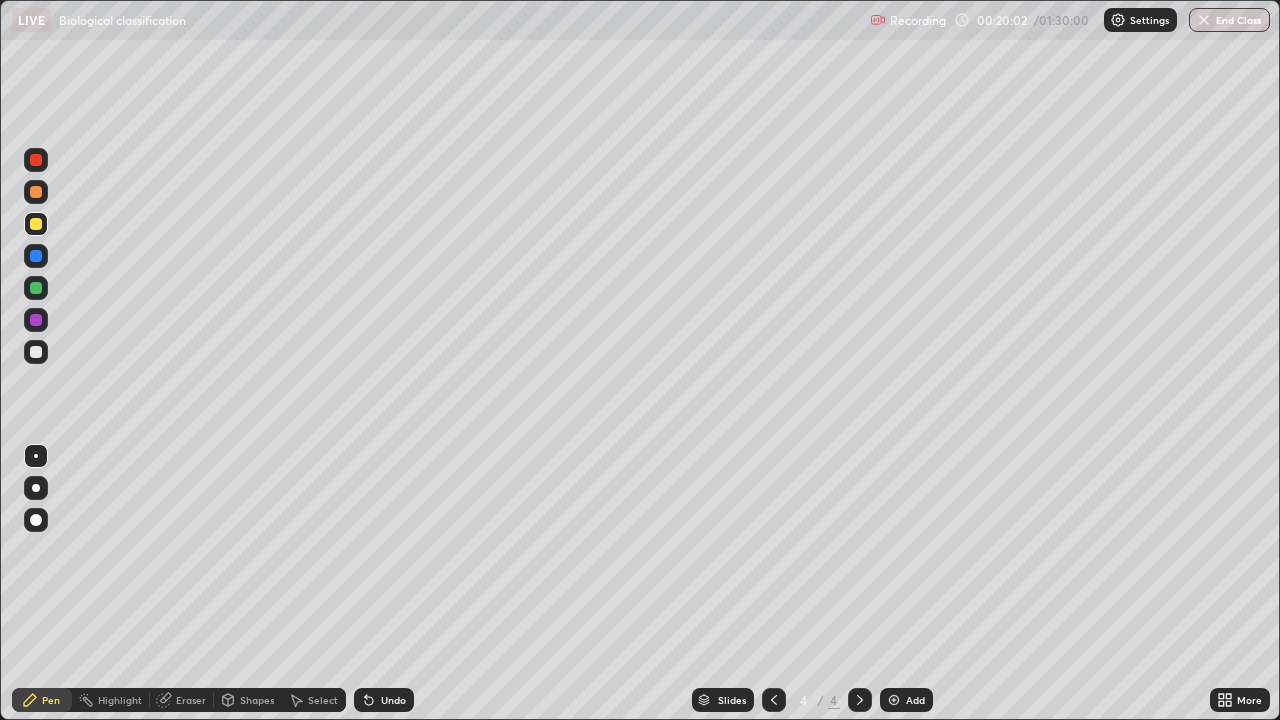 click 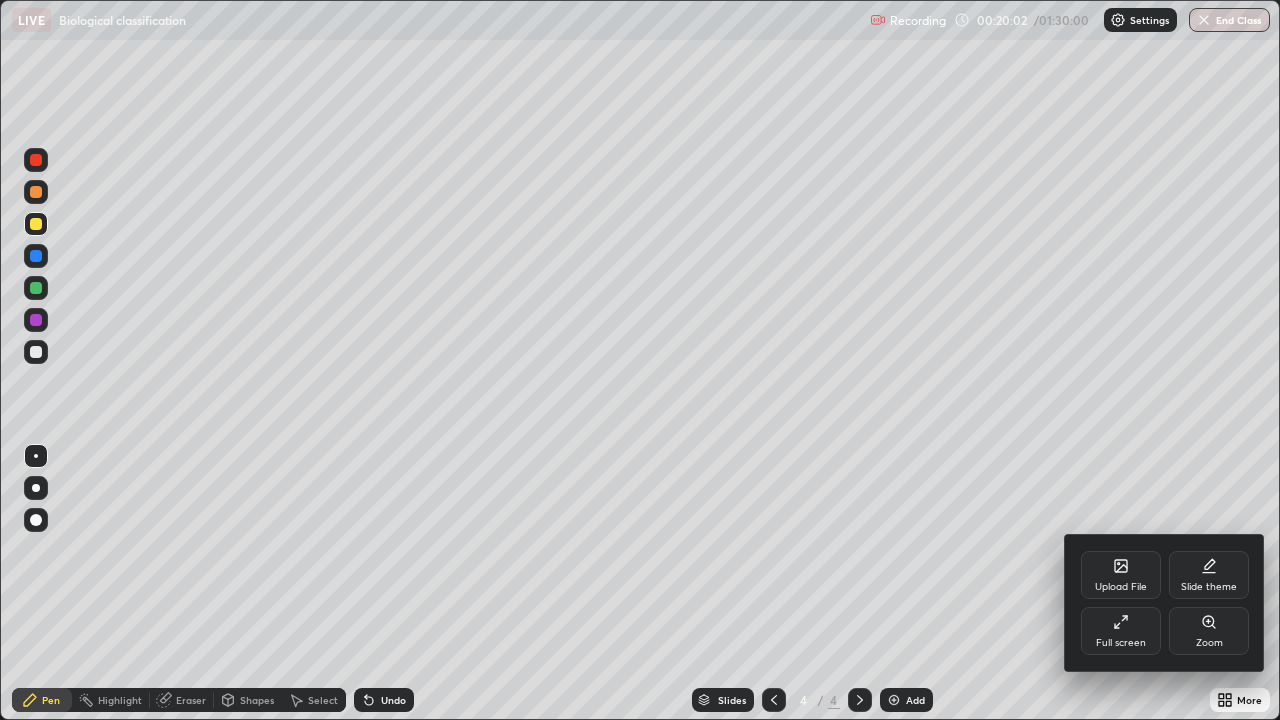 click on "Upload File" at bounding box center (1121, 575) 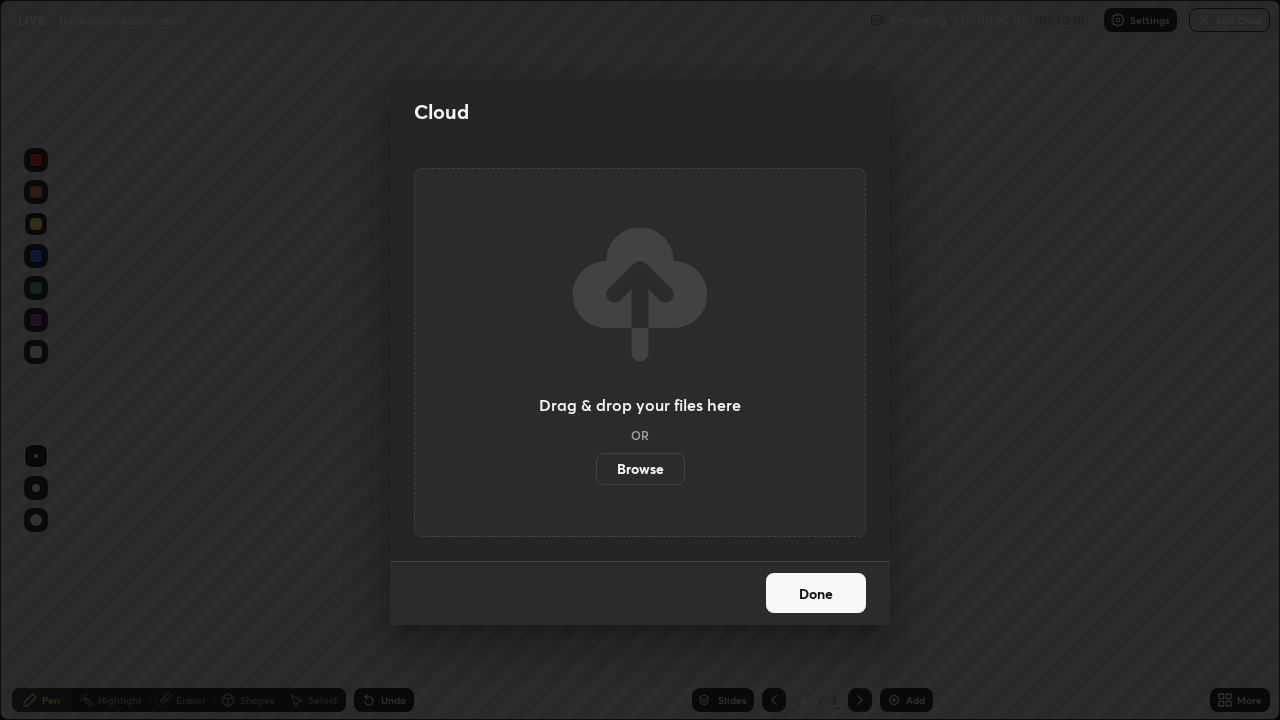 click on "Browse" at bounding box center (640, 469) 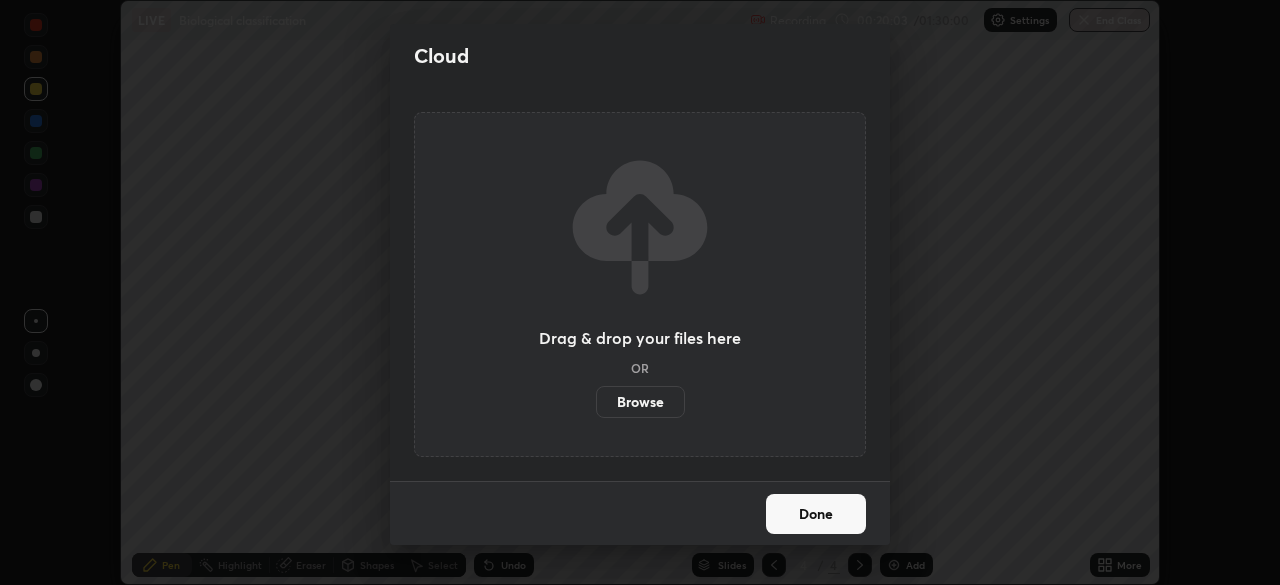 scroll, scrollTop: 585, scrollLeft: 1280, axis: both 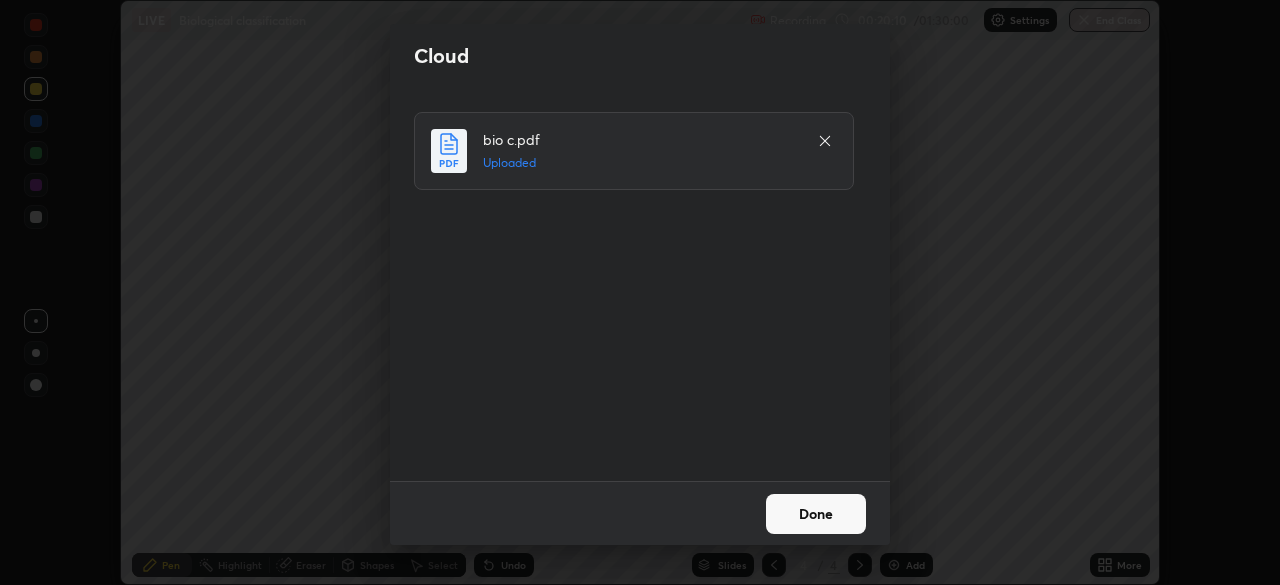 click on "Done" at bounding box center (816, 514) 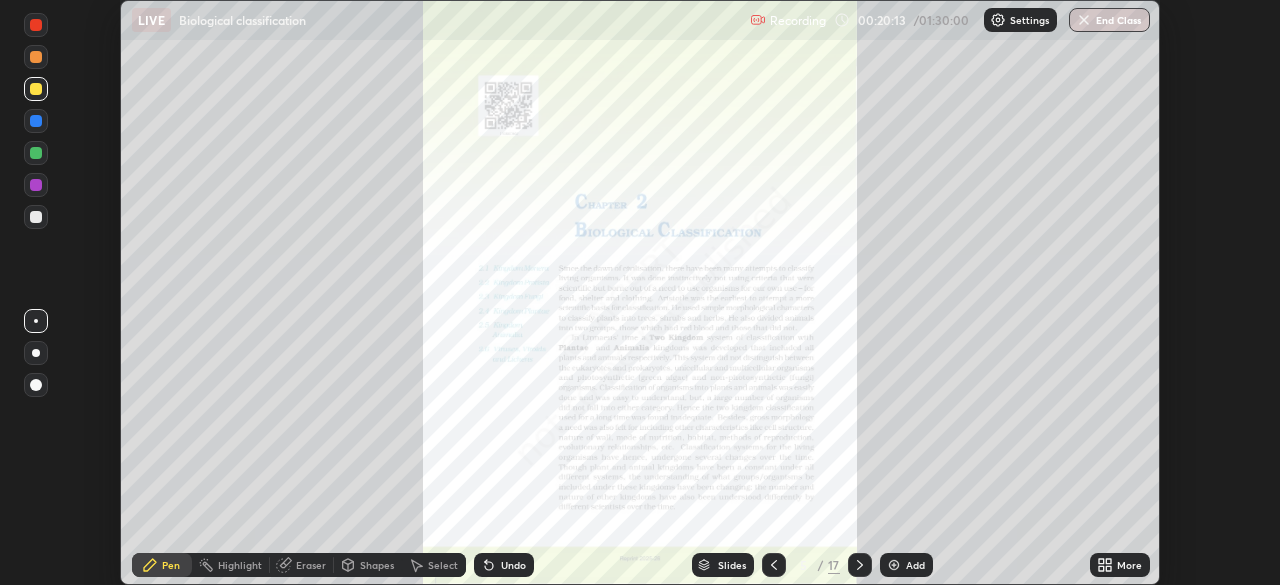 click 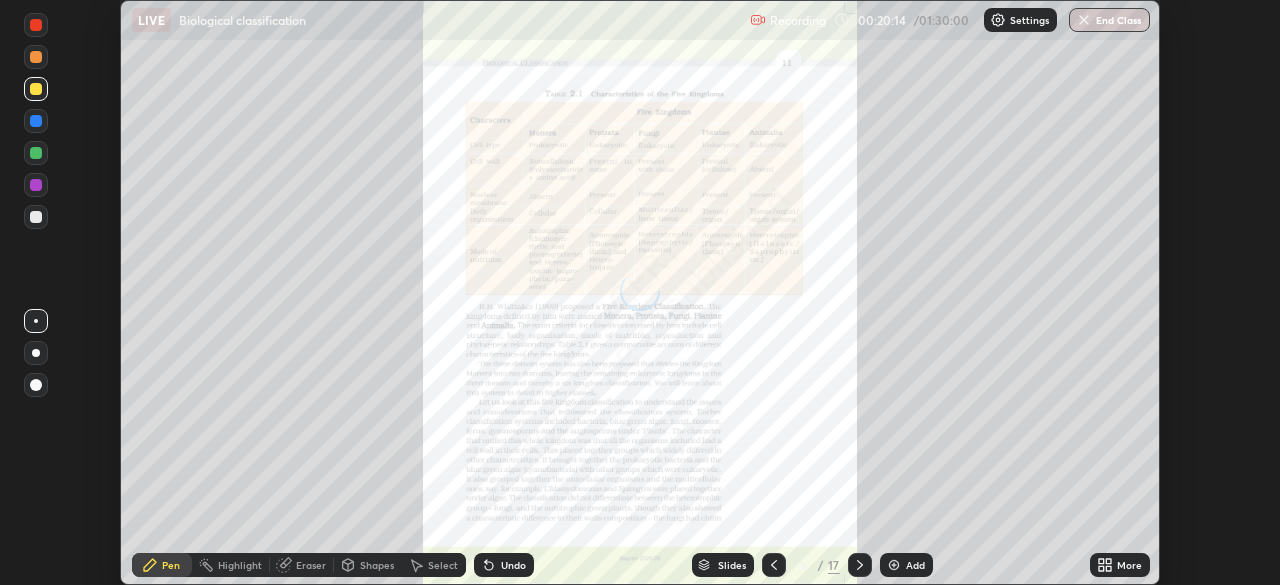 click 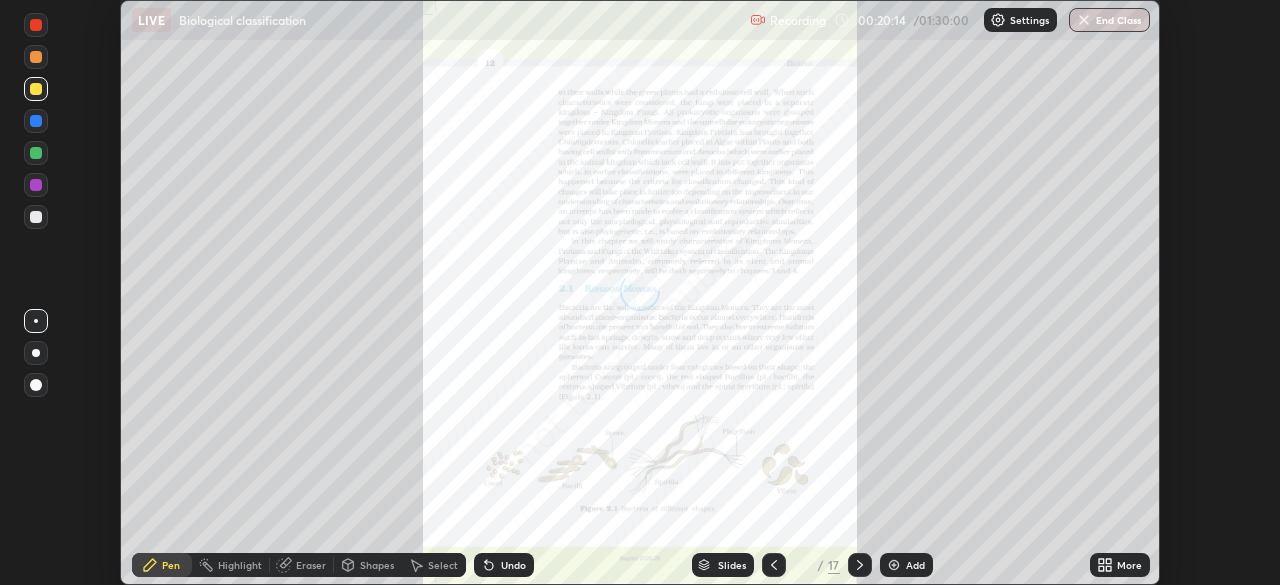 click on "More" at bounding box center (1129, 565) 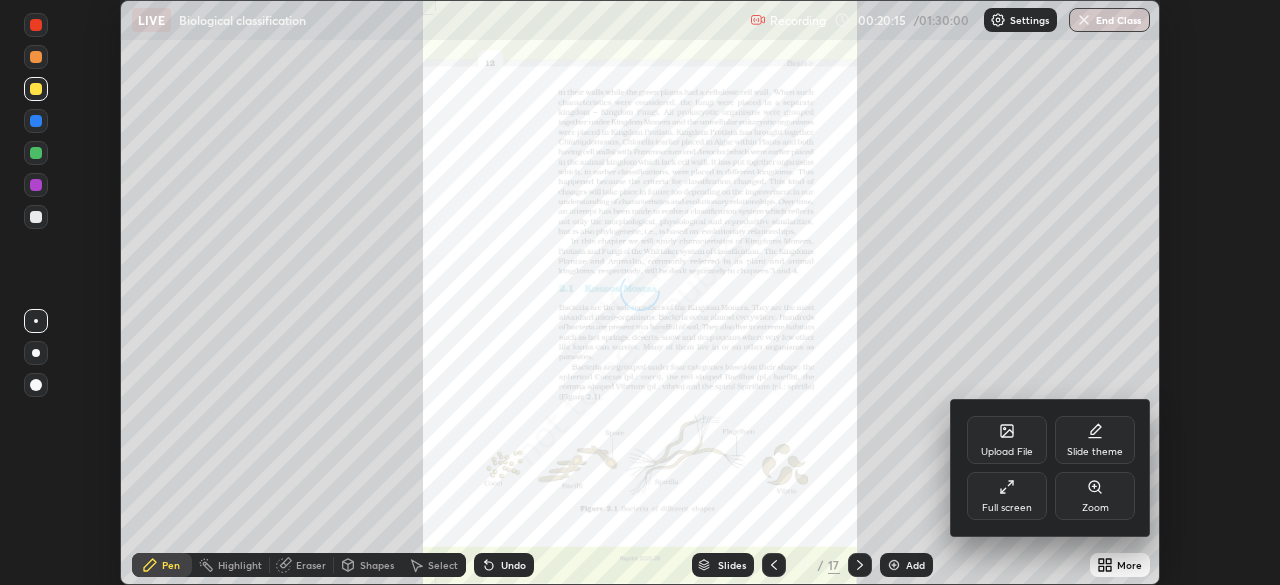 click on "Full screen" at bounding box center [1007, 508] 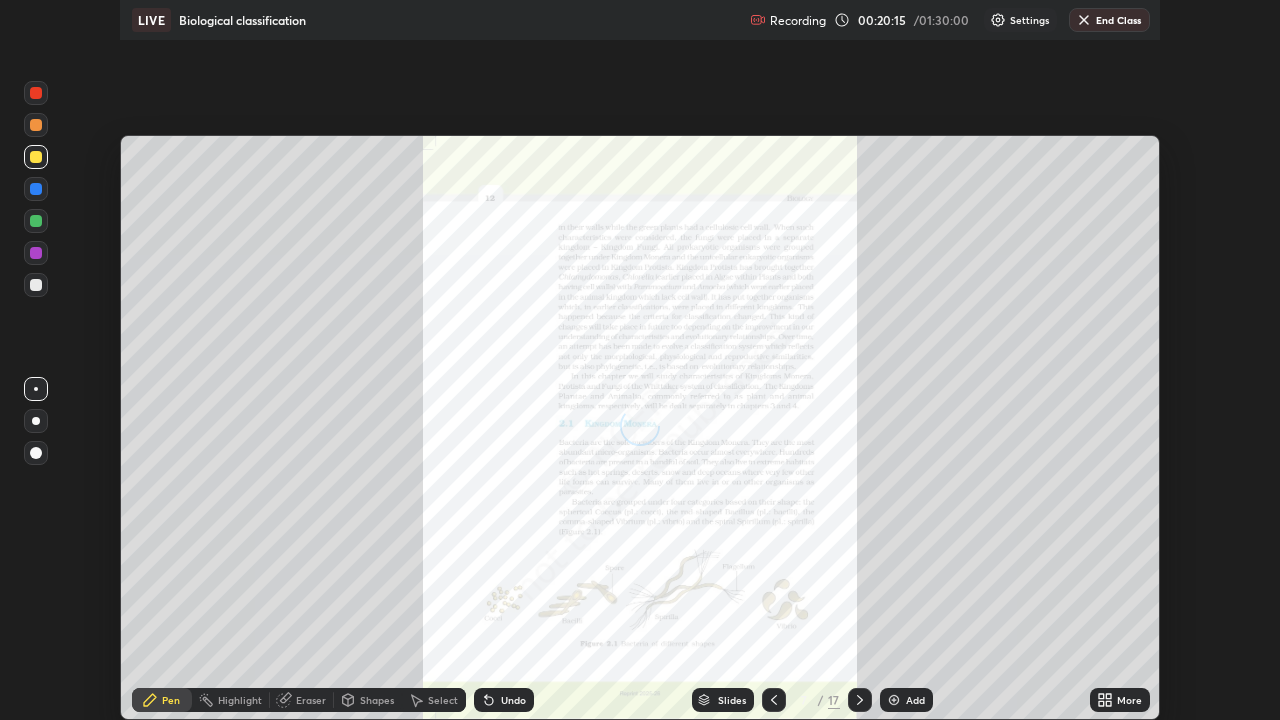 scroll, scrollTop: 99280, scrollLeft: 98720, axis: both 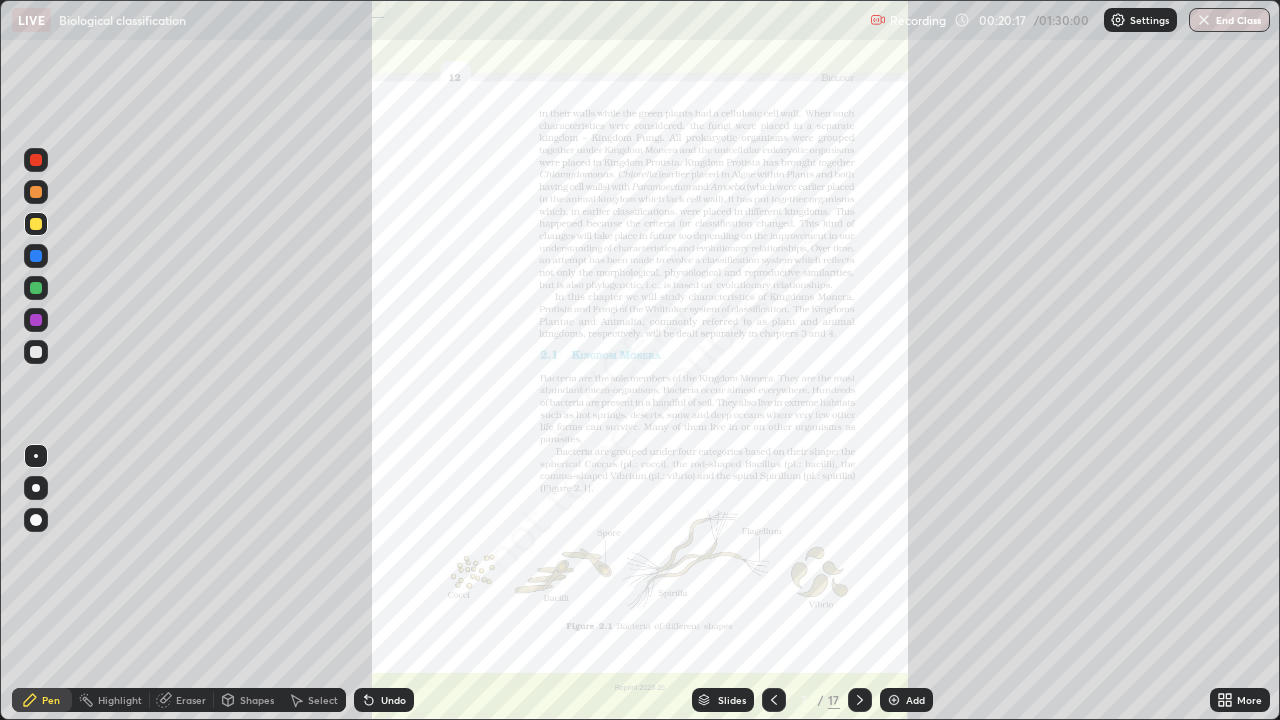 click at bounding box center (860, 700) 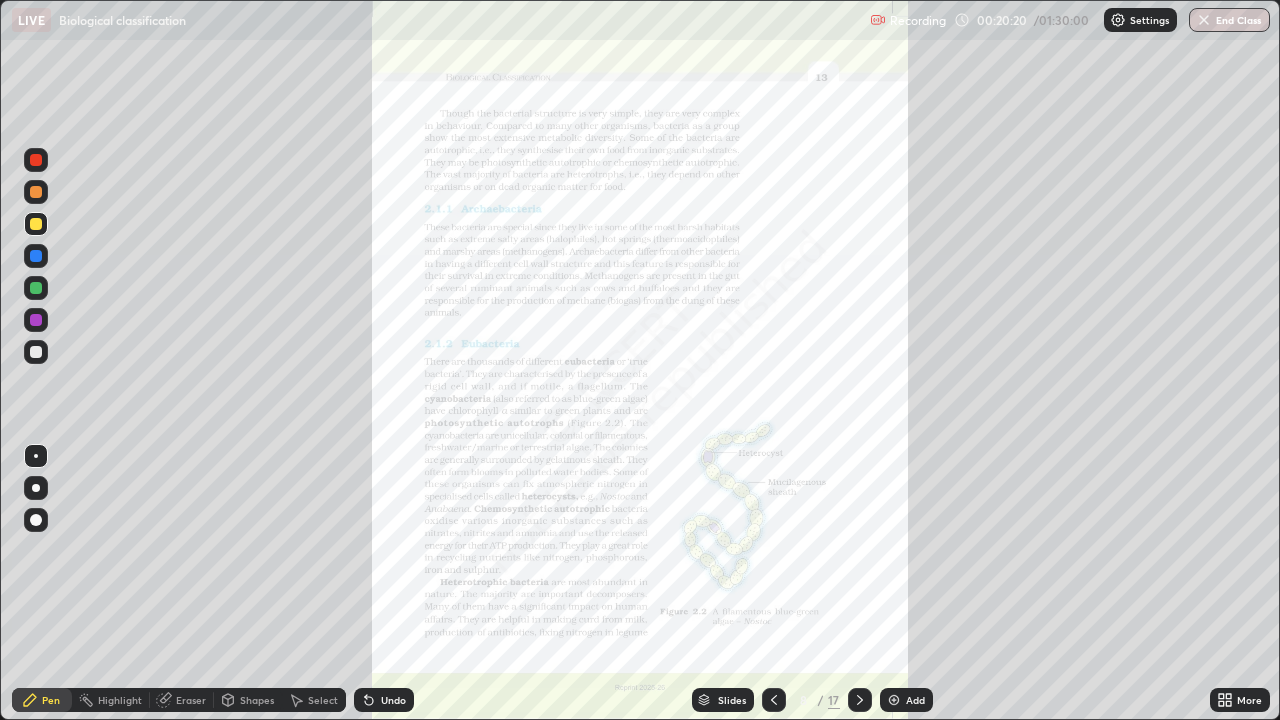 click 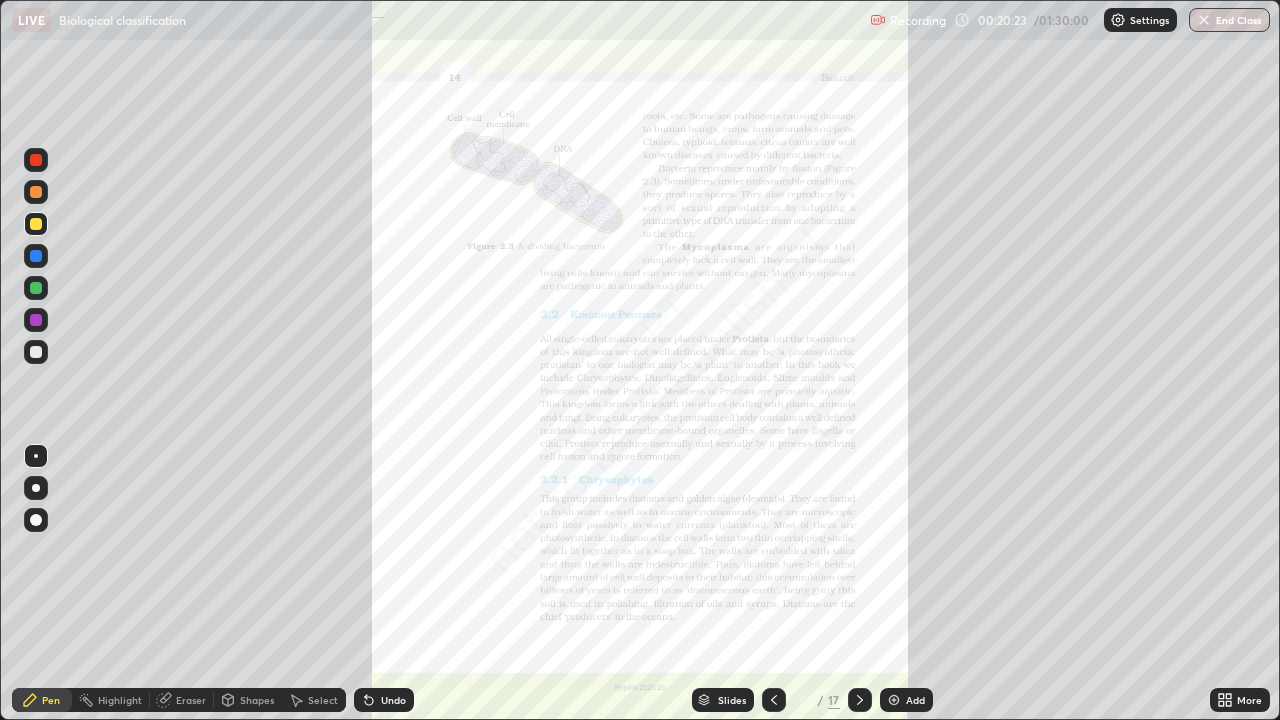 click 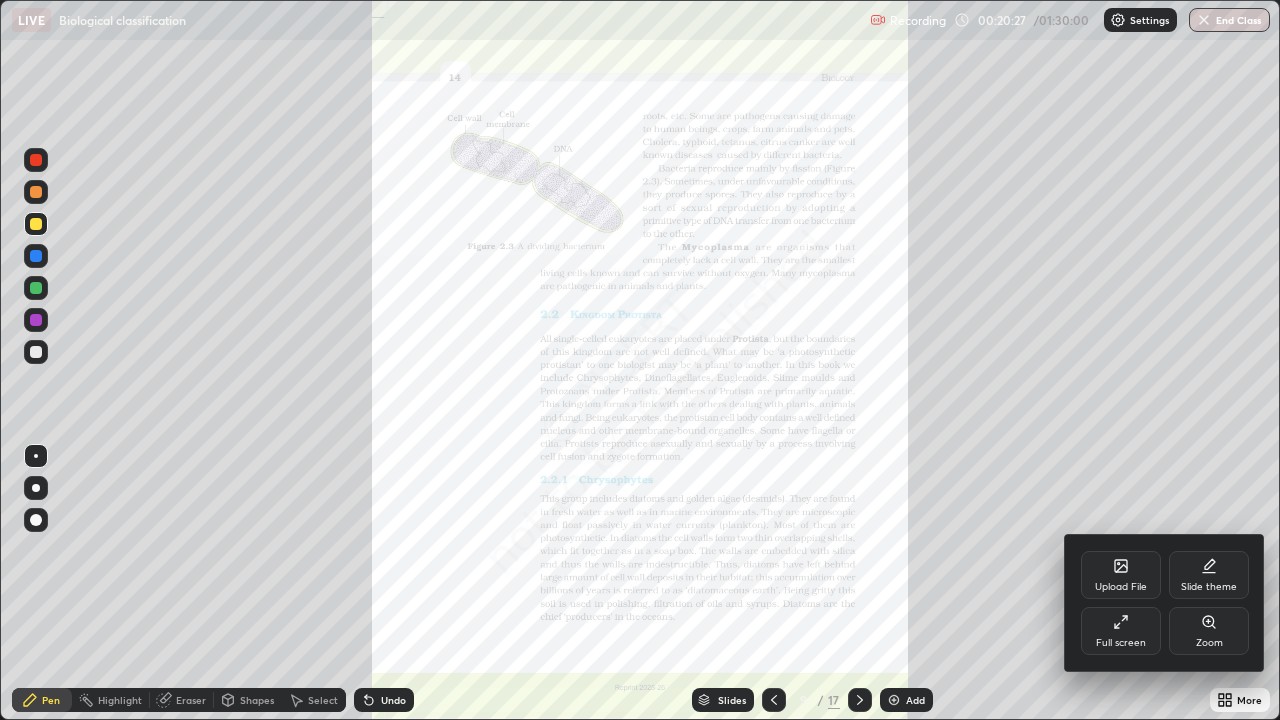 click on "Zoom" at bounding box center [1209, 631] 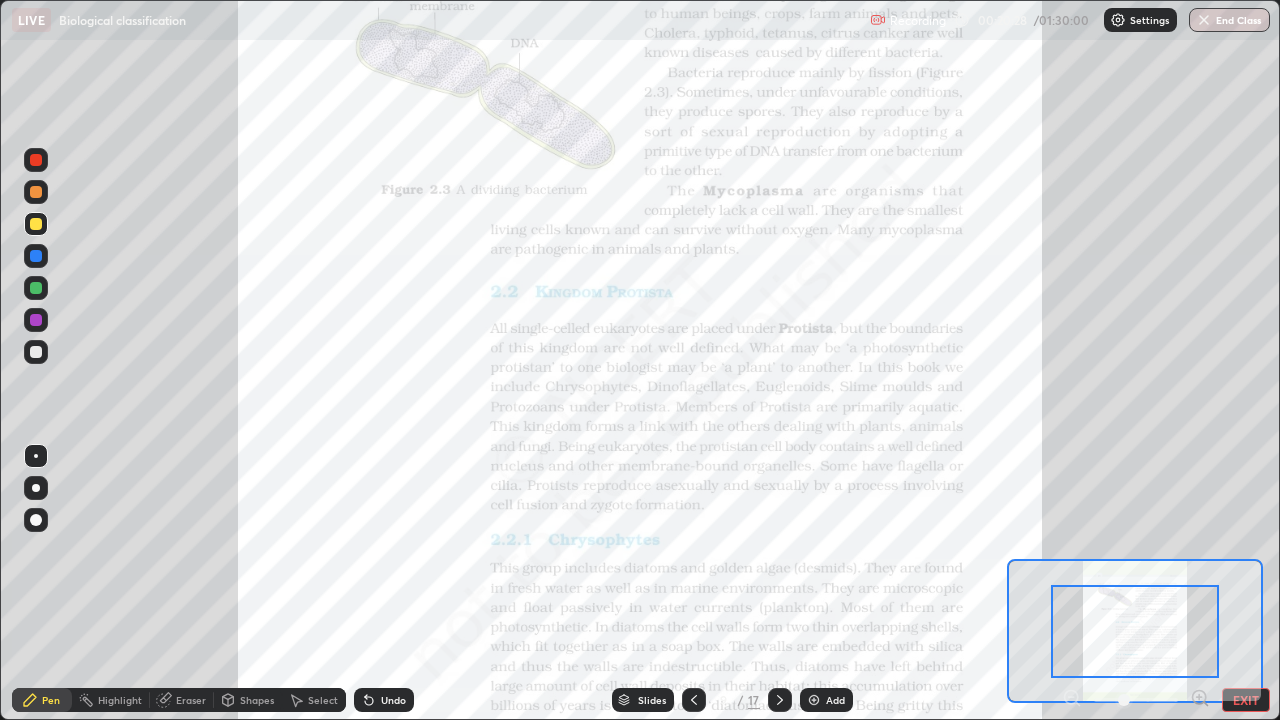 click 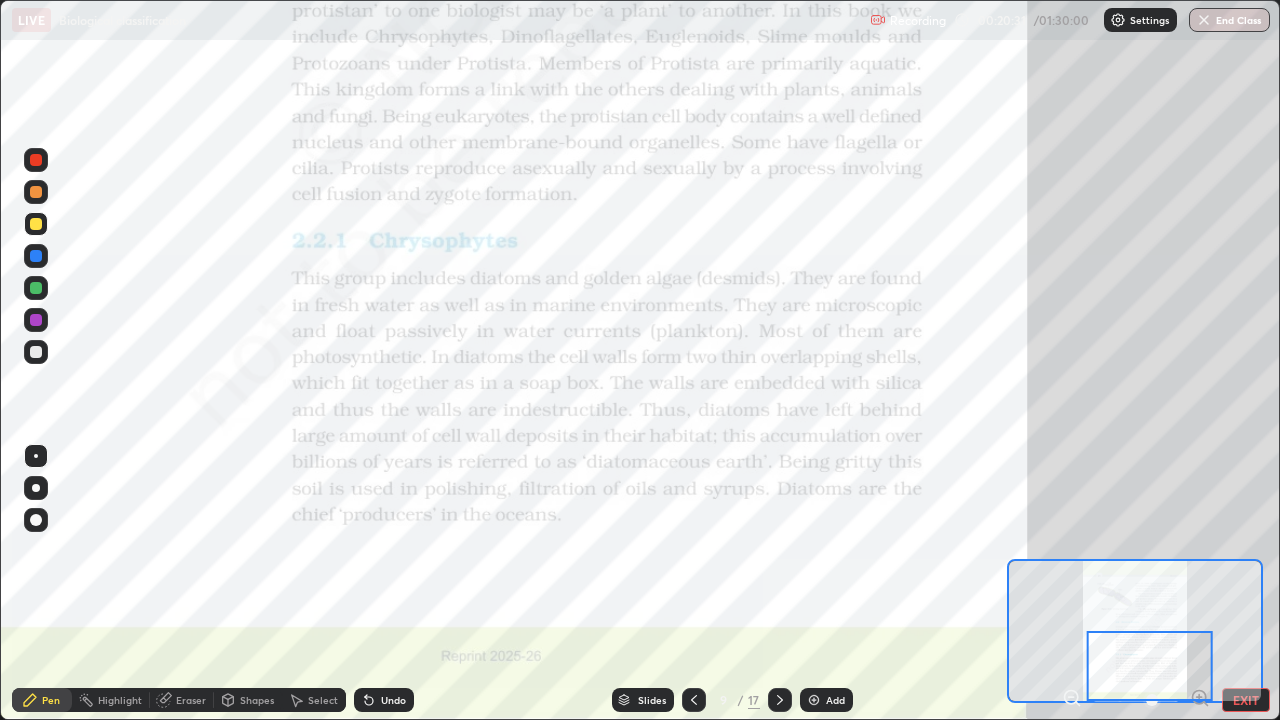 click at bounding box center (36, 160) 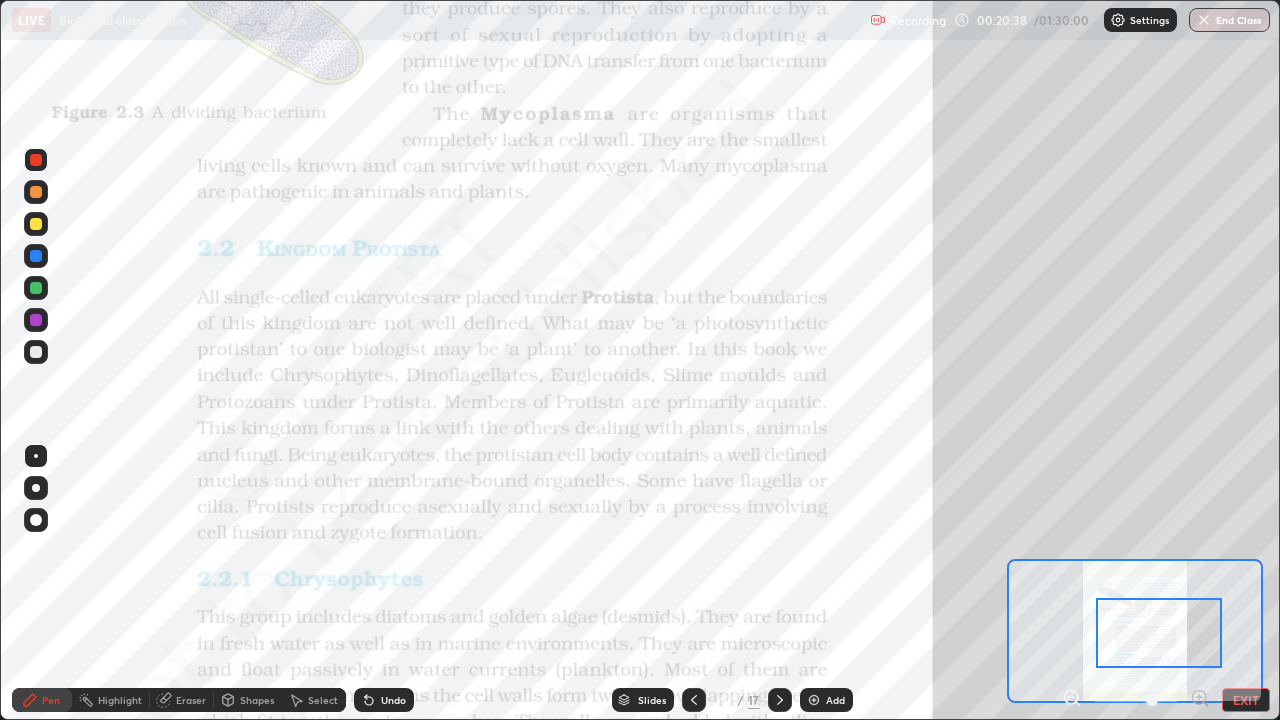 click 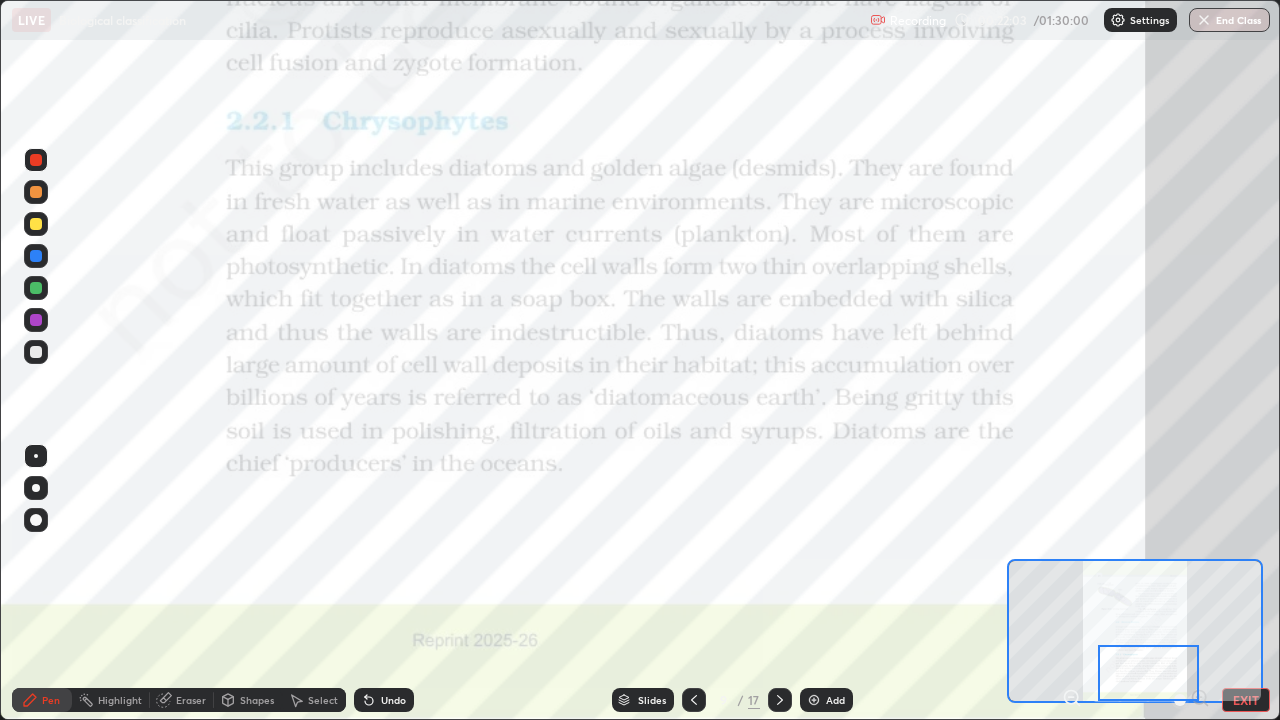 click 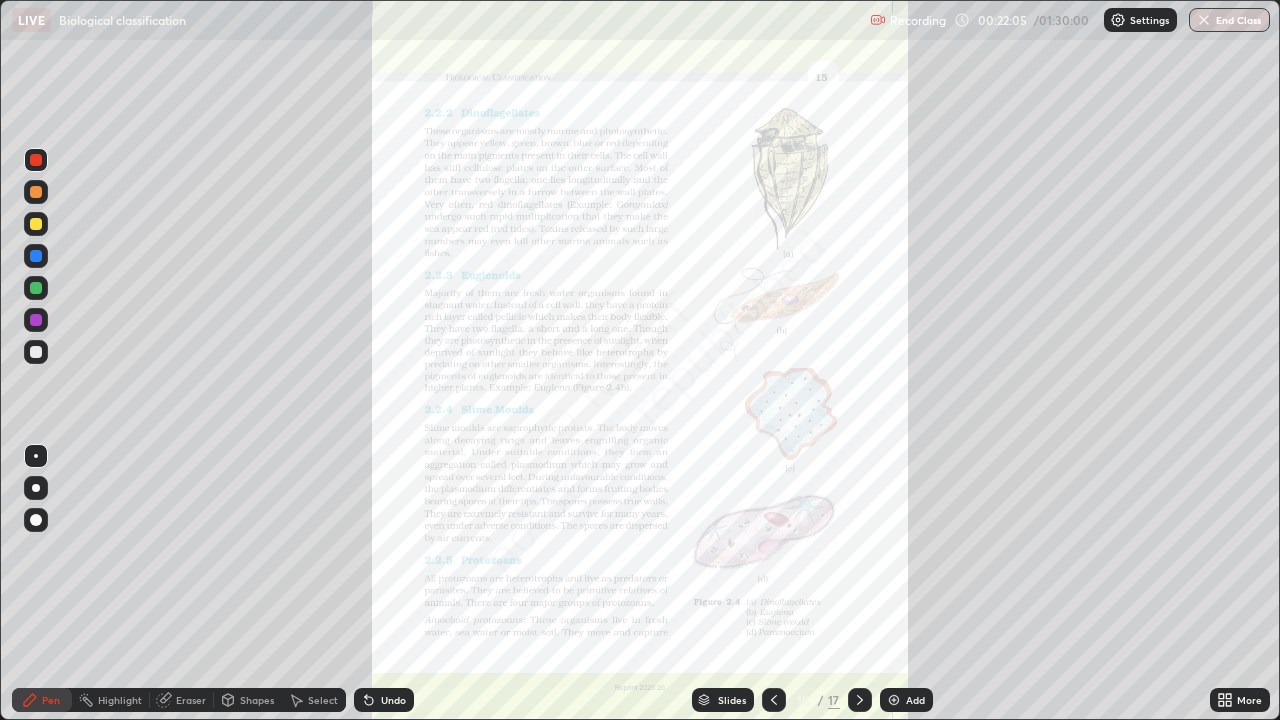 click 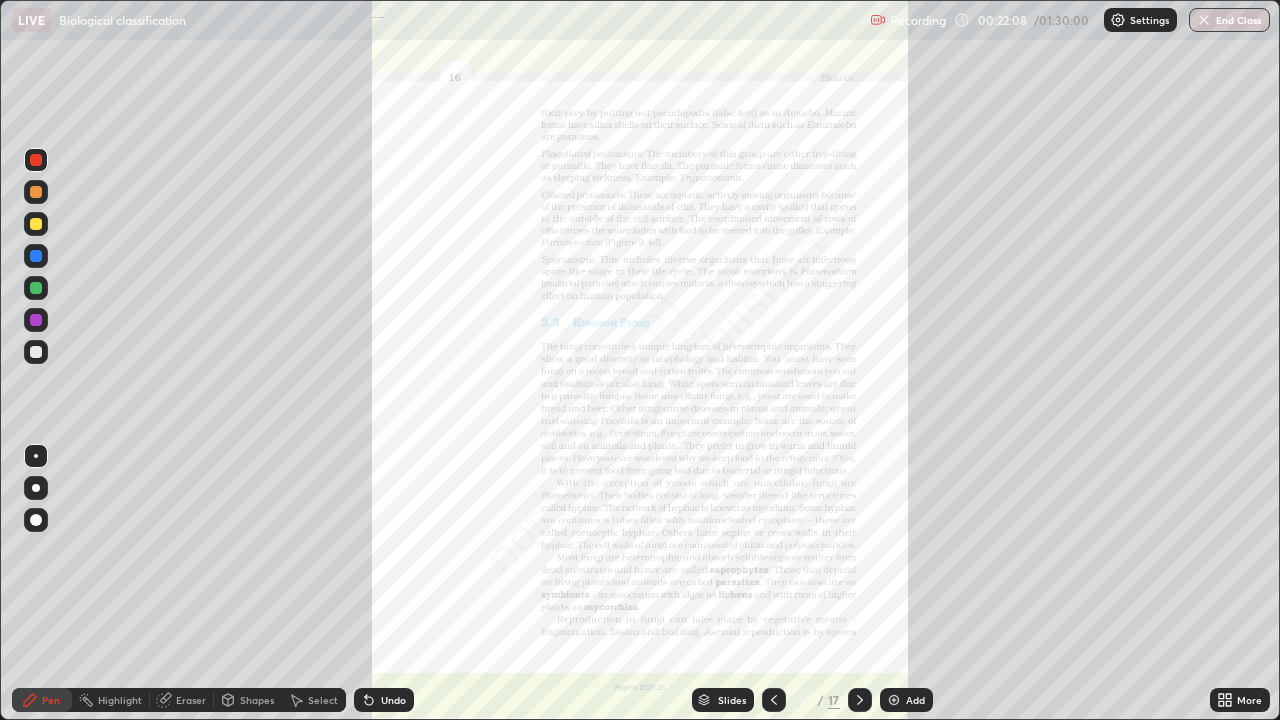 click 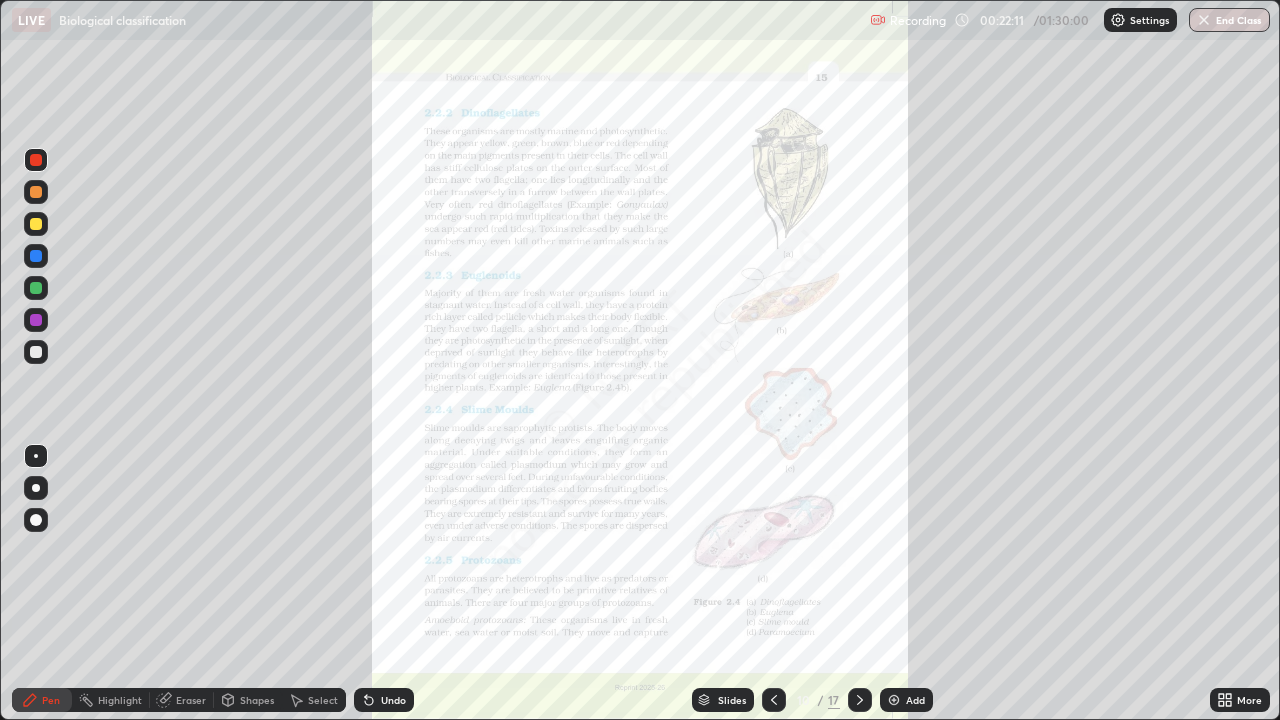 click on "Slides" at bounding box center [732, 700] 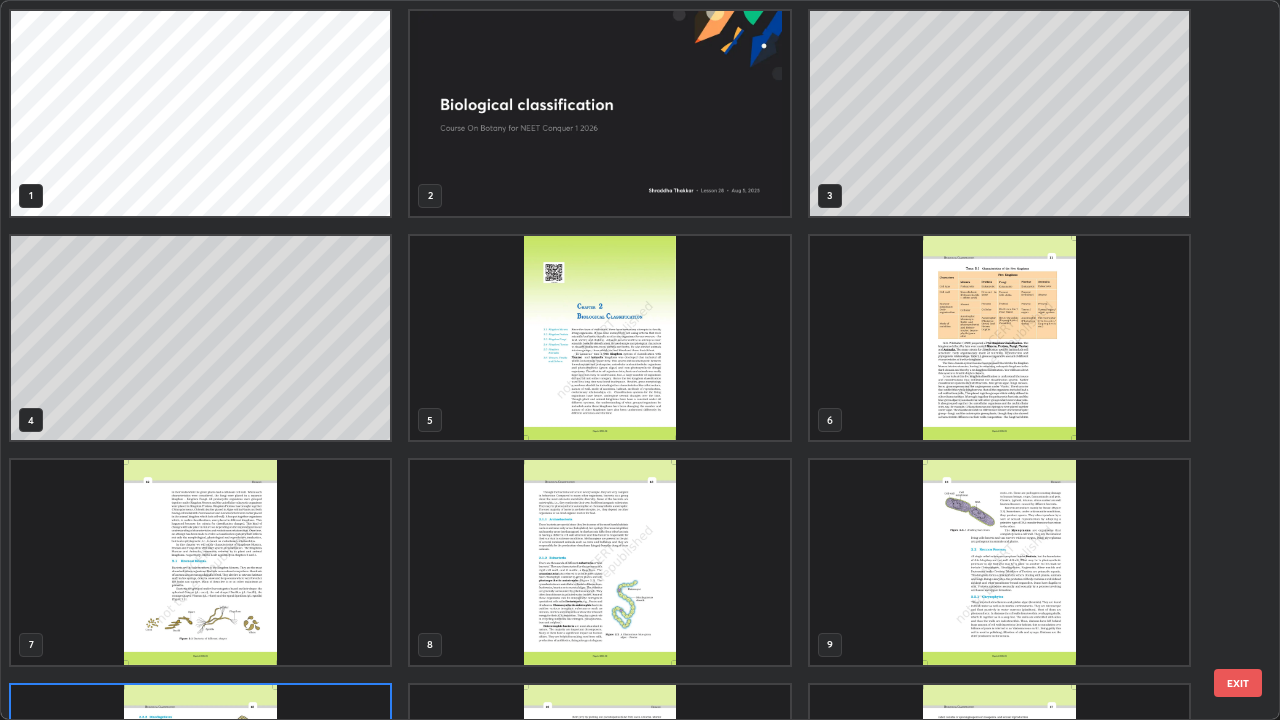 scroll, scrollTop: 180, scrollLeft: 0, axis: vertical 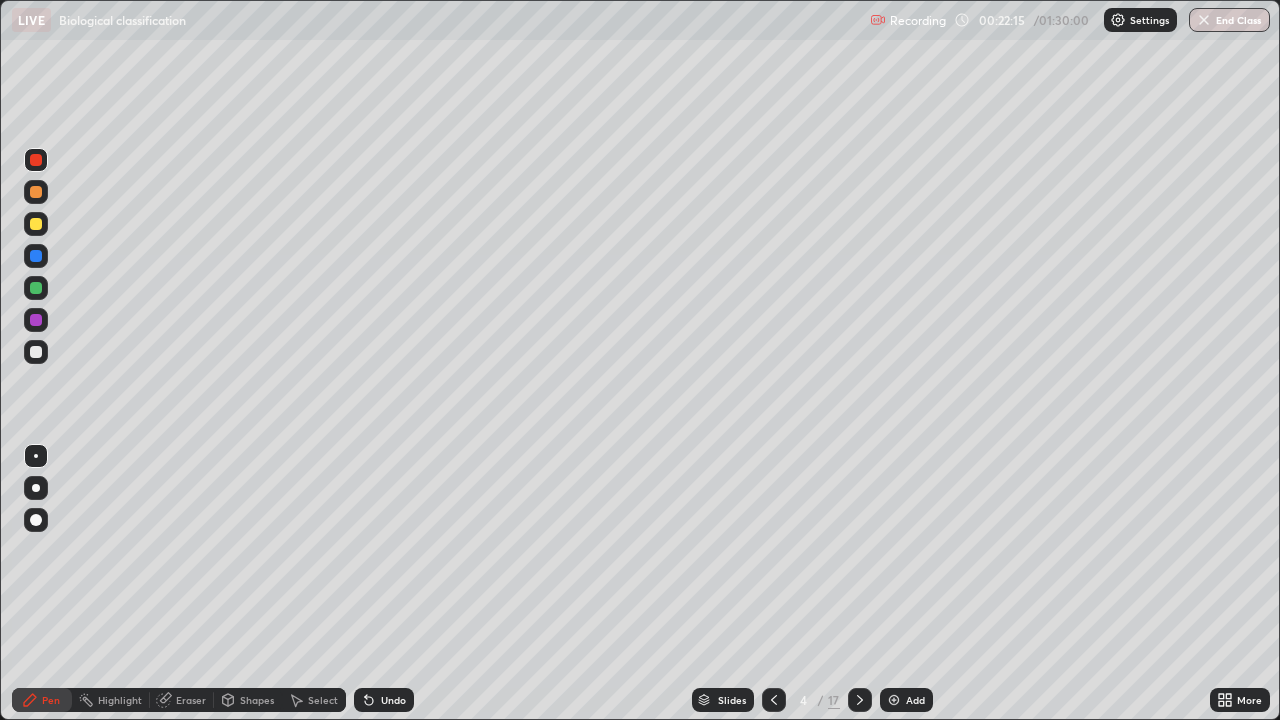 click on "Add" at bounding box center (915, 700) 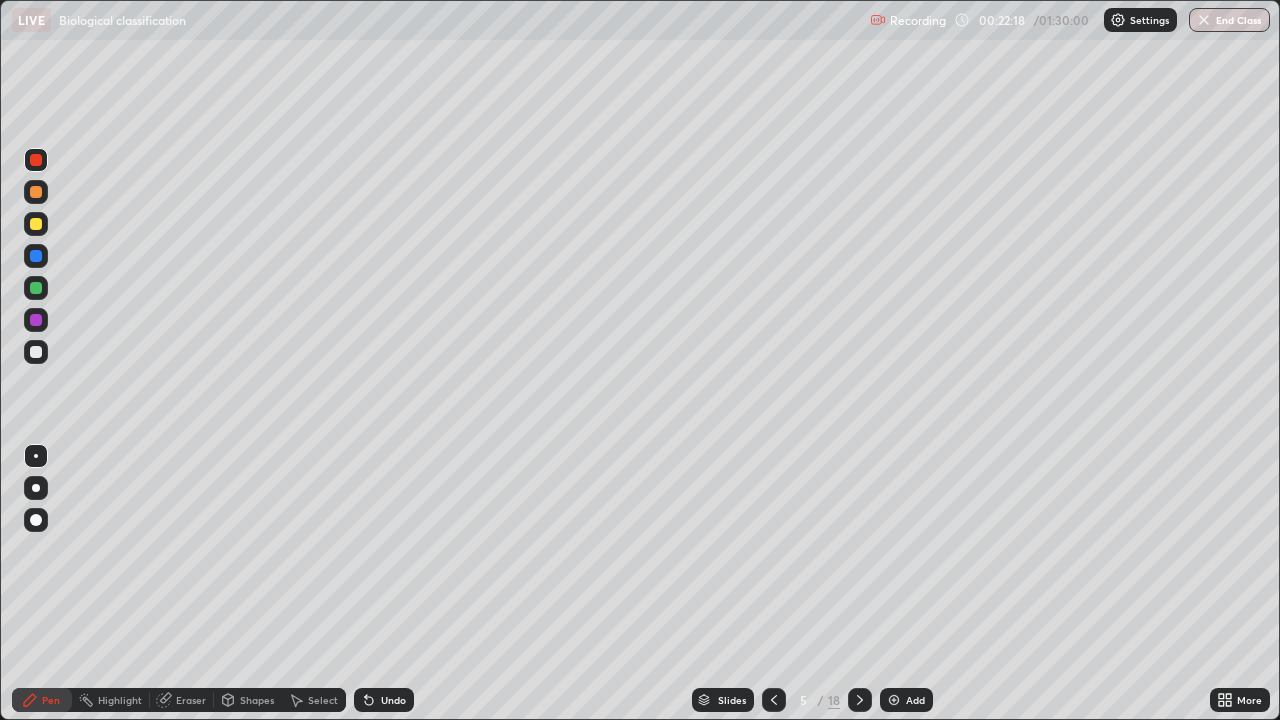 click at bounding box center [36, 224] 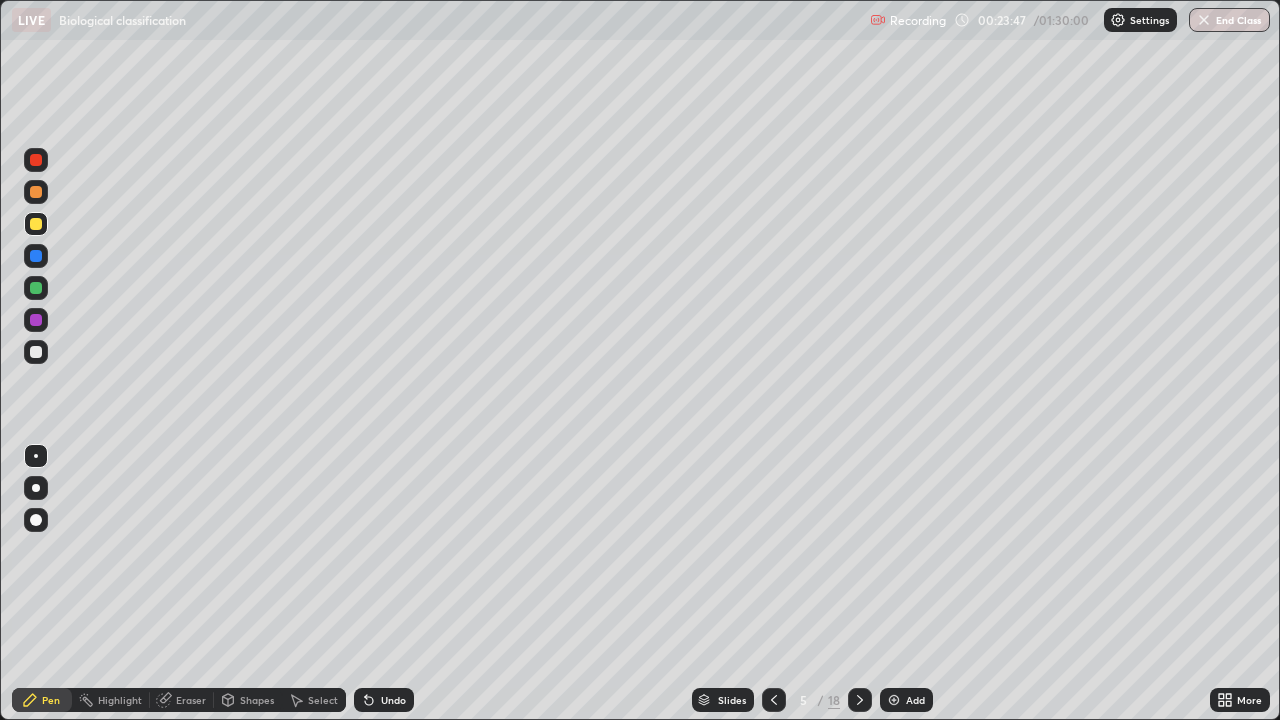 click on "Undo" at bounding box center [393, 700] 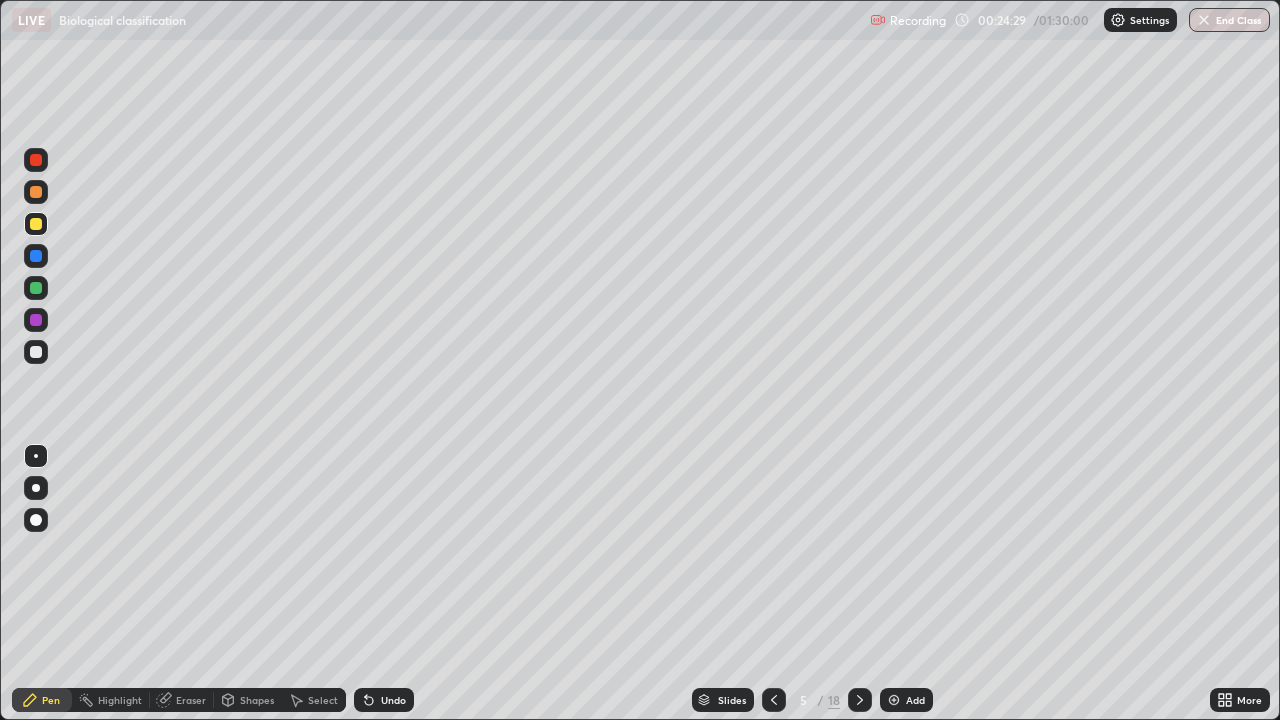 click at bounding box center (36, 320) 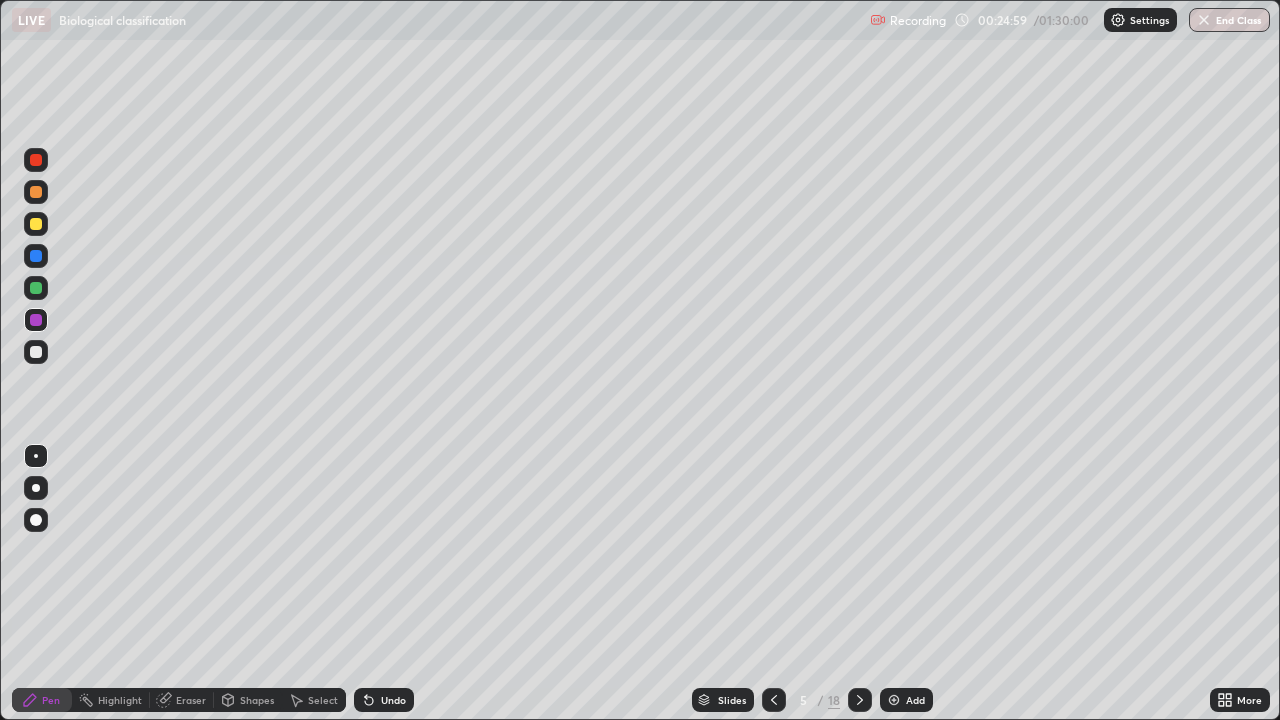 click at bounding box center [36, 224] 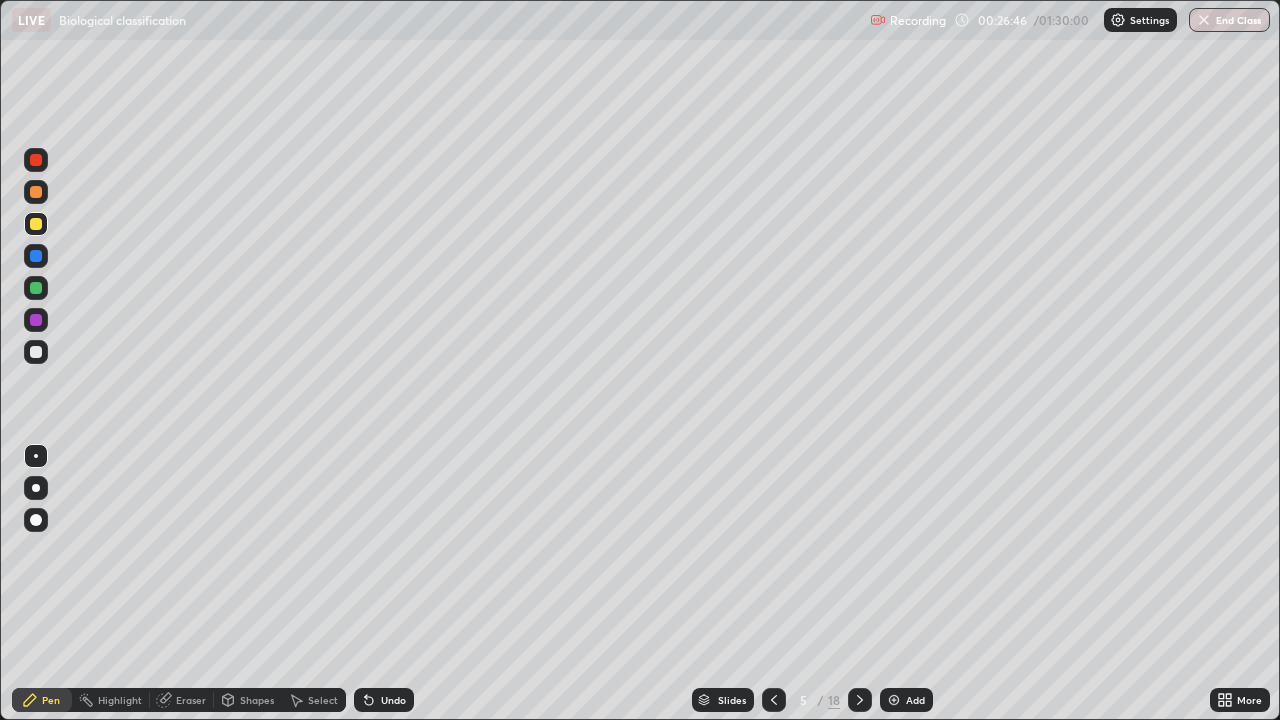 click at bounding box center (36, 160) 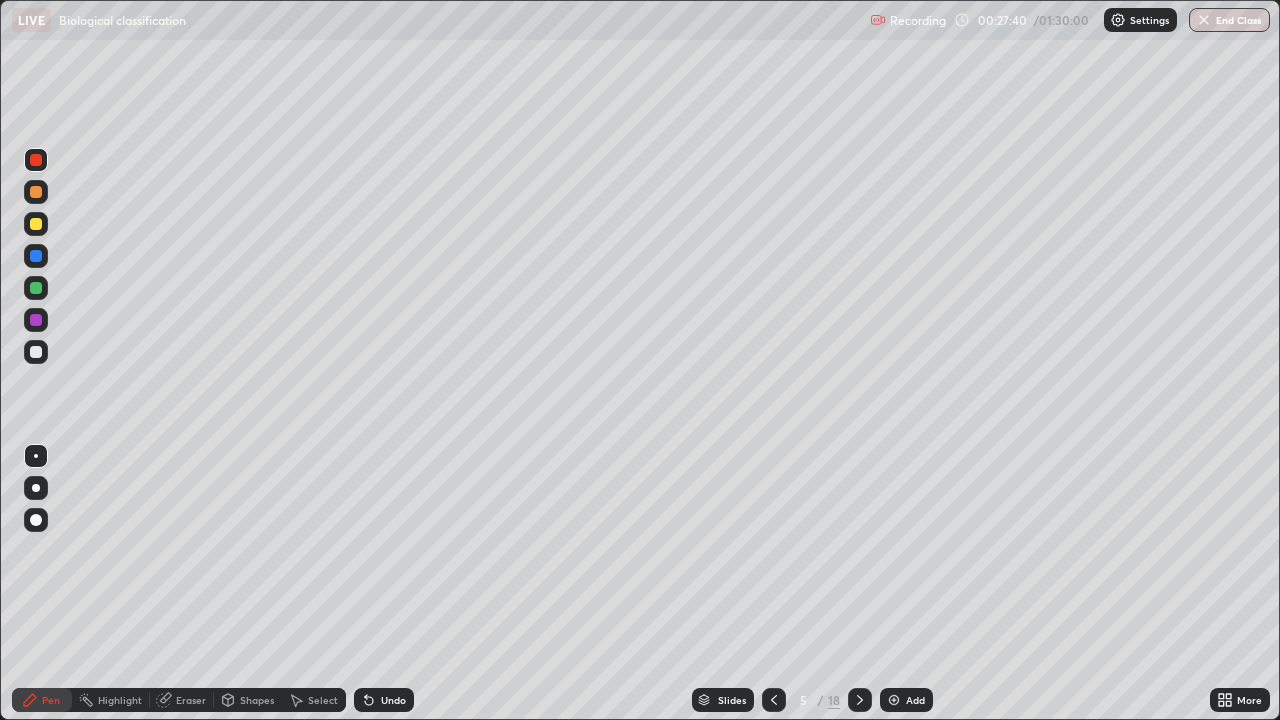 click 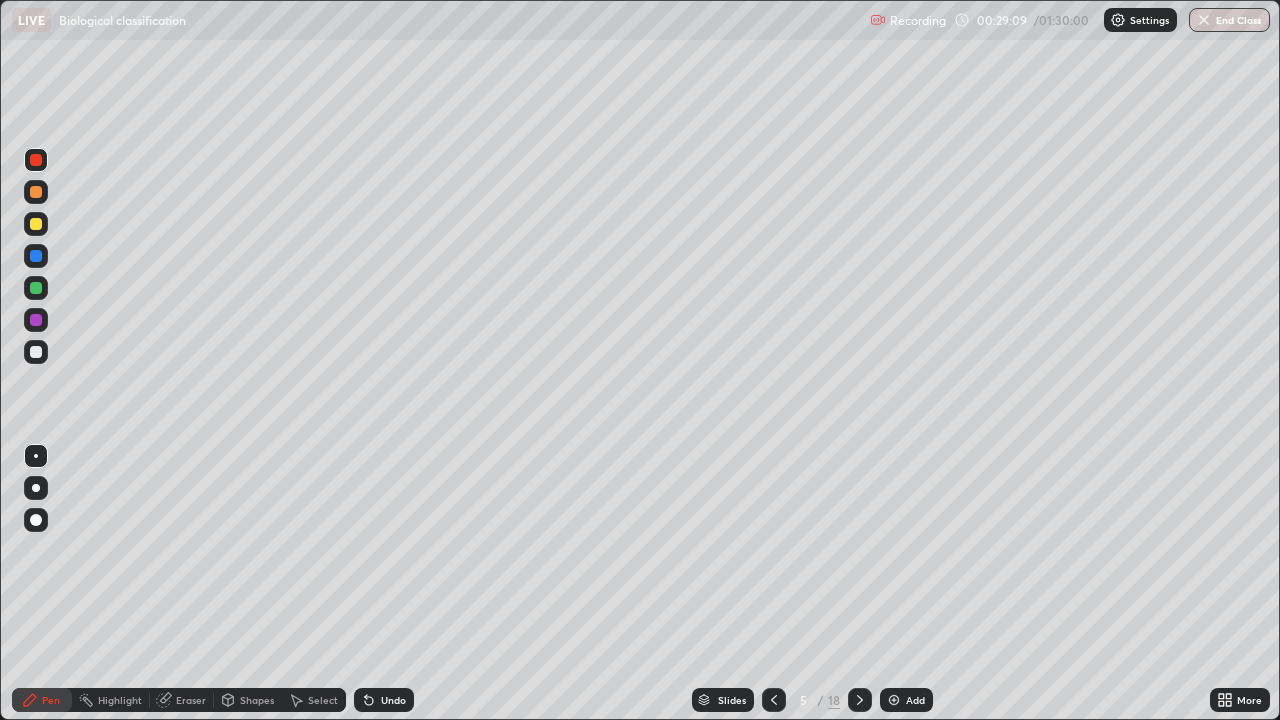 click on "Highlight" at bounding box center (111, 700) 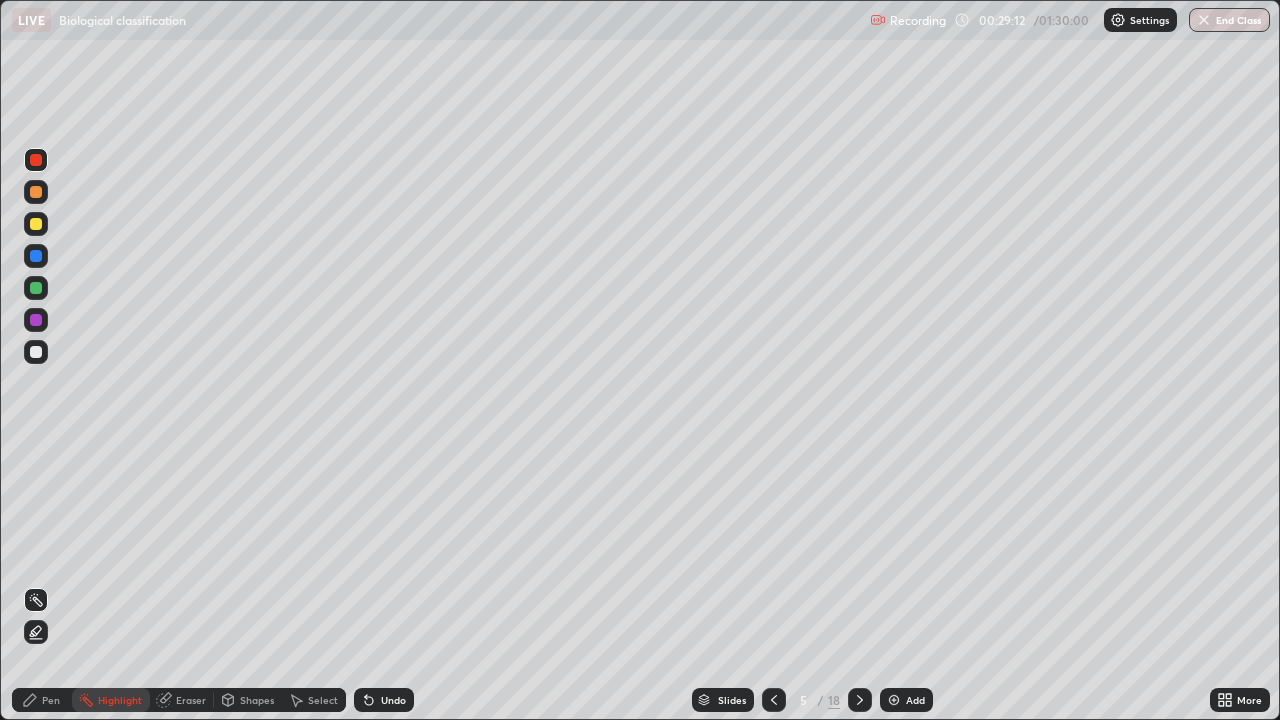 click 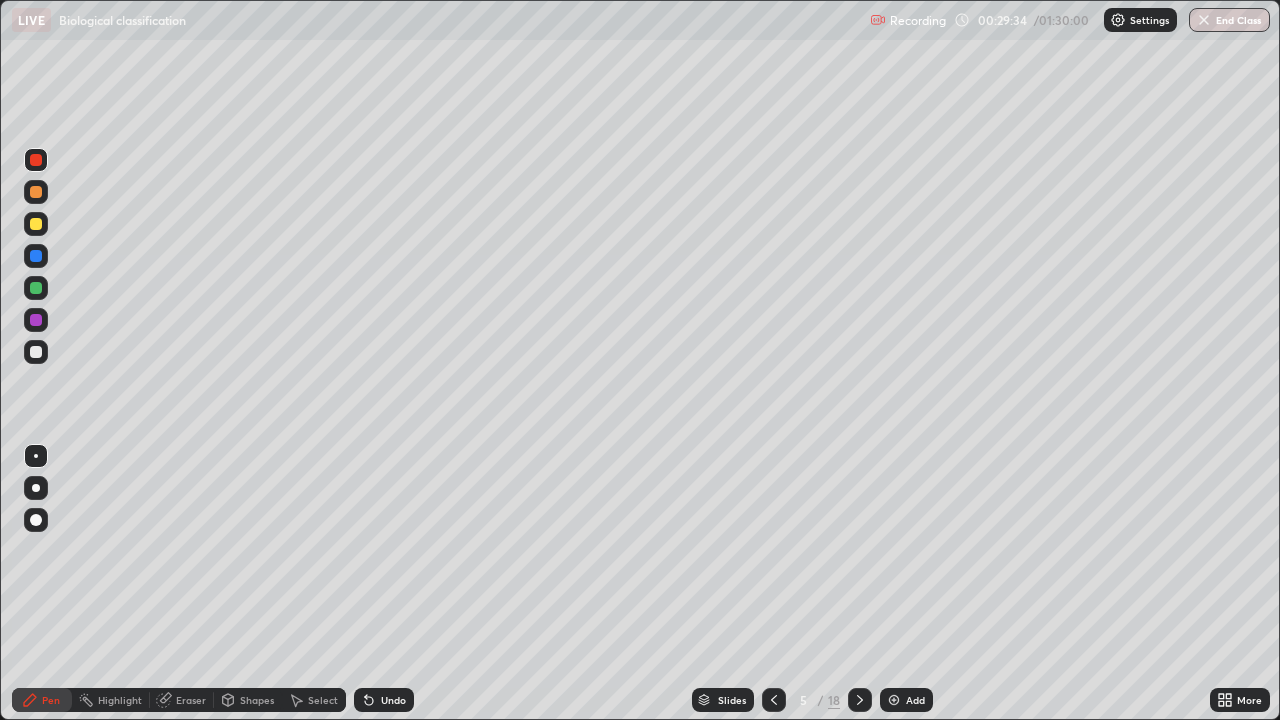 click on "Slides" at bounding box center [723, 700] 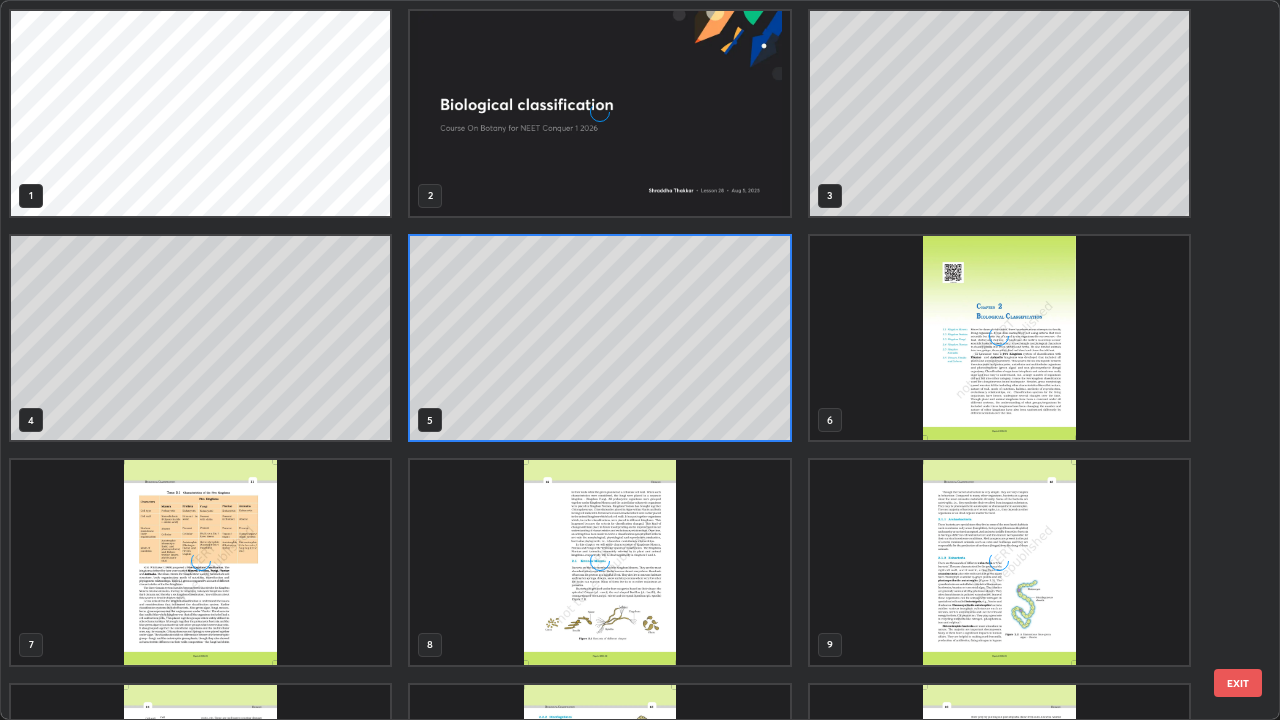 scroll, scrollTop: 7, scrollLeft: 11, axis: both 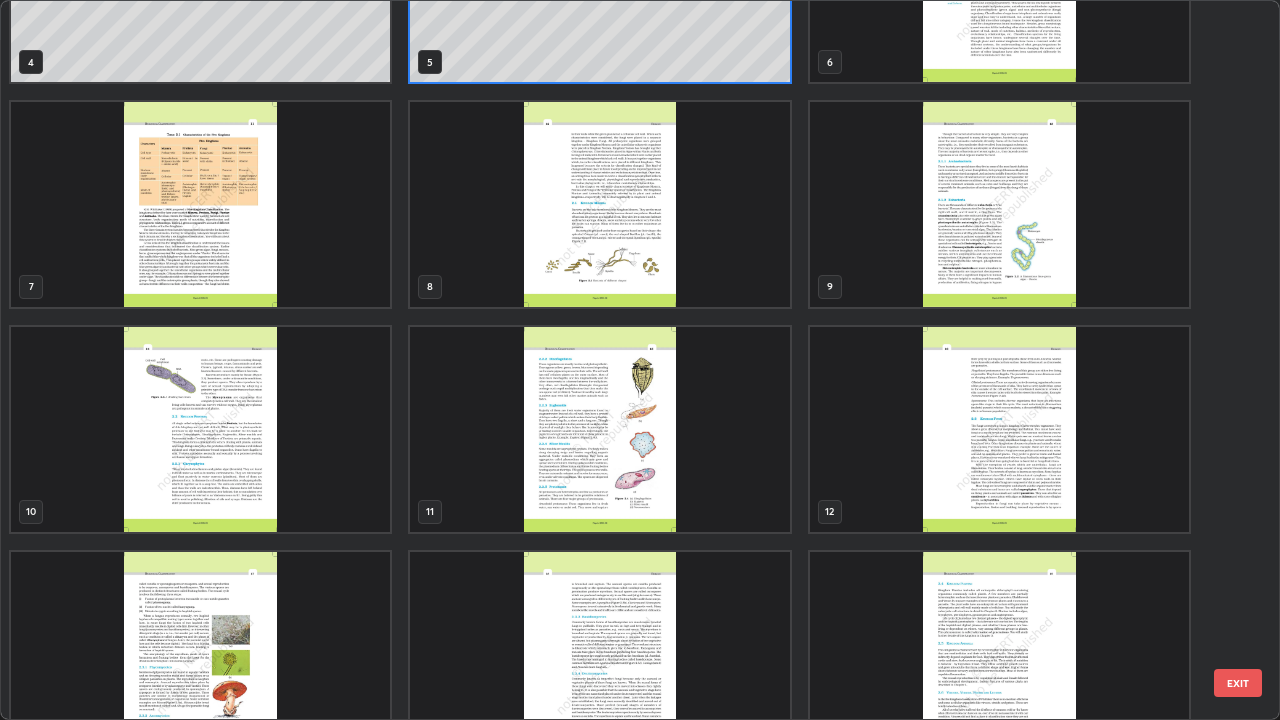 click at bounding box center (599, 429) 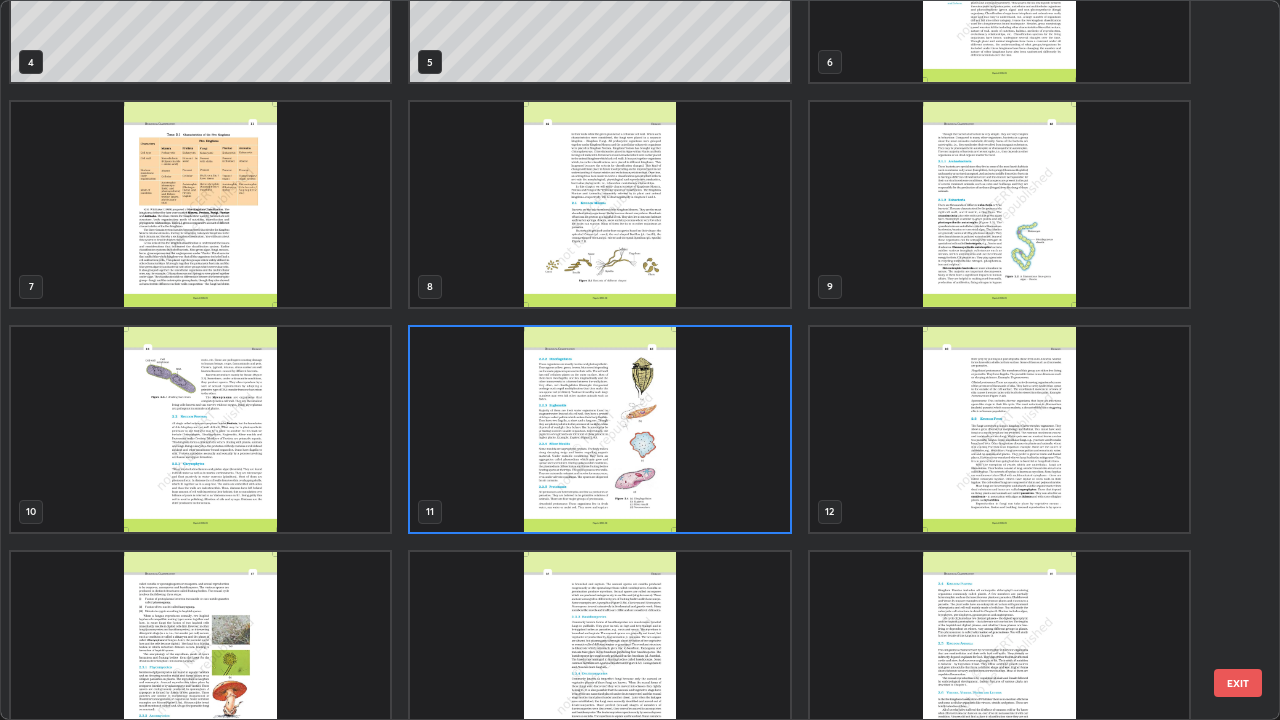 click at bounding box center (599, 429) 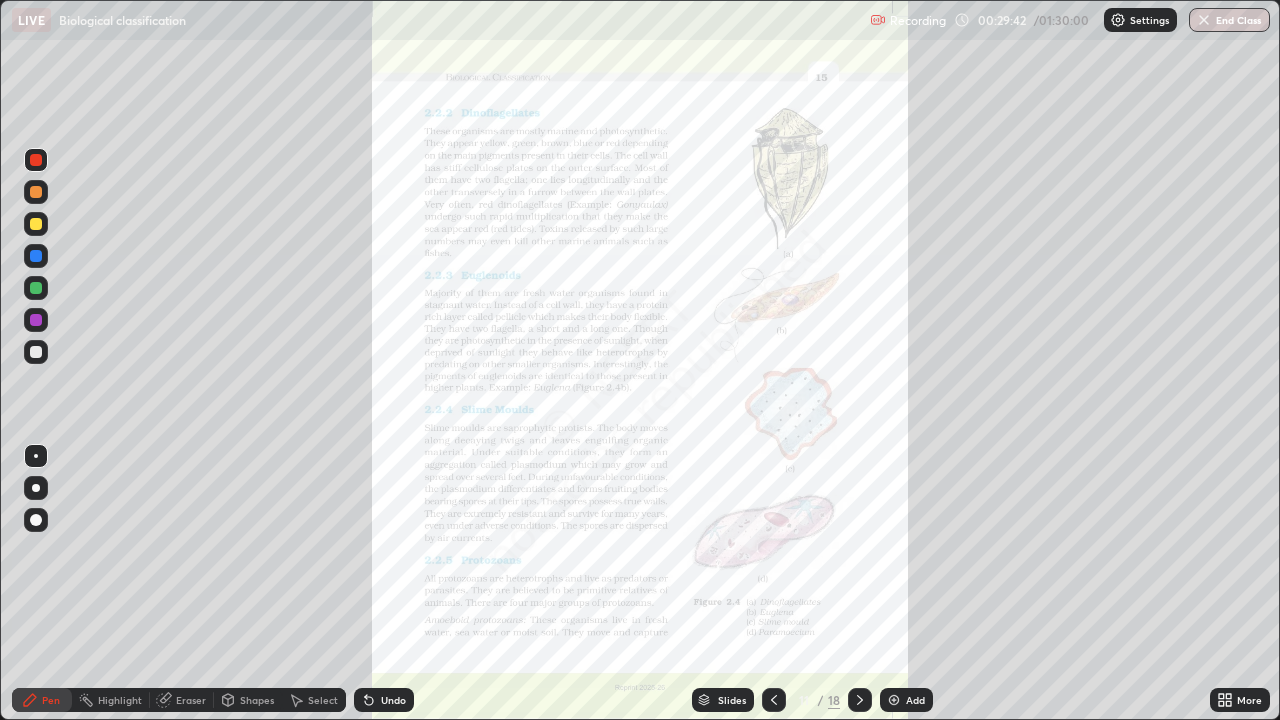 click on "More" at bounding box center [1249, 700] 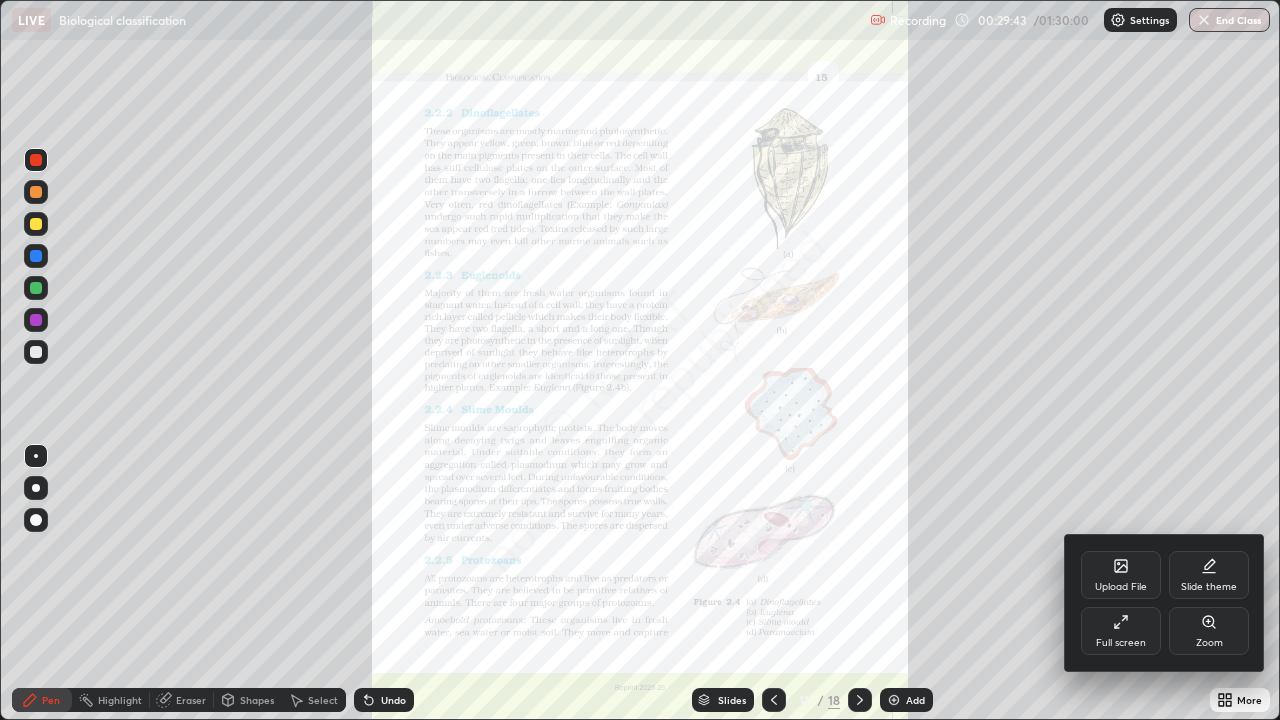 click on "Zoom" at bounding box center (1209, 643) 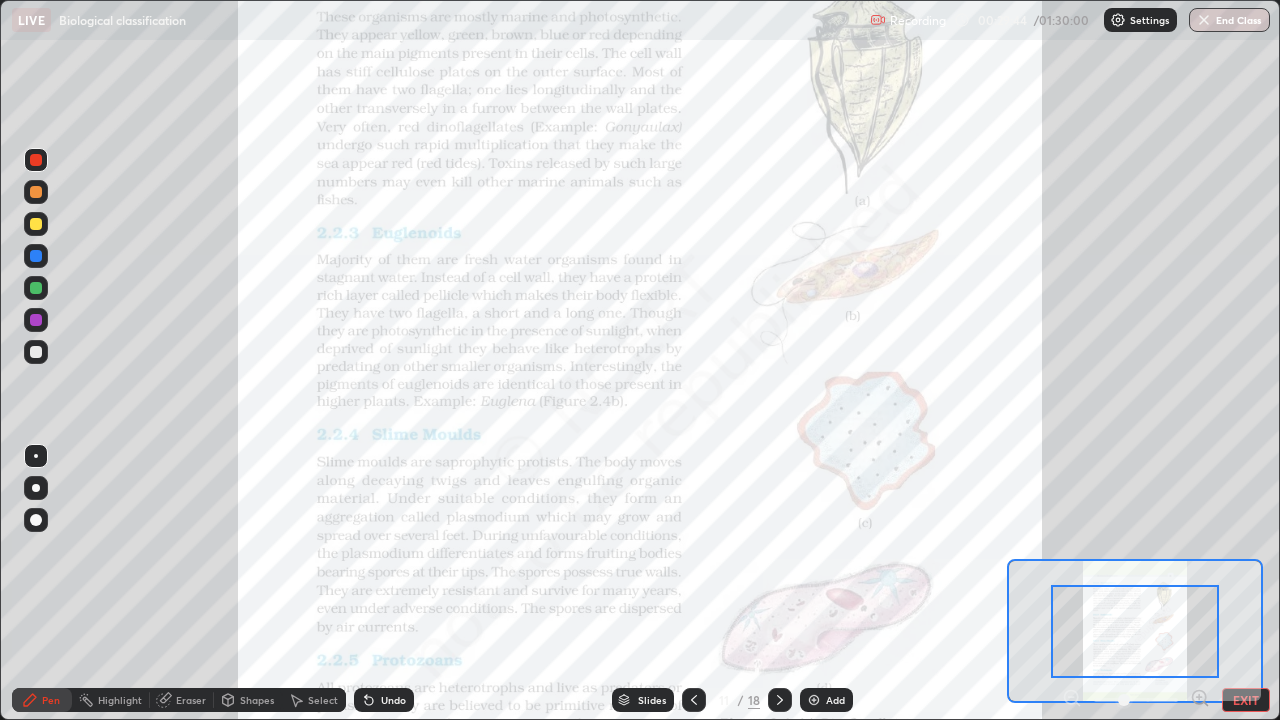 click 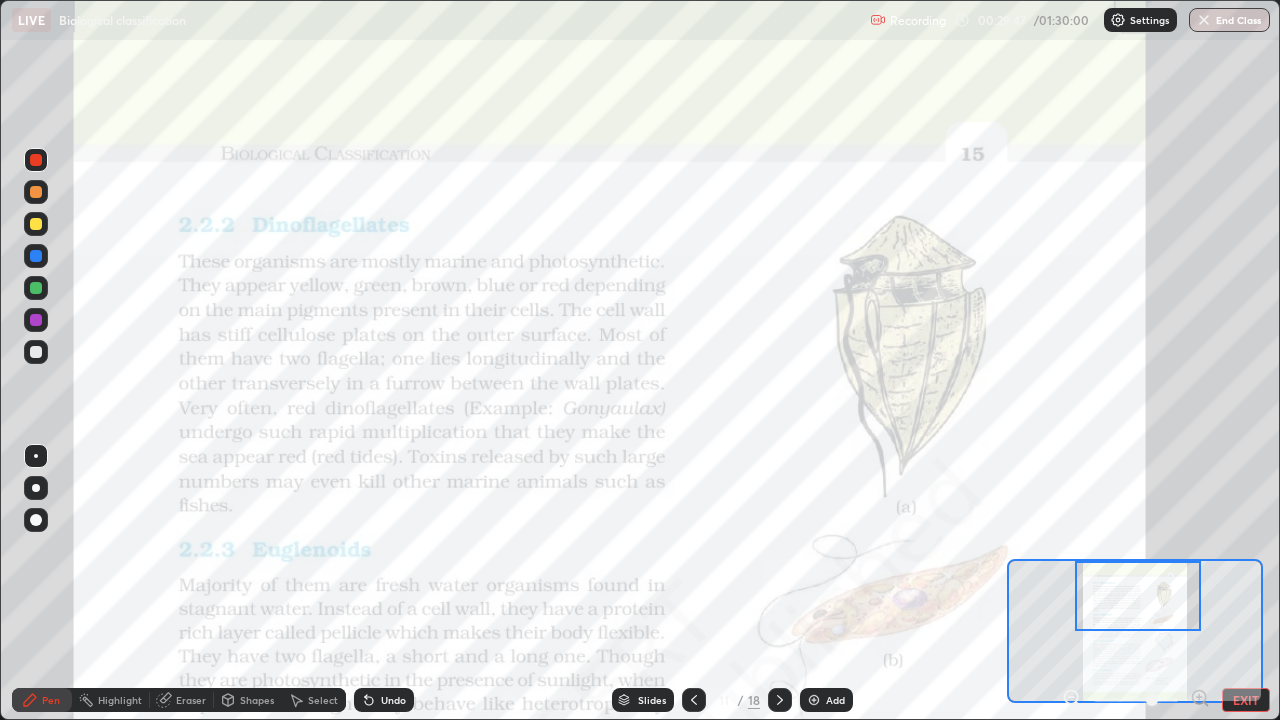 click at bounding box center [36, 160] 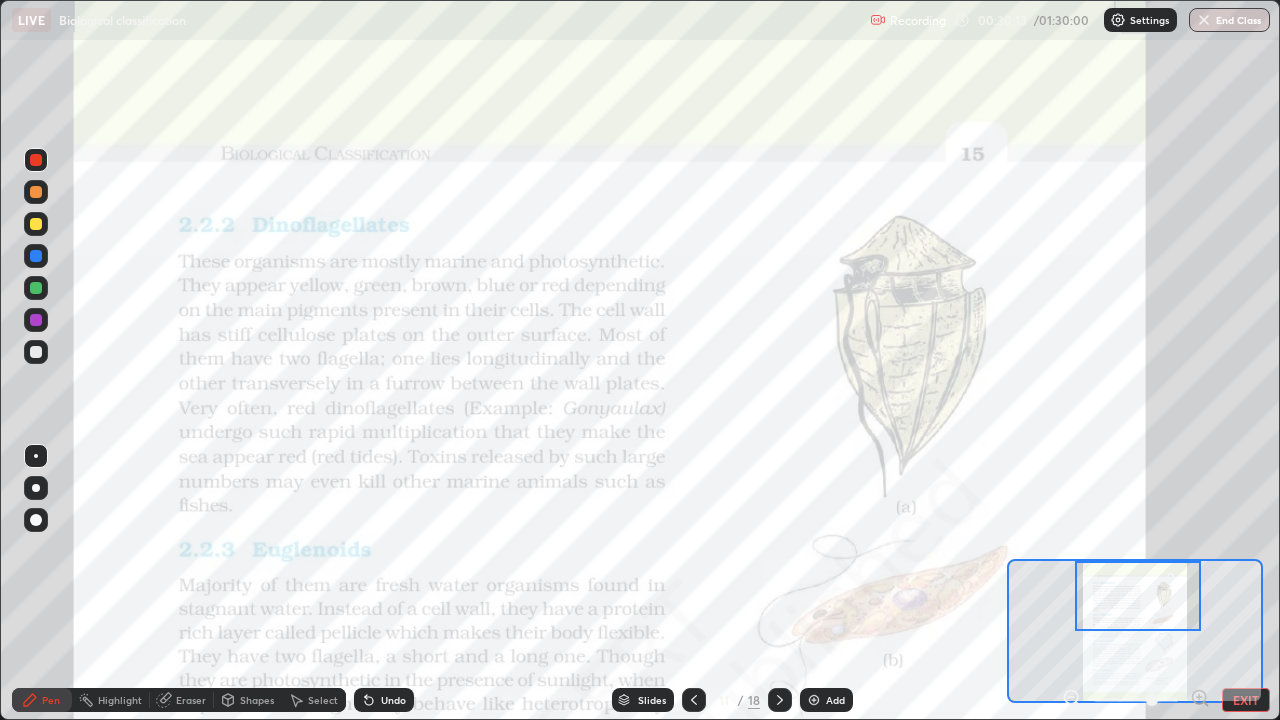 click on "Slides" at bounding box center [652, 700] 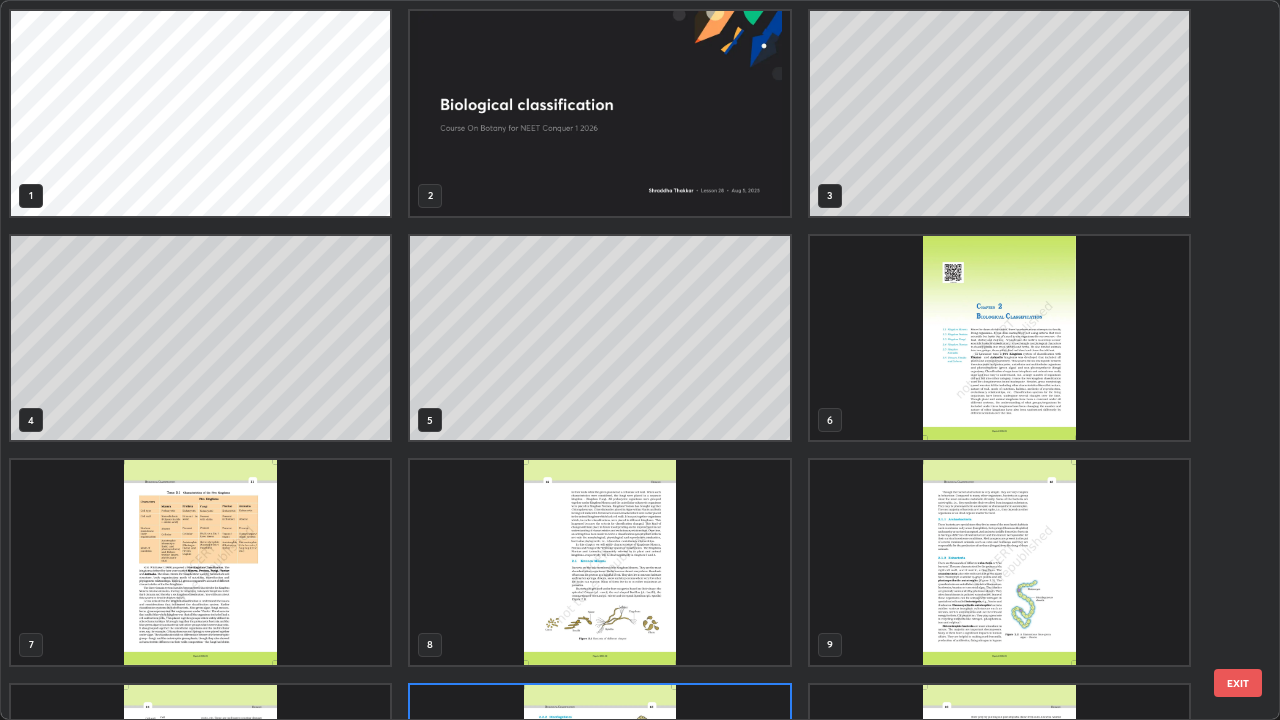 scroll, scrollTop: 180, scrollLeft: 0, axis: vertical 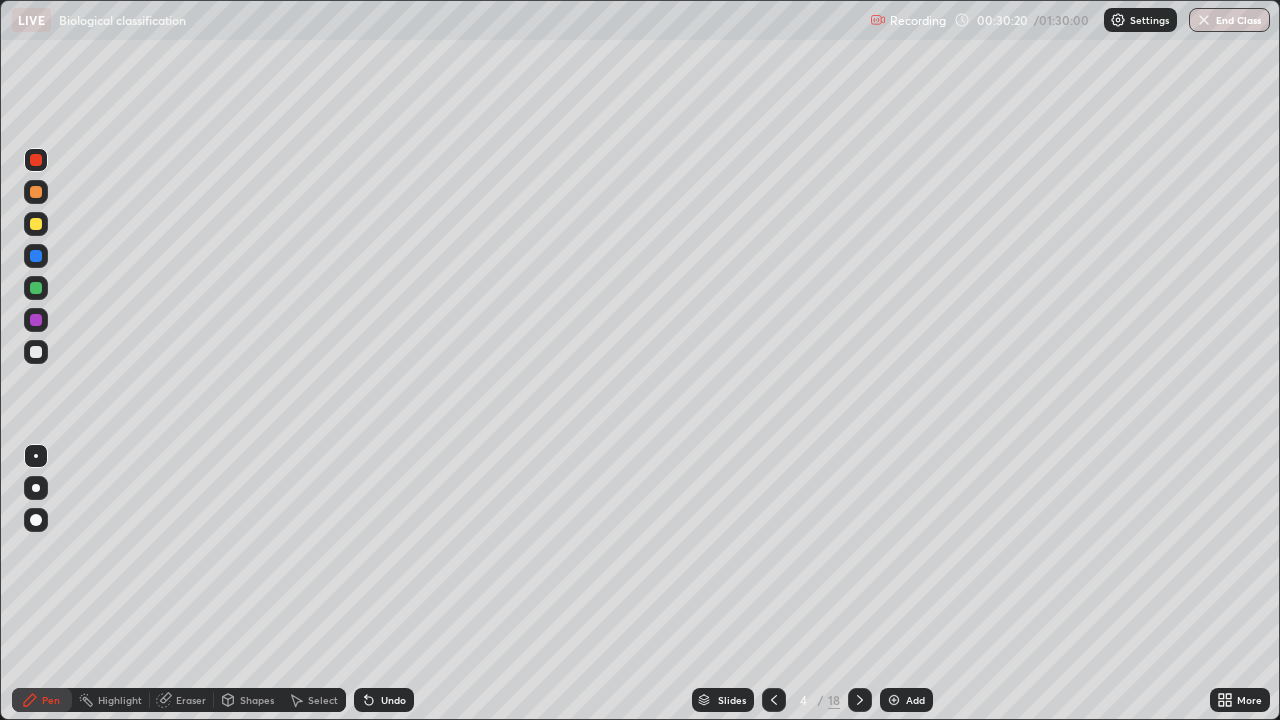 click 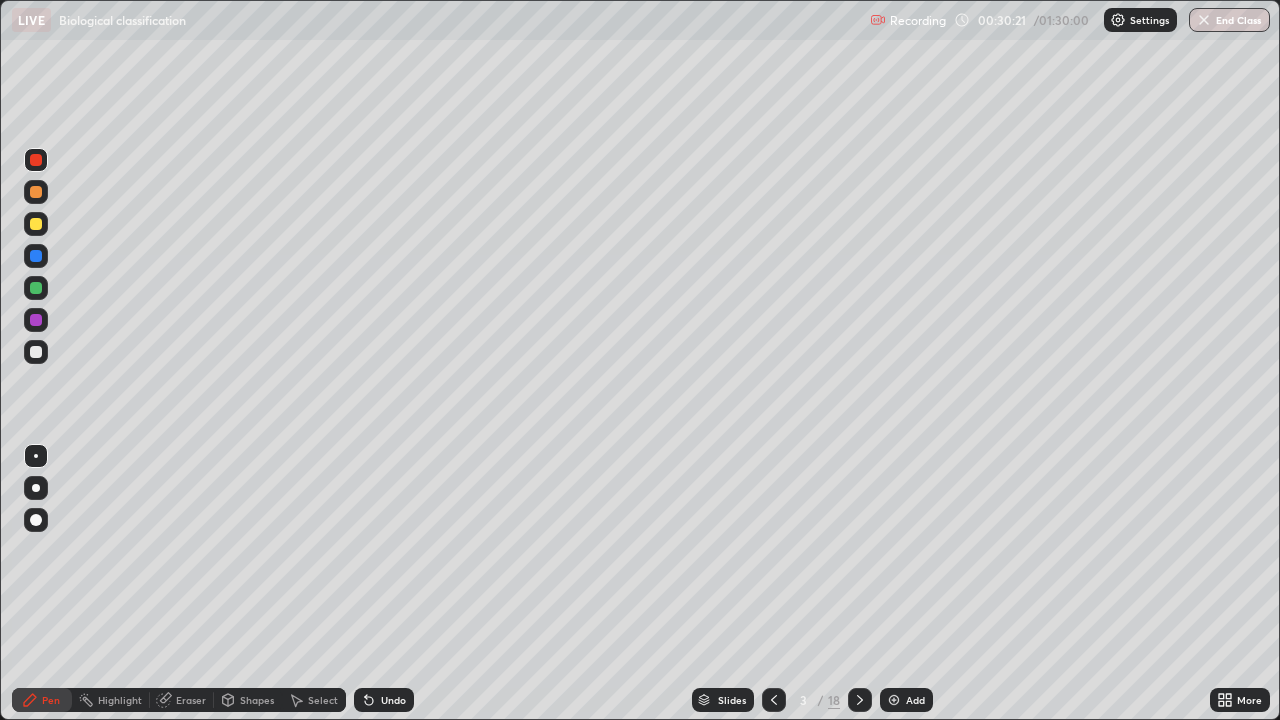 click at bounding box center (36, 352) 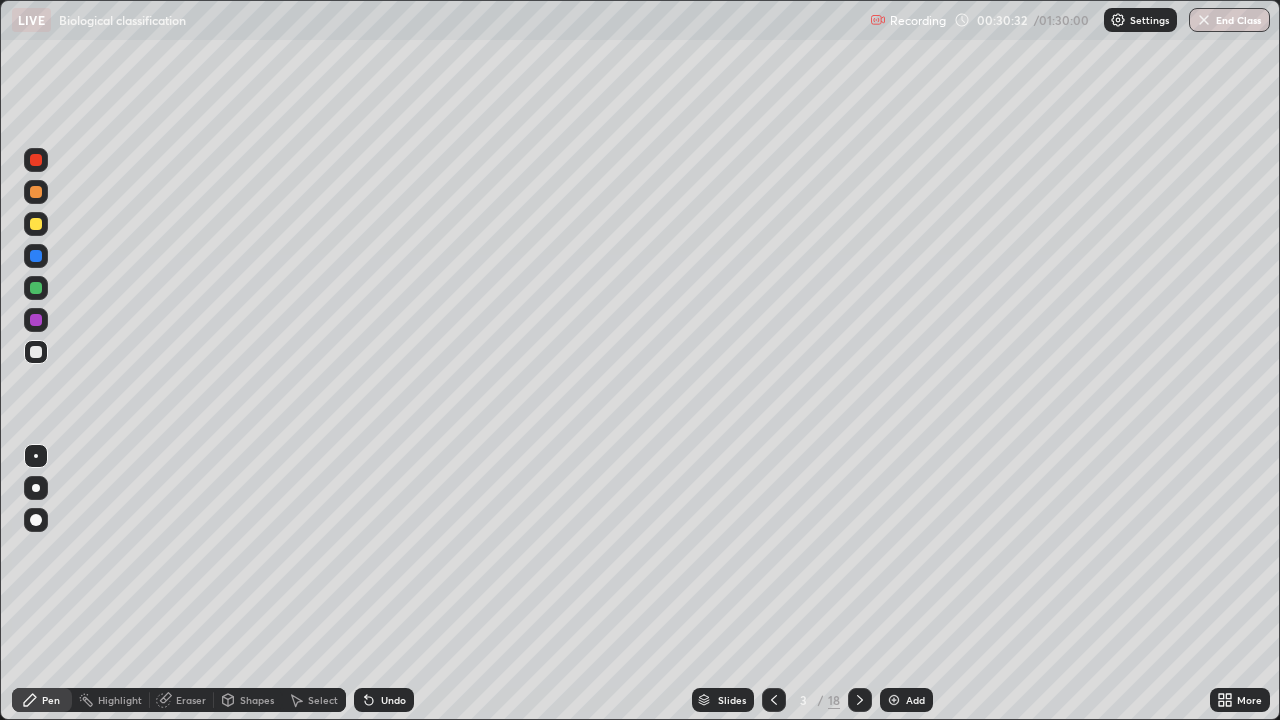 click at bounding box center [860, 700] 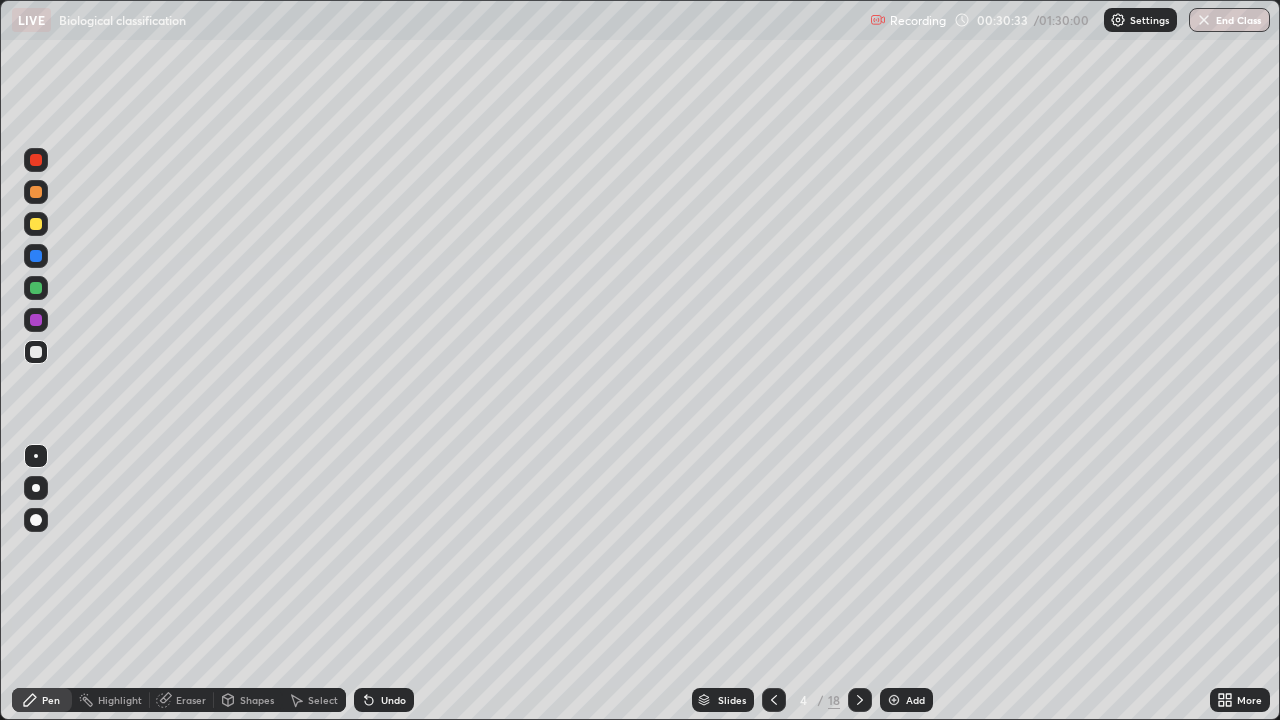 click 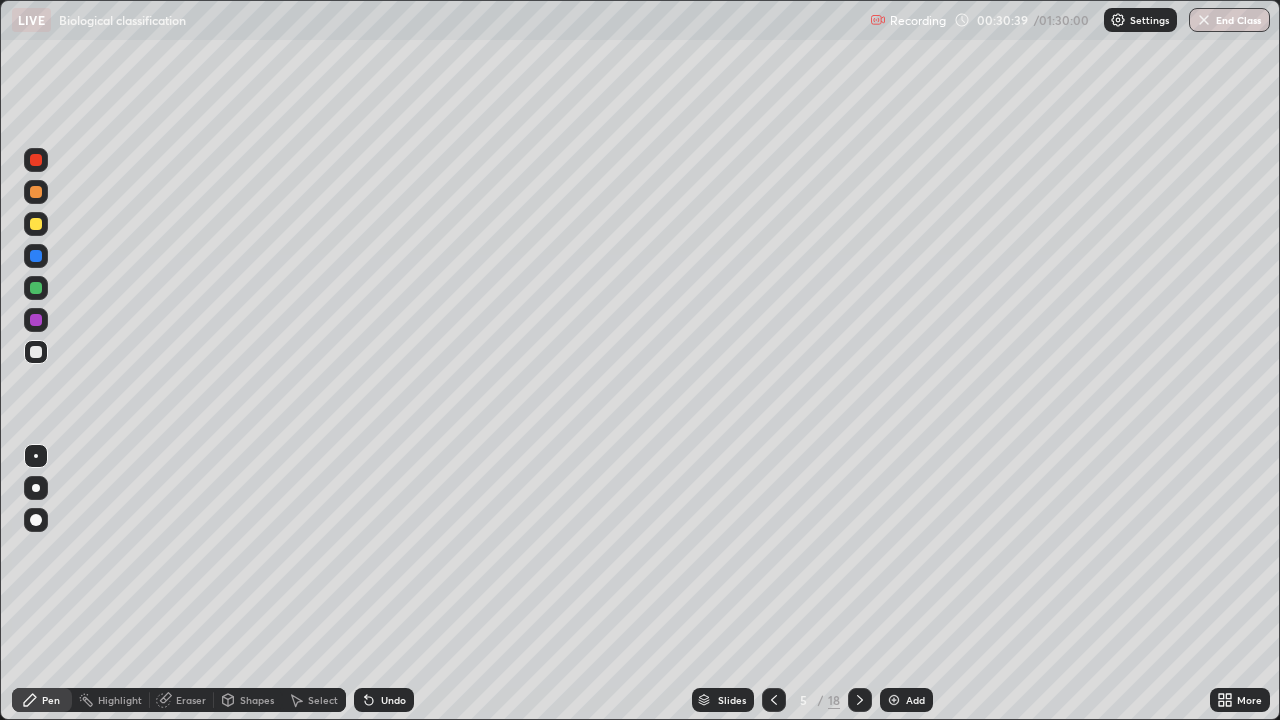 click at bounding box center (36, 224) 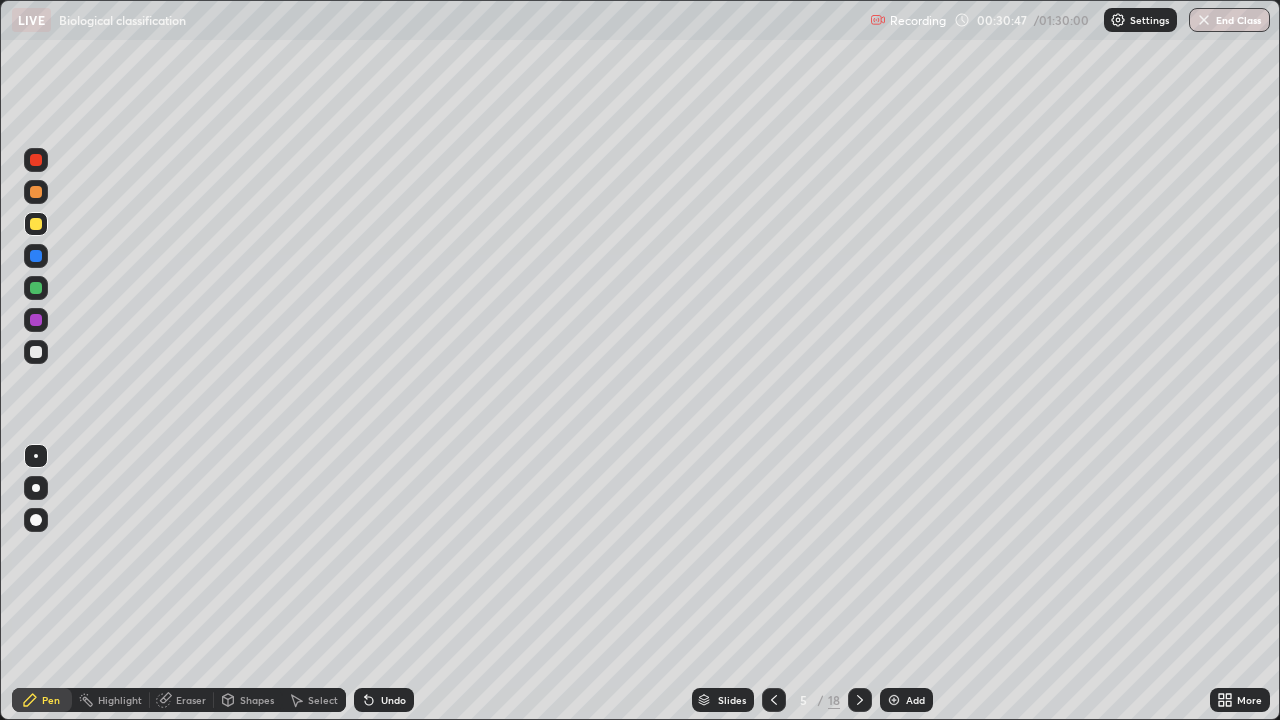 click on "Slides" at bounding box center [732, 700] 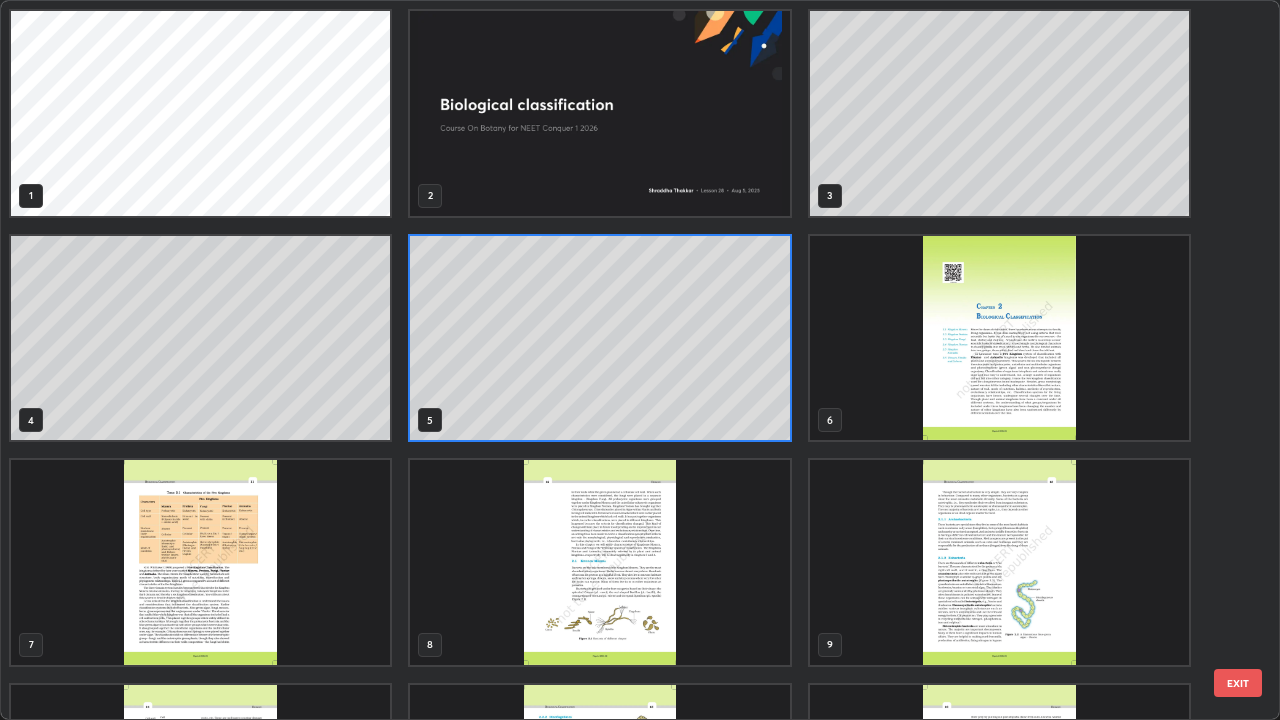 scroll, scrollTop: 7, scrollLeft: 11, axis: both 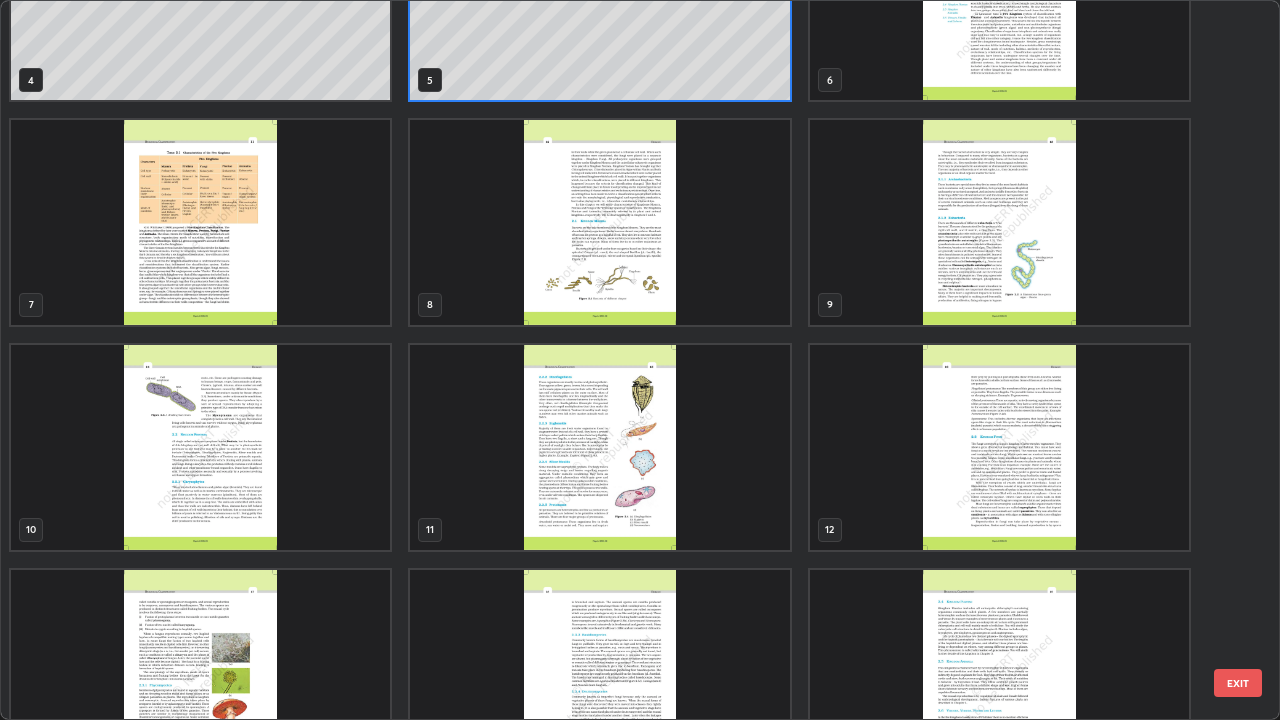 click at bounding box center [599, 447] 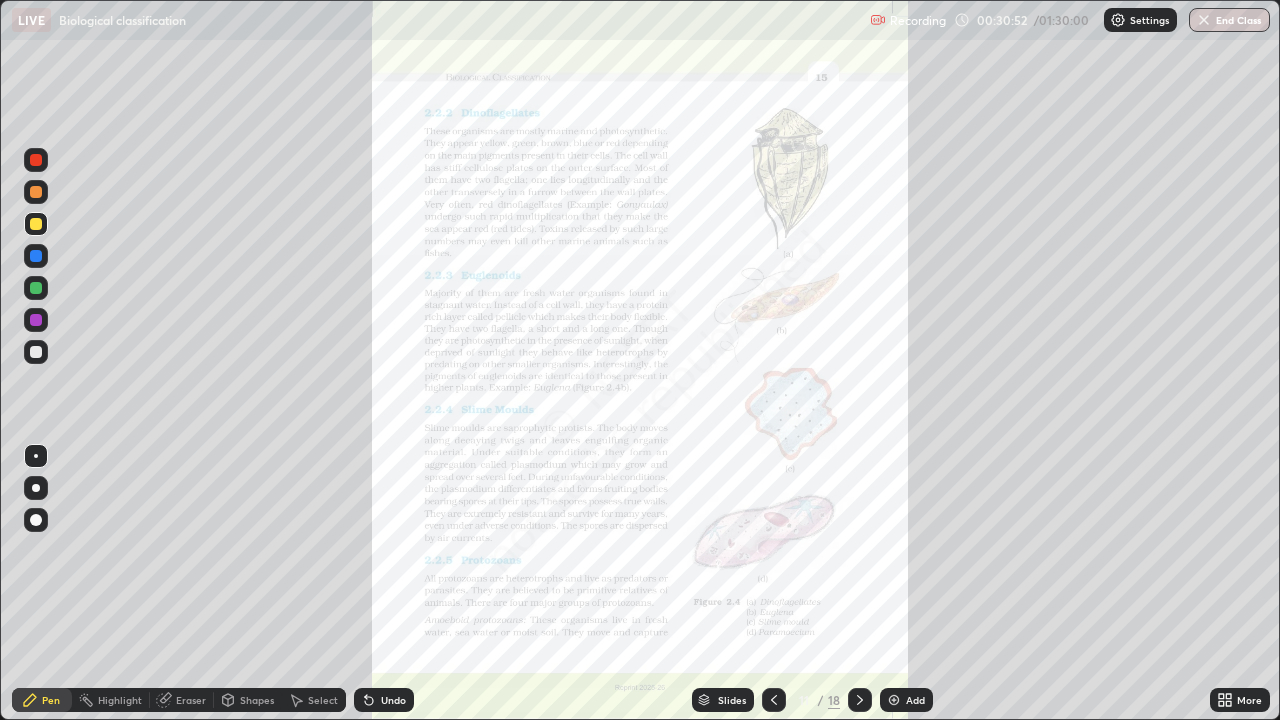 click at bounding box center (599, 447) 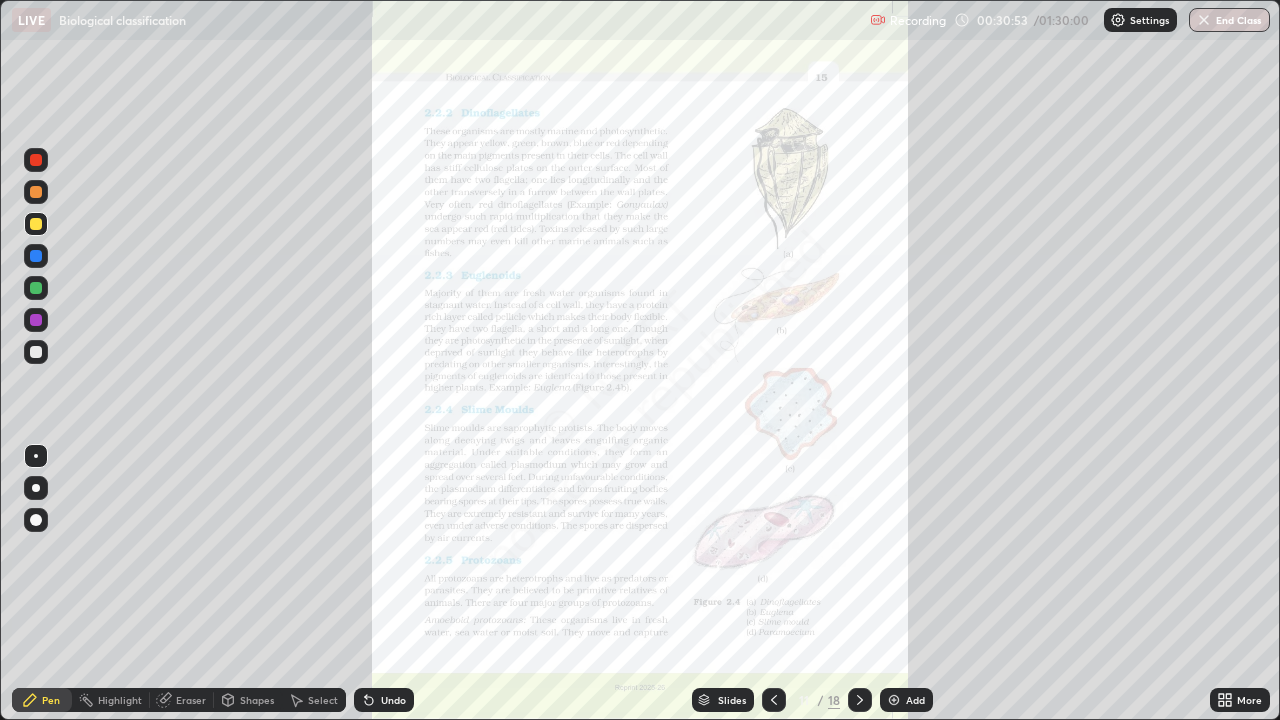 click 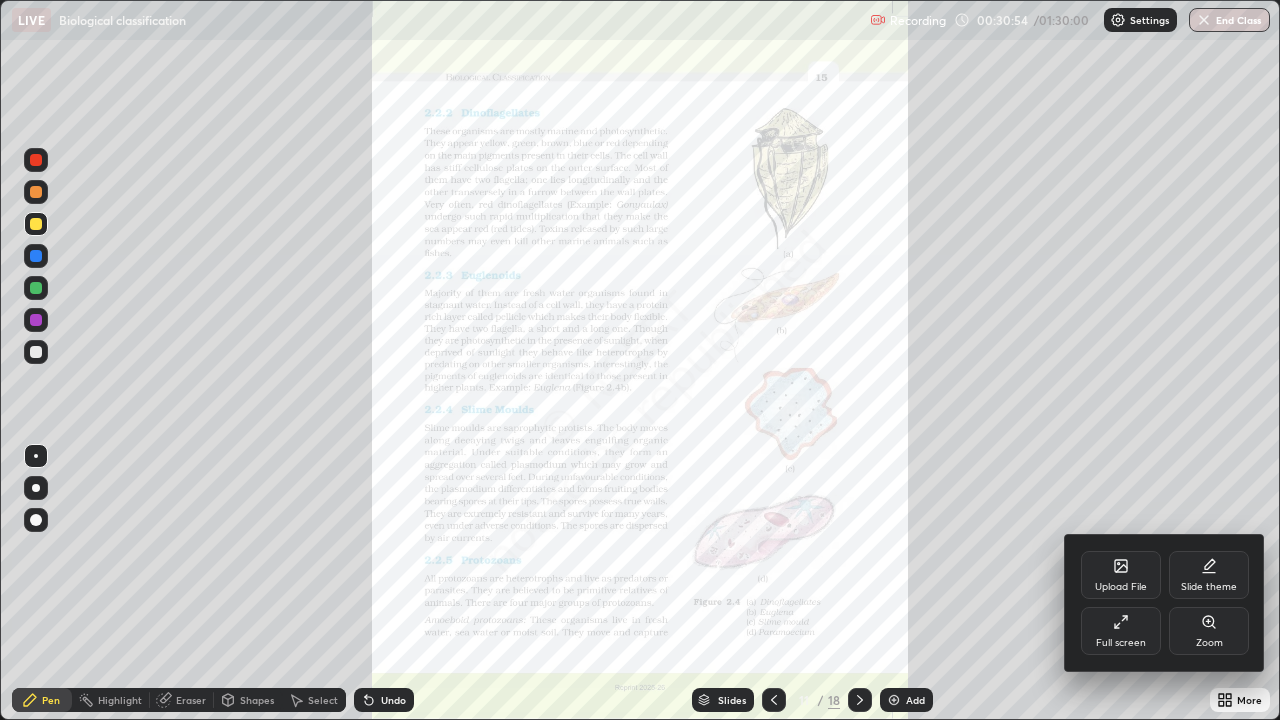 click on "Zoom" at bounding box center [1209, 643] 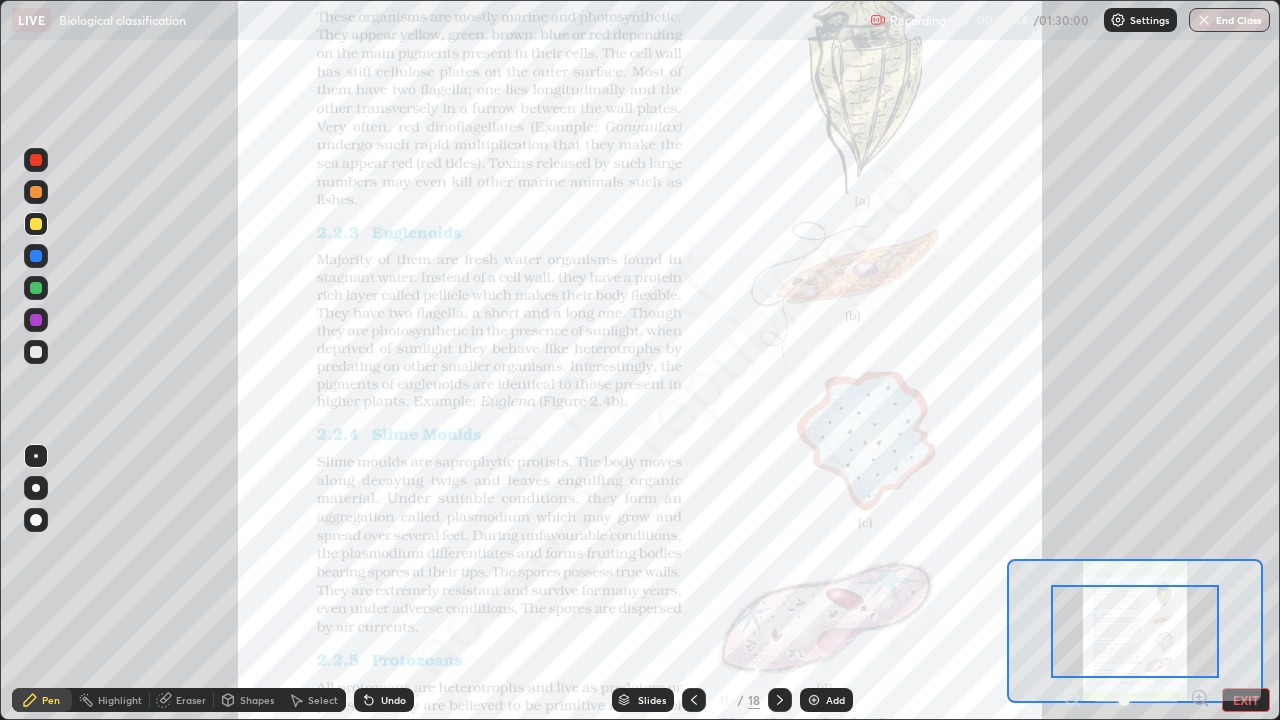 click 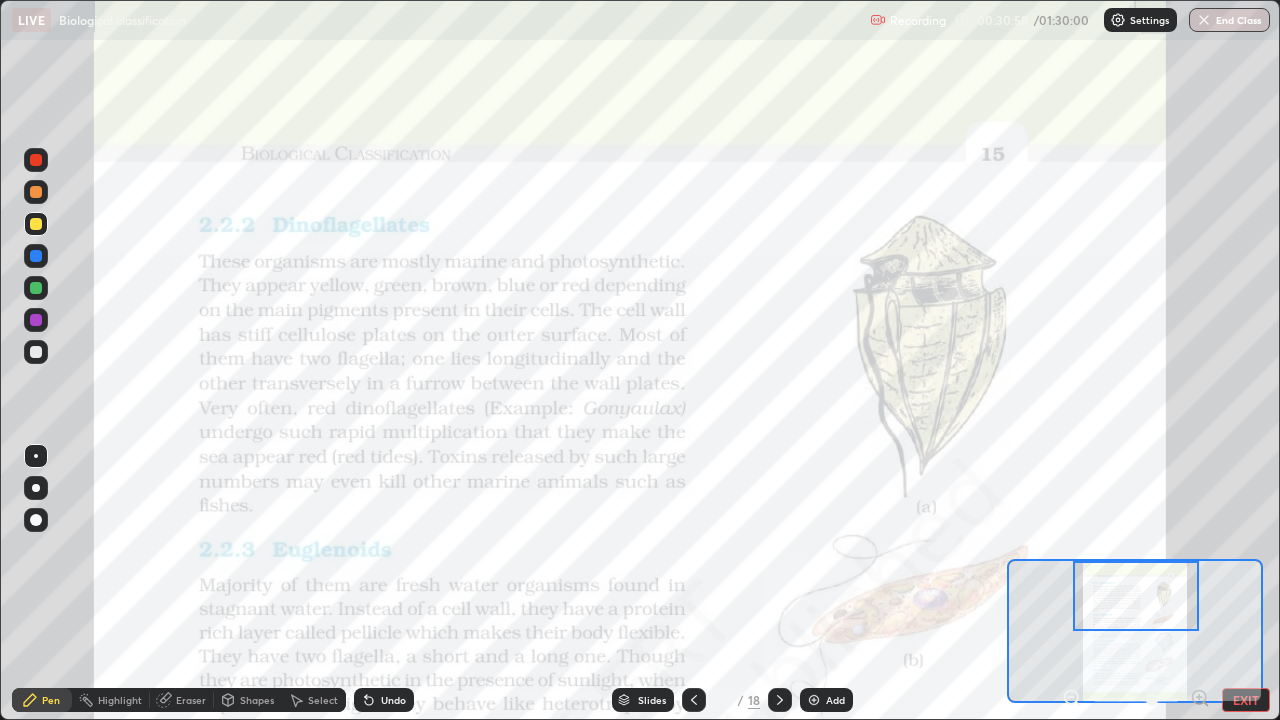click at bounding box center (36, 160) 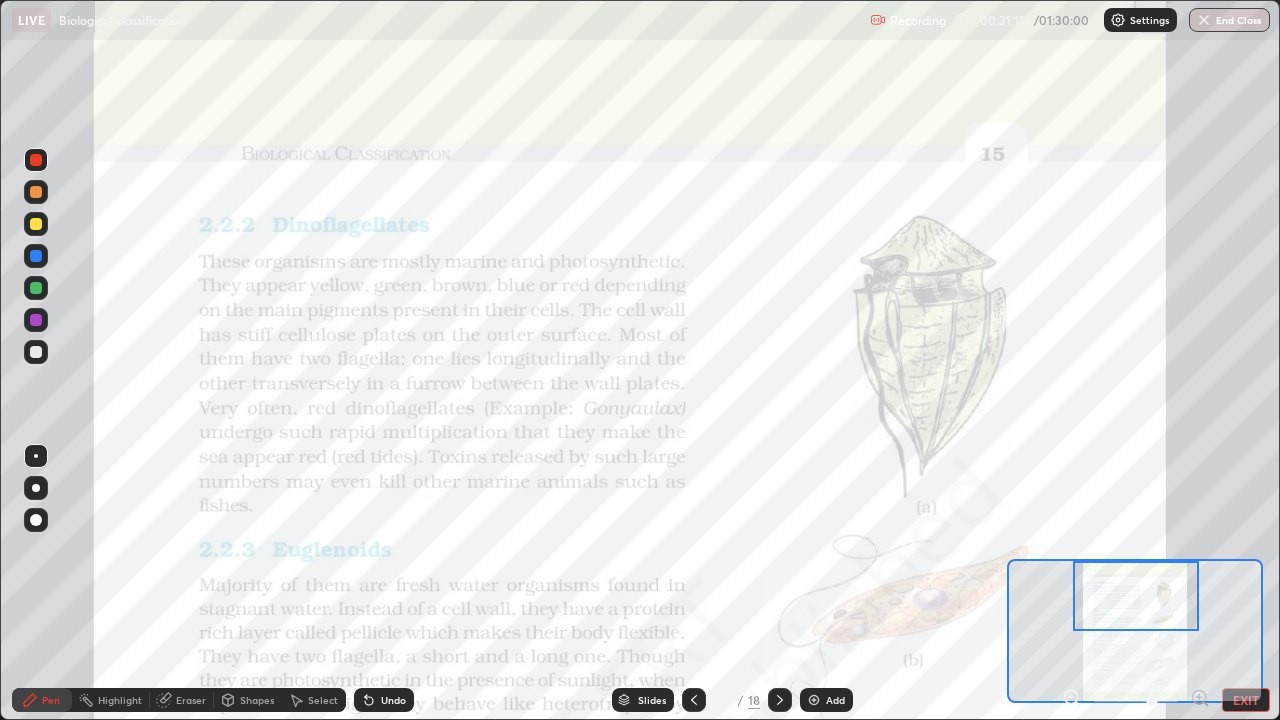 click on "Slides" at bounding box center [652, 700] 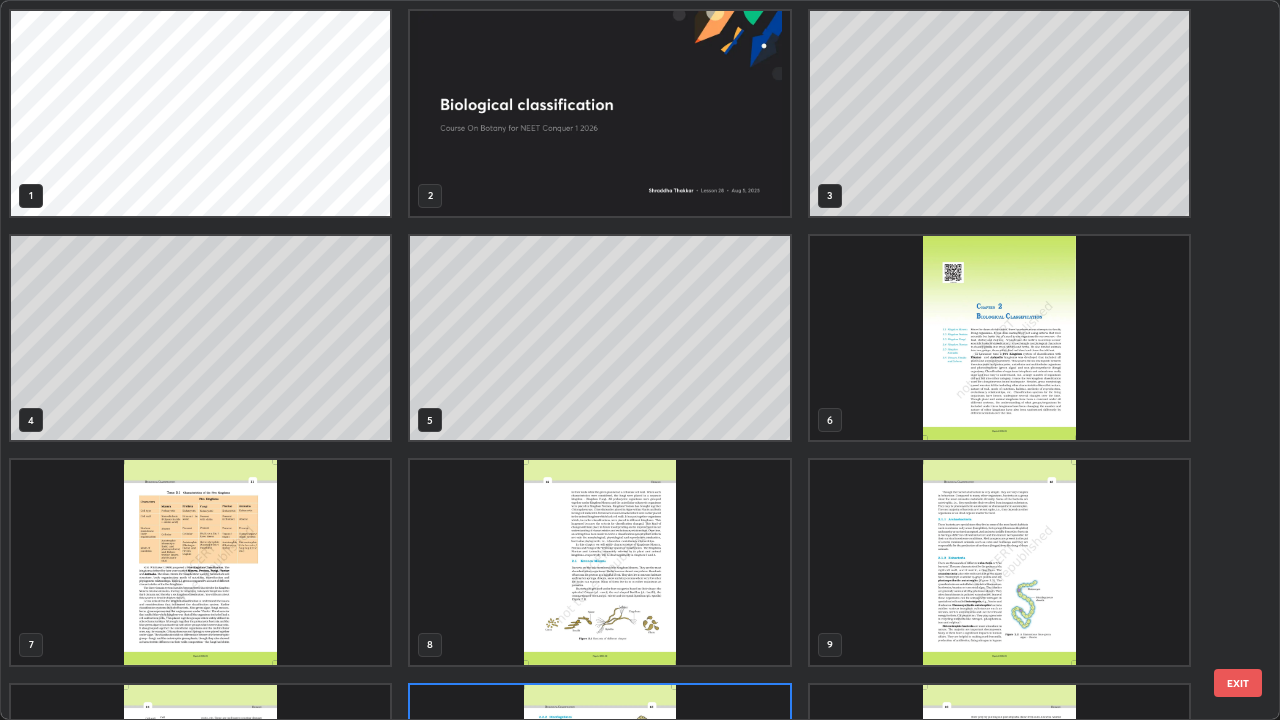 scroll, scrollTop: 180, scrollLeft: 0, axis: vertical 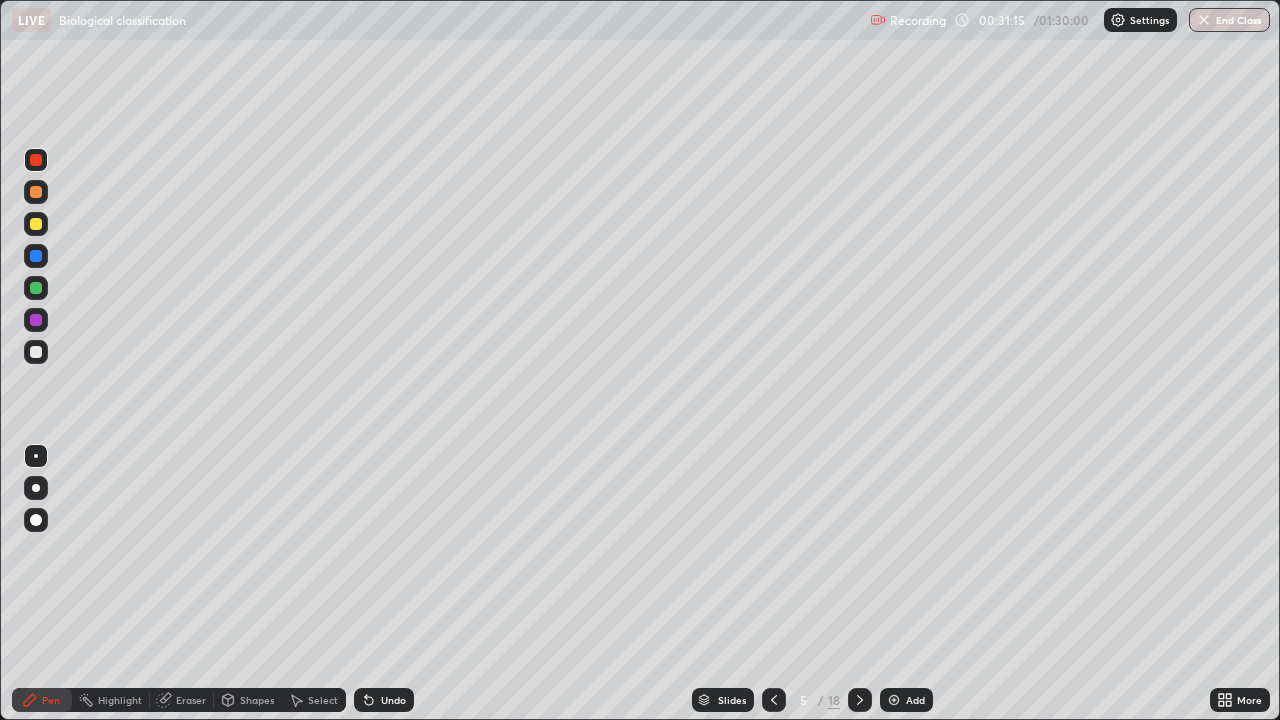 click on "Eraser" at bounding box center (191, 700) 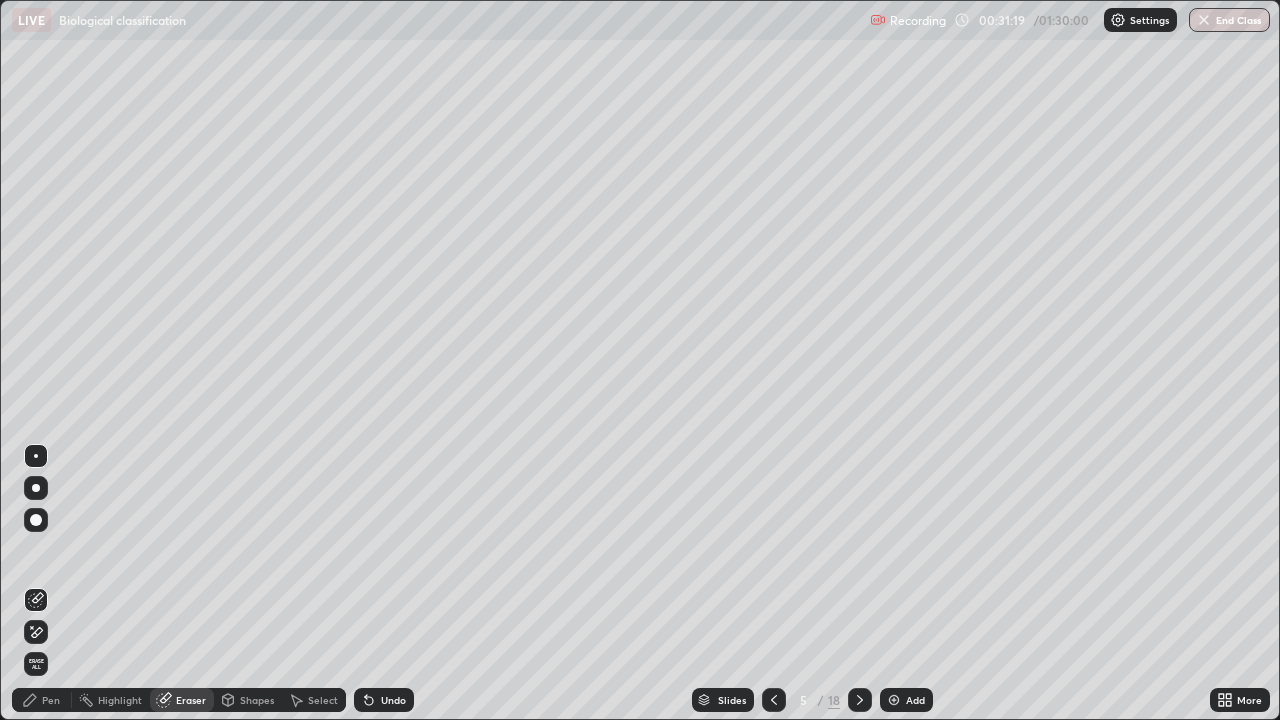 click on "Pen" at bounding box center (42, 700) 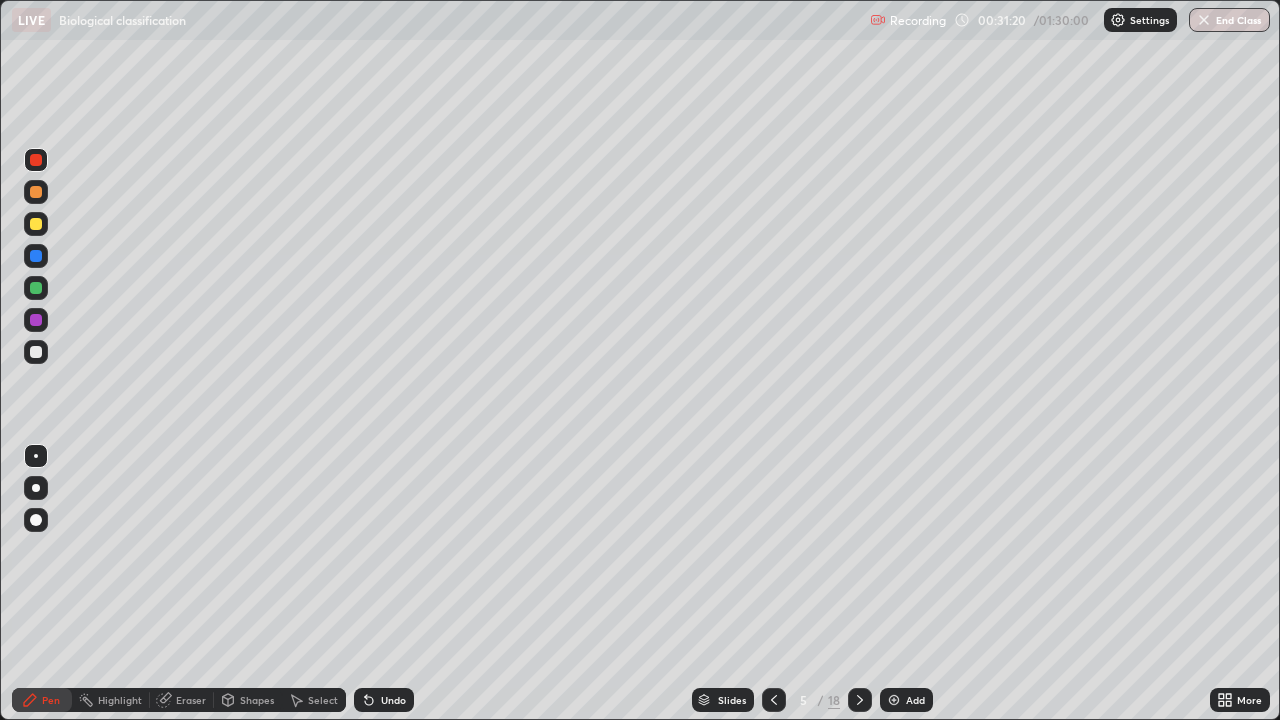 click at bounding box center [36, 224] 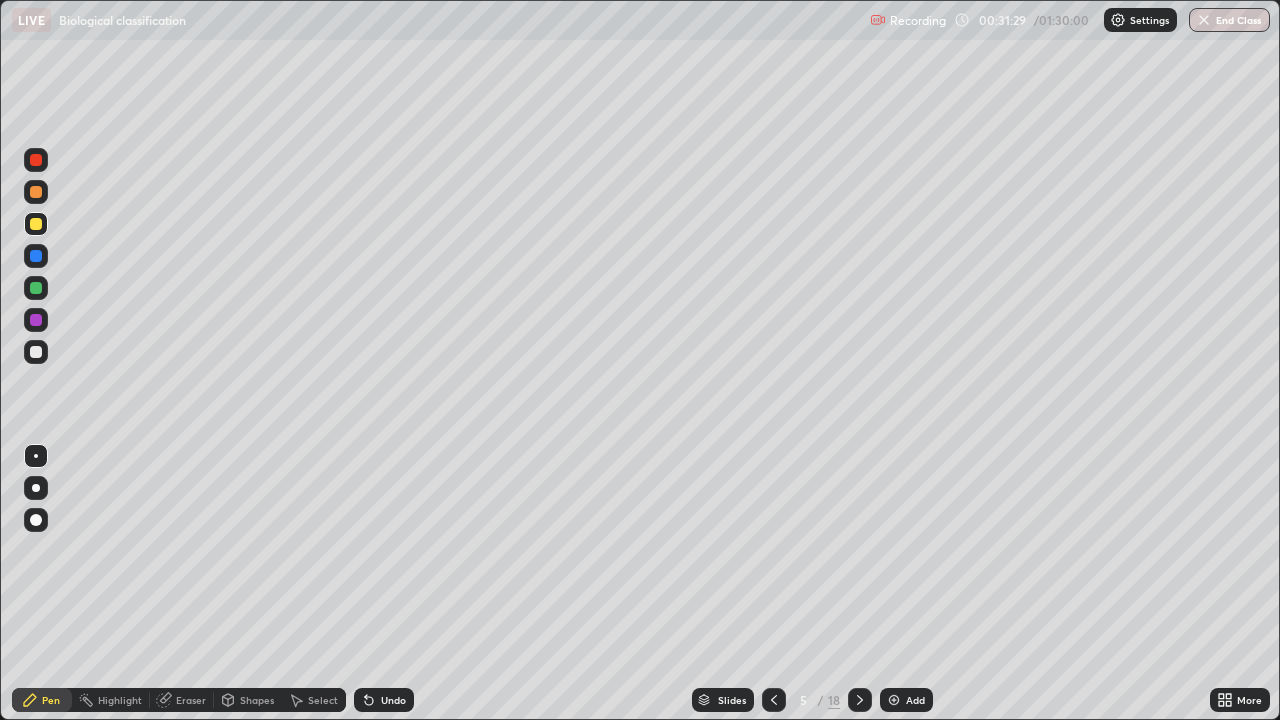 click on "Slides" at bounding box center (723, 700) 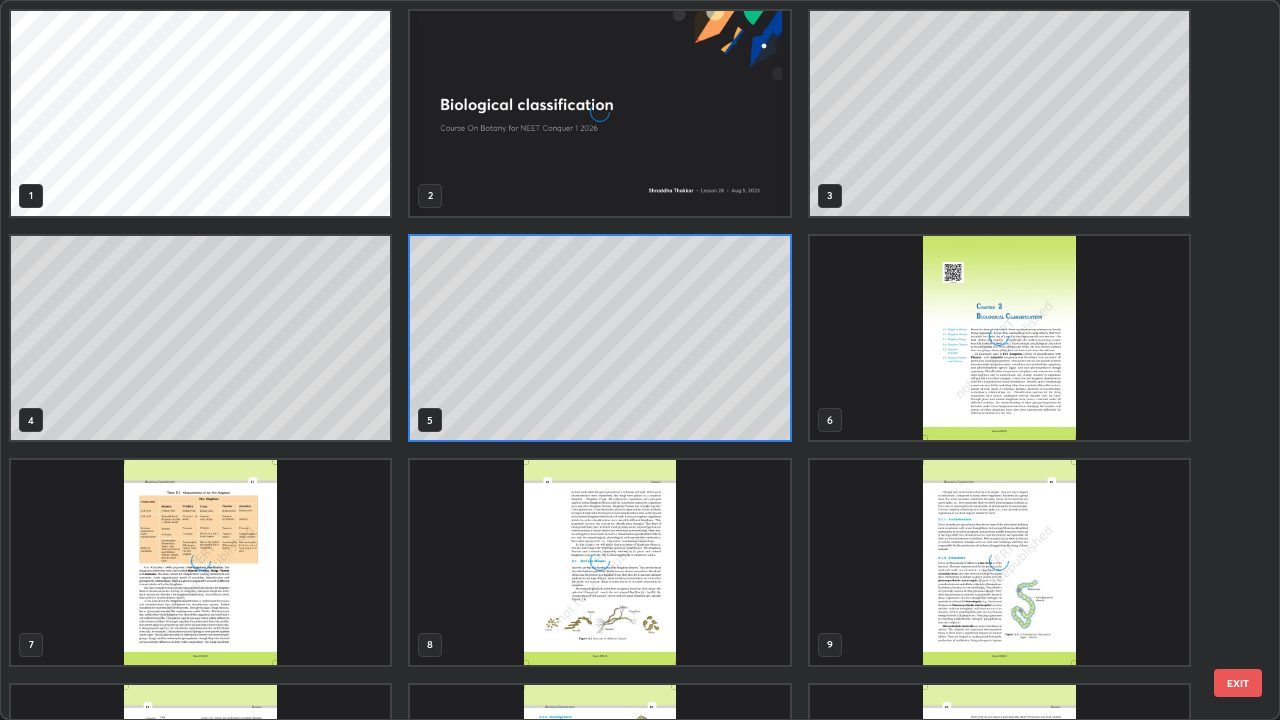 scroll, scrollTop: 7, scrollLeft: 11, axis: both 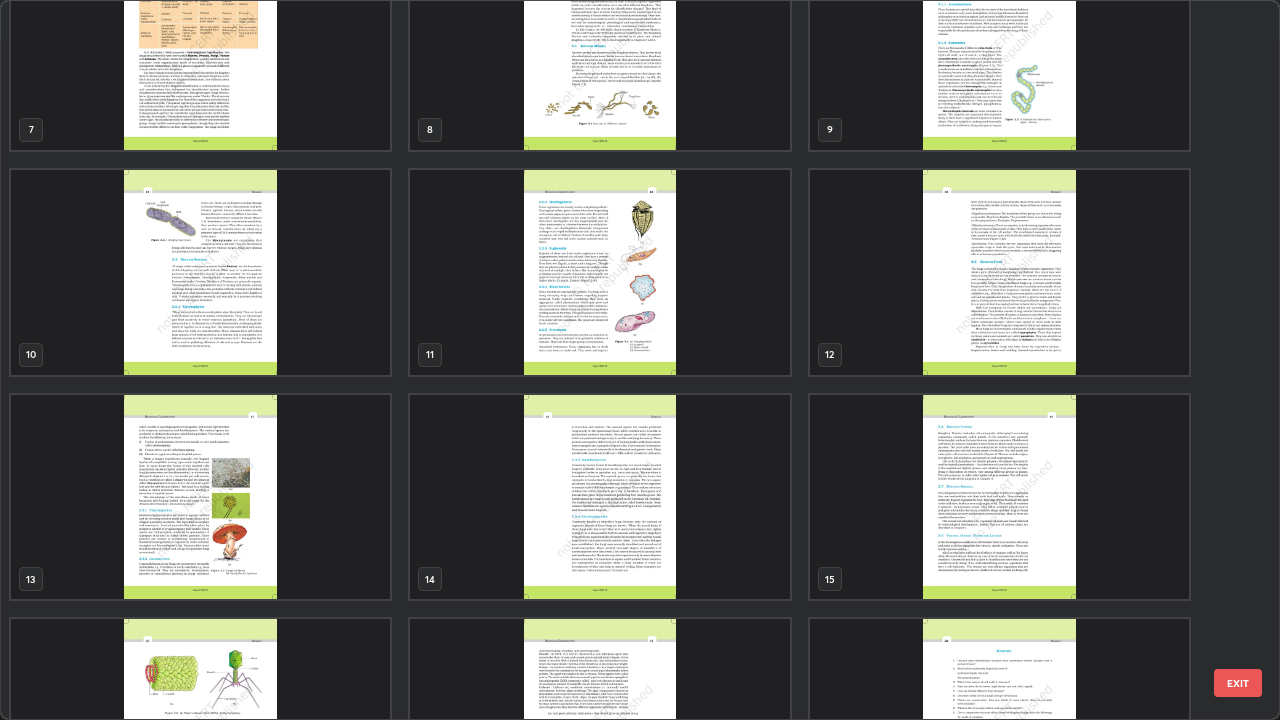 click at bounding box center (599, 272) 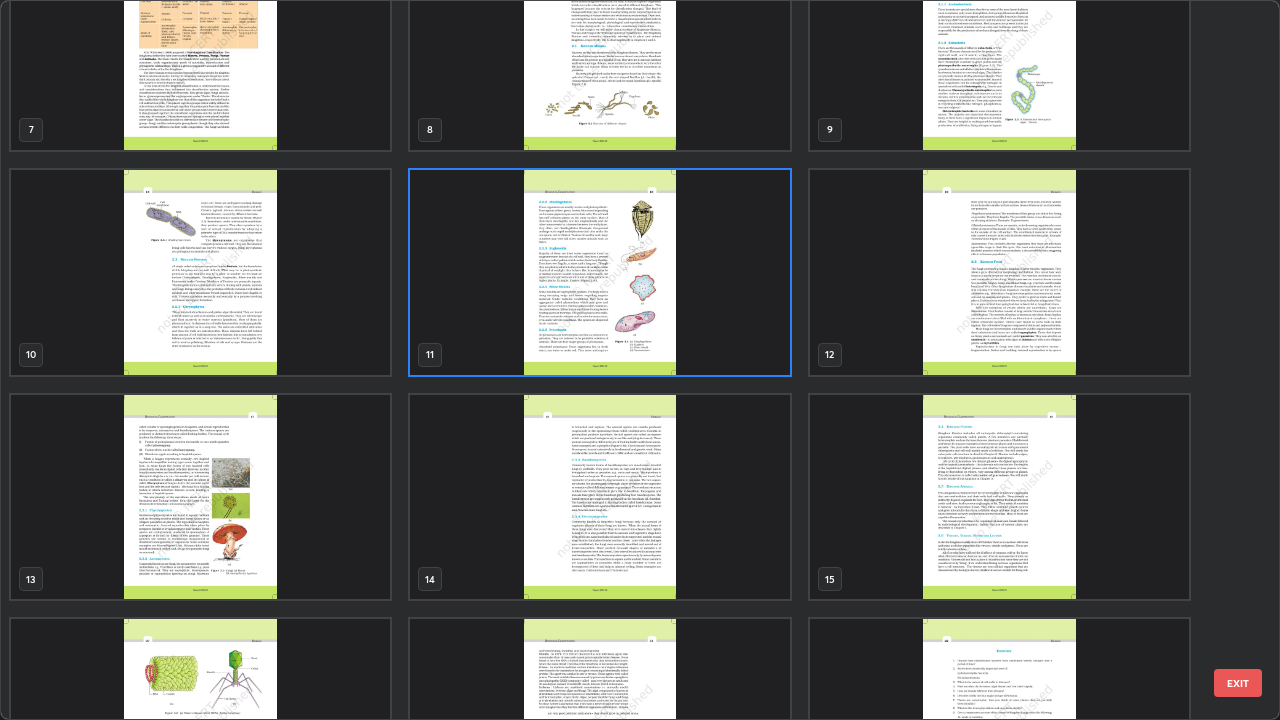 click at bounding box center (599, 272) 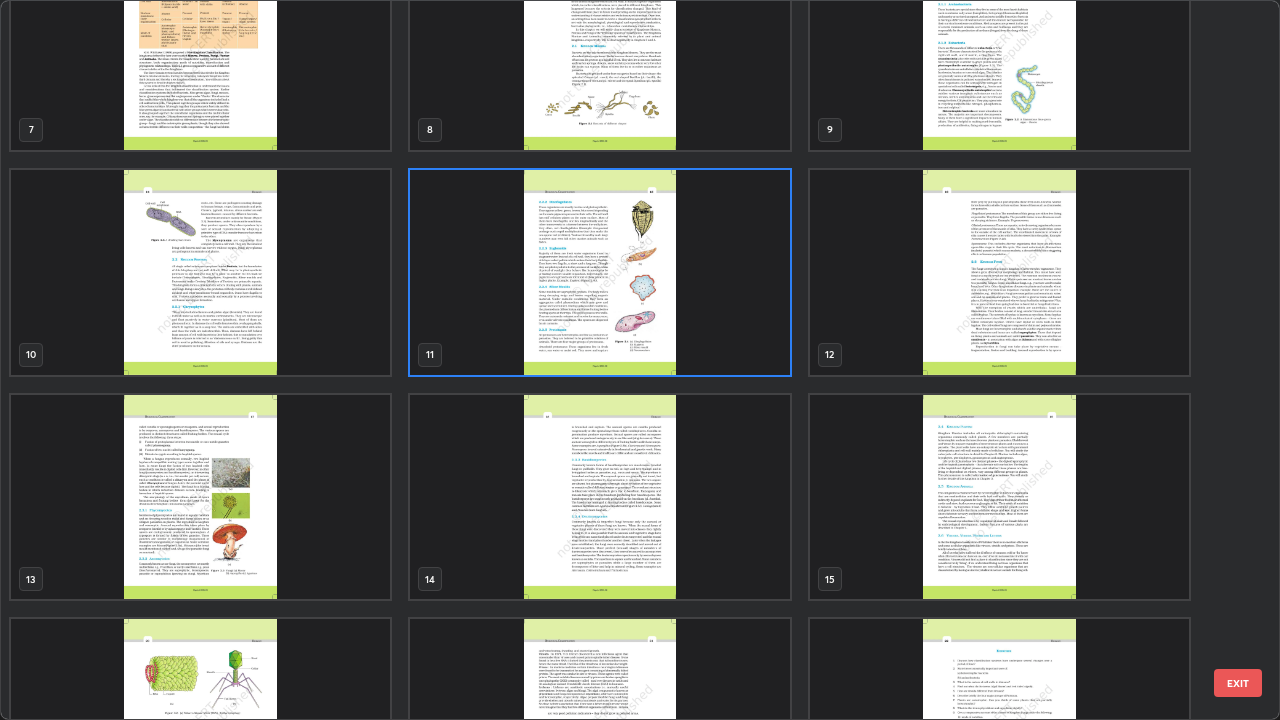click at bounding box center [599, 272] 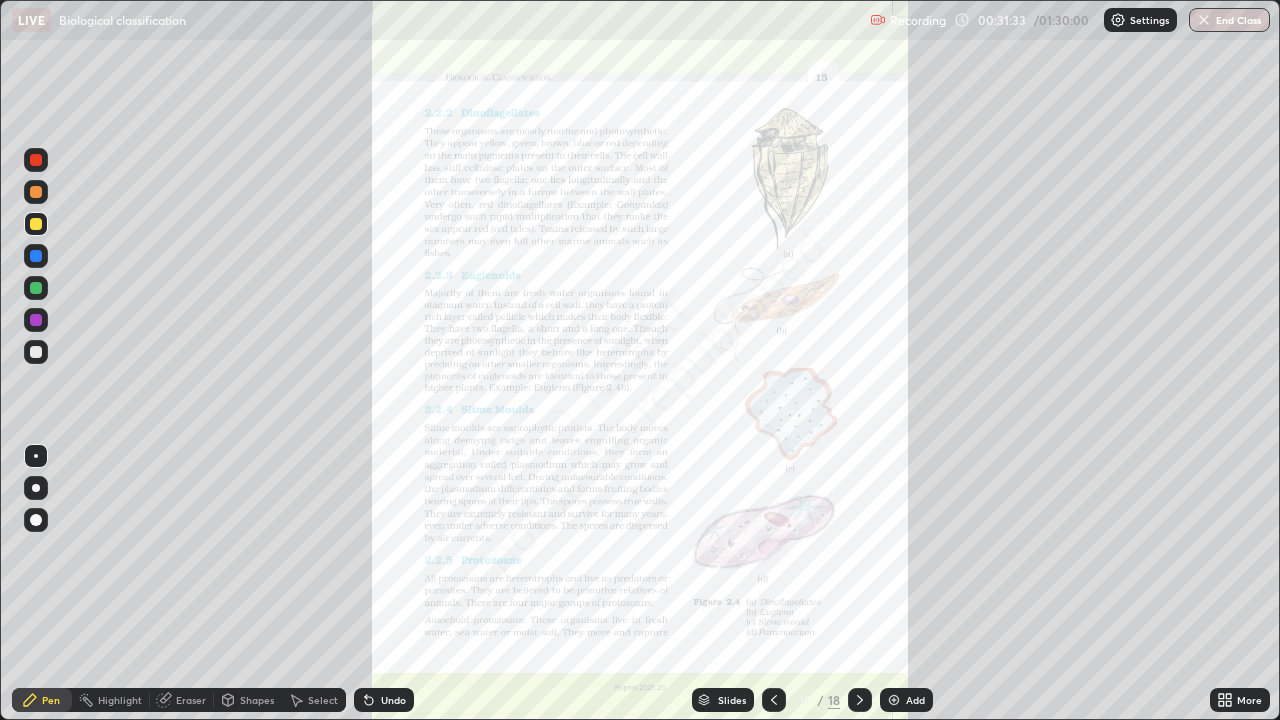click 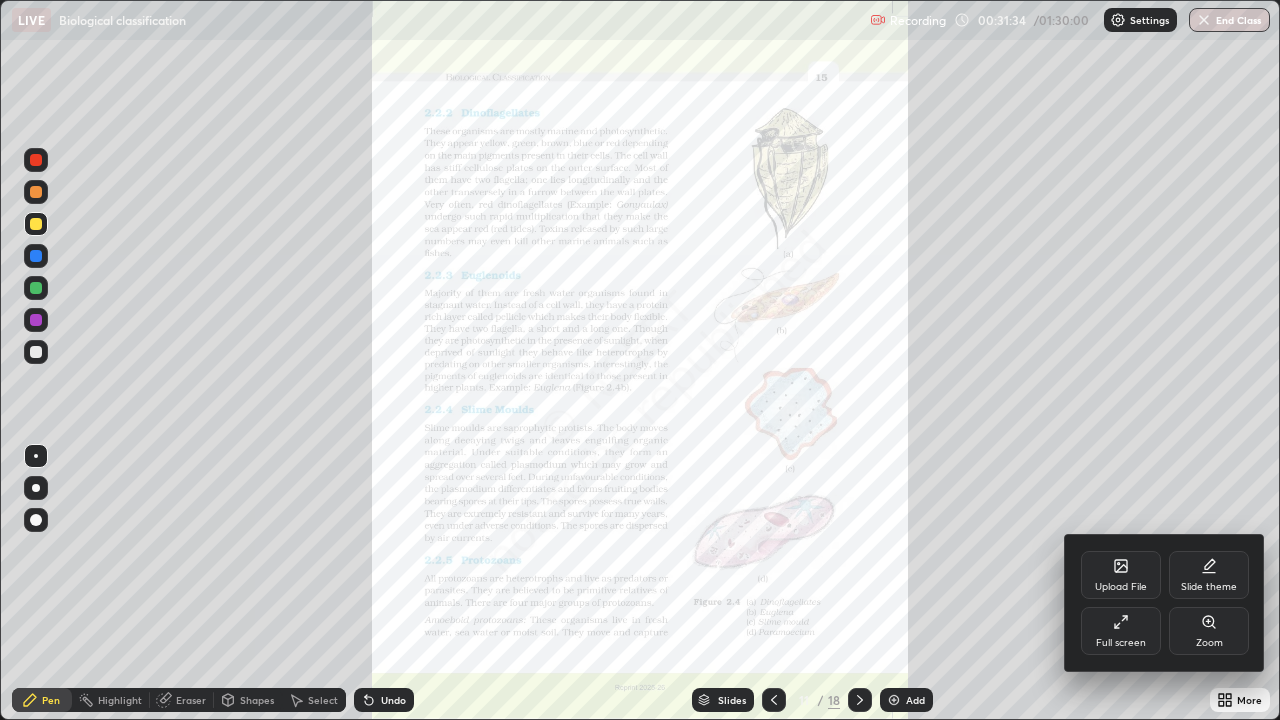 click on "Zoom" at bounding box center [1209, 643] 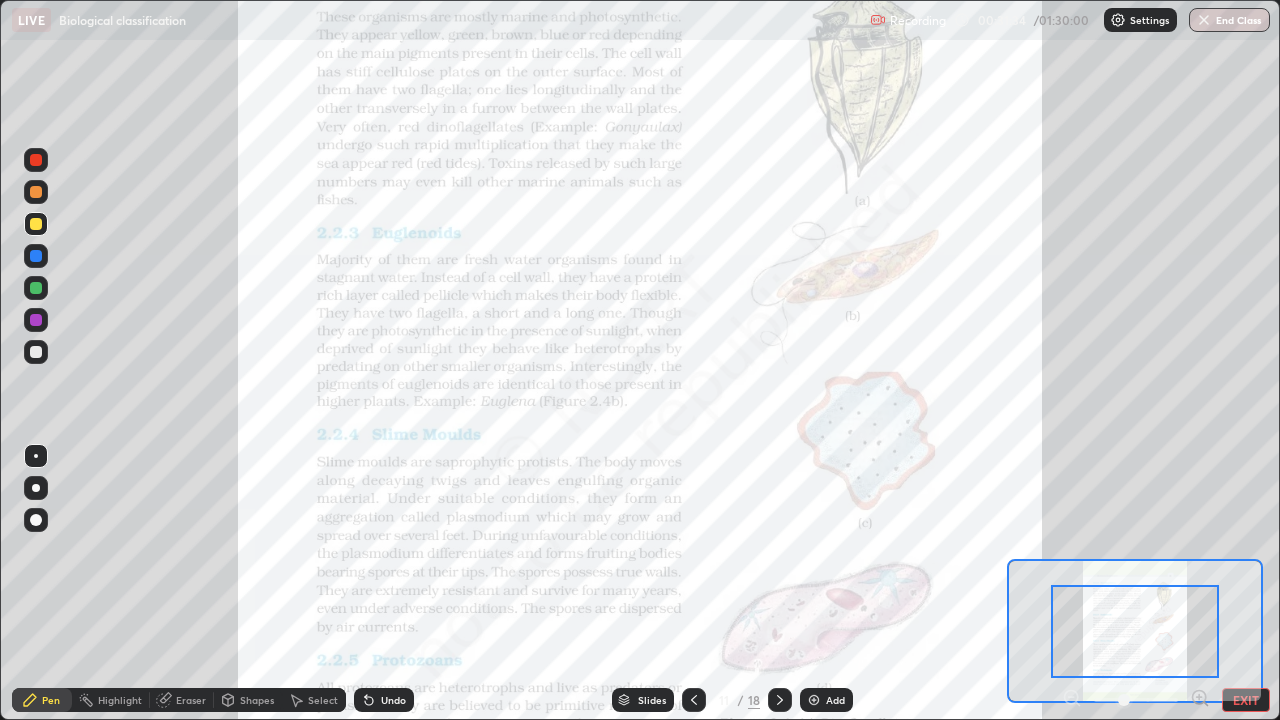 click 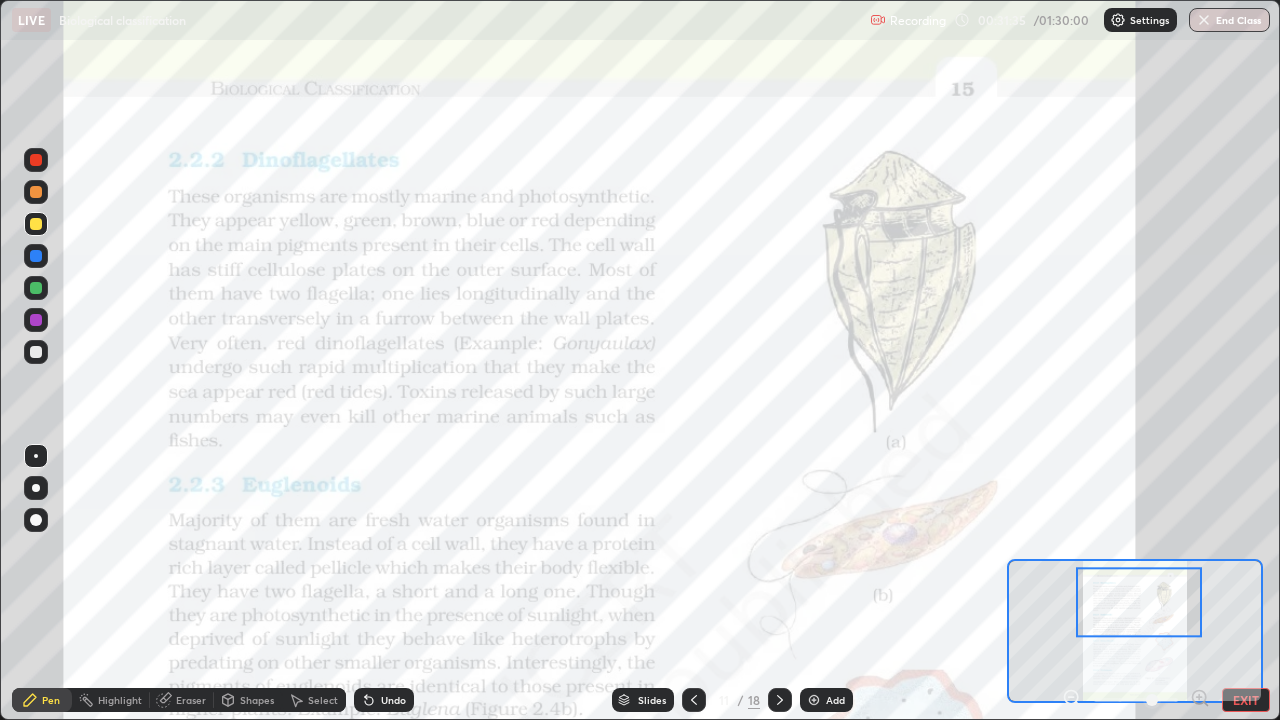 click 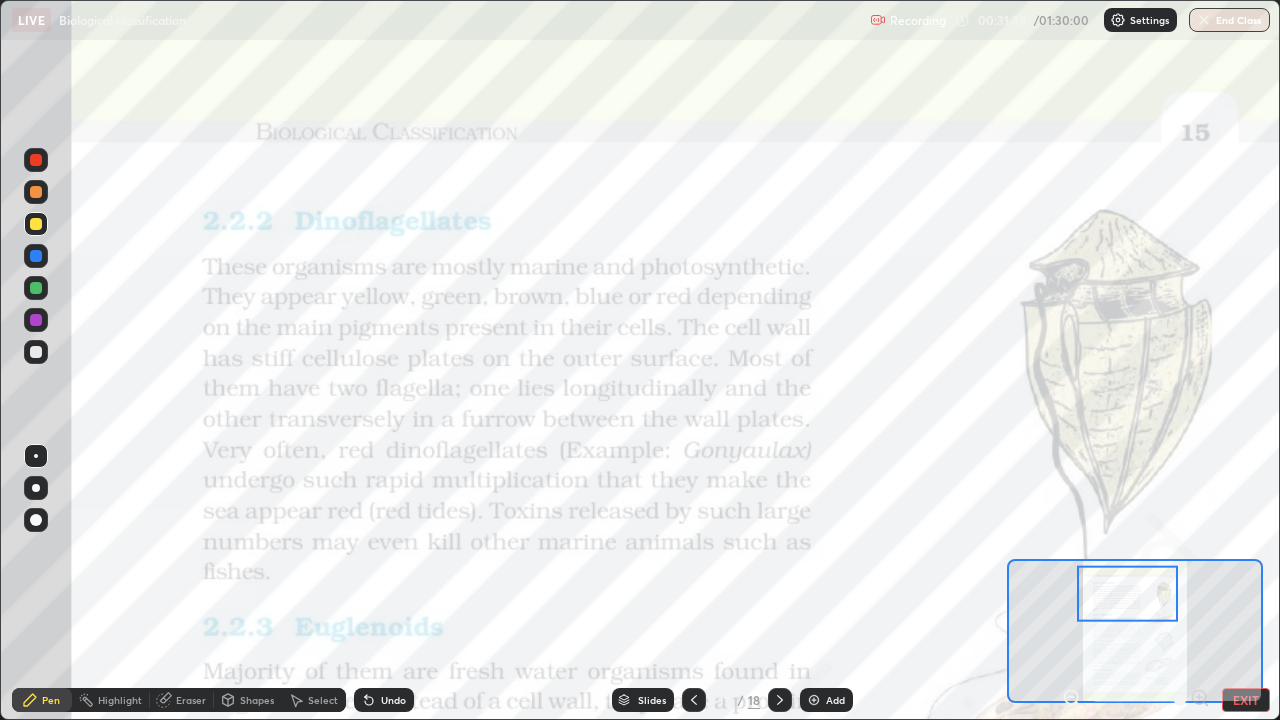 click at bounding box center (36, 160) 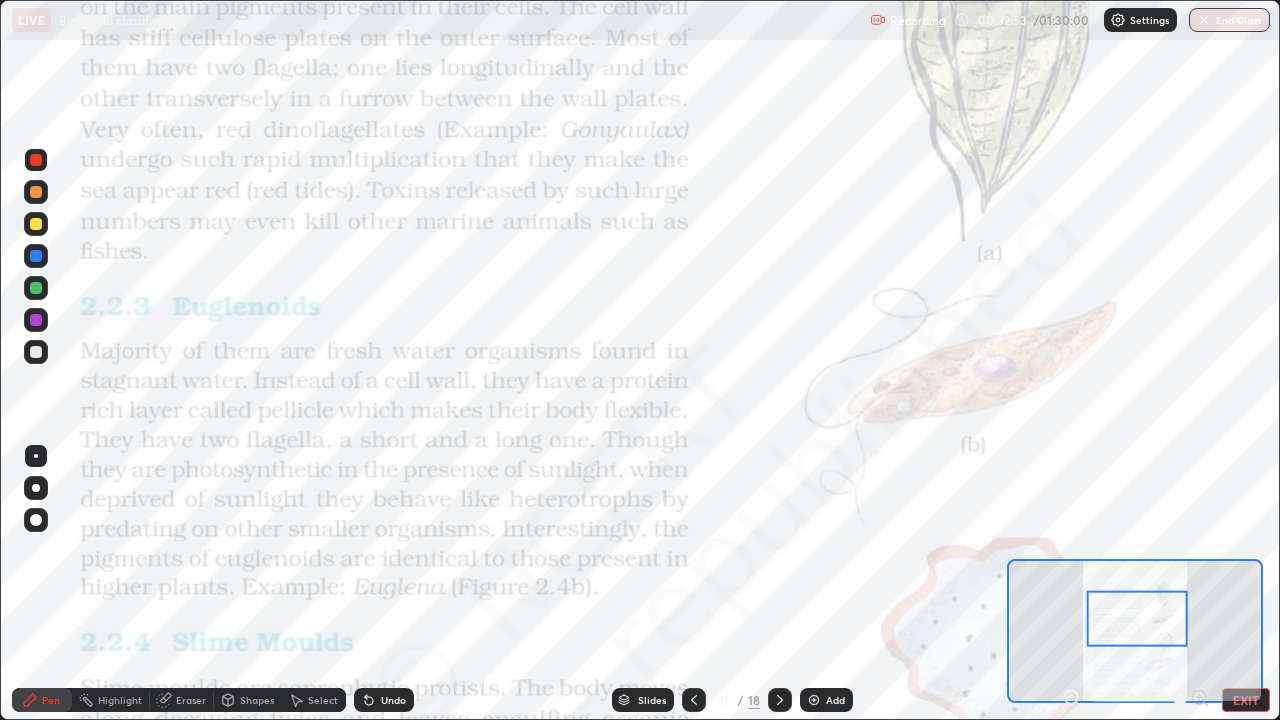 click on "Slides" at bounding box center [652, 700] 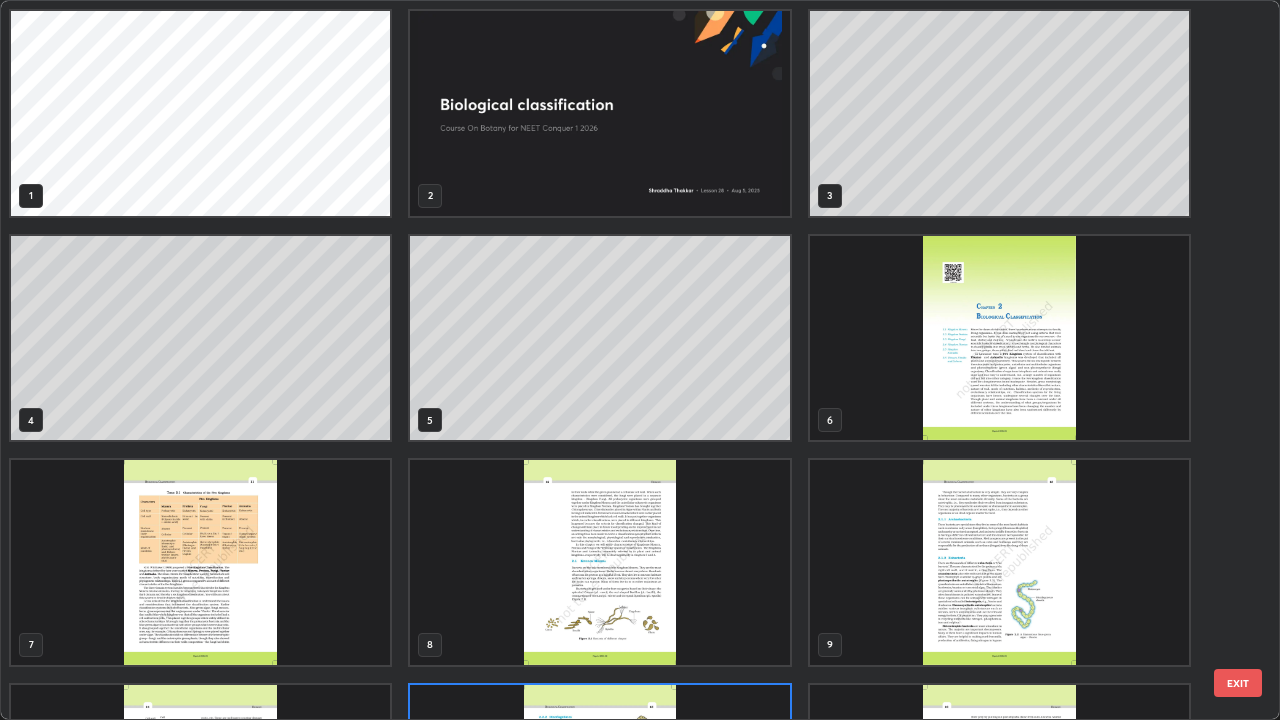 scroll, scrollTop: 180, scrollLeft: 0, axis: vertical 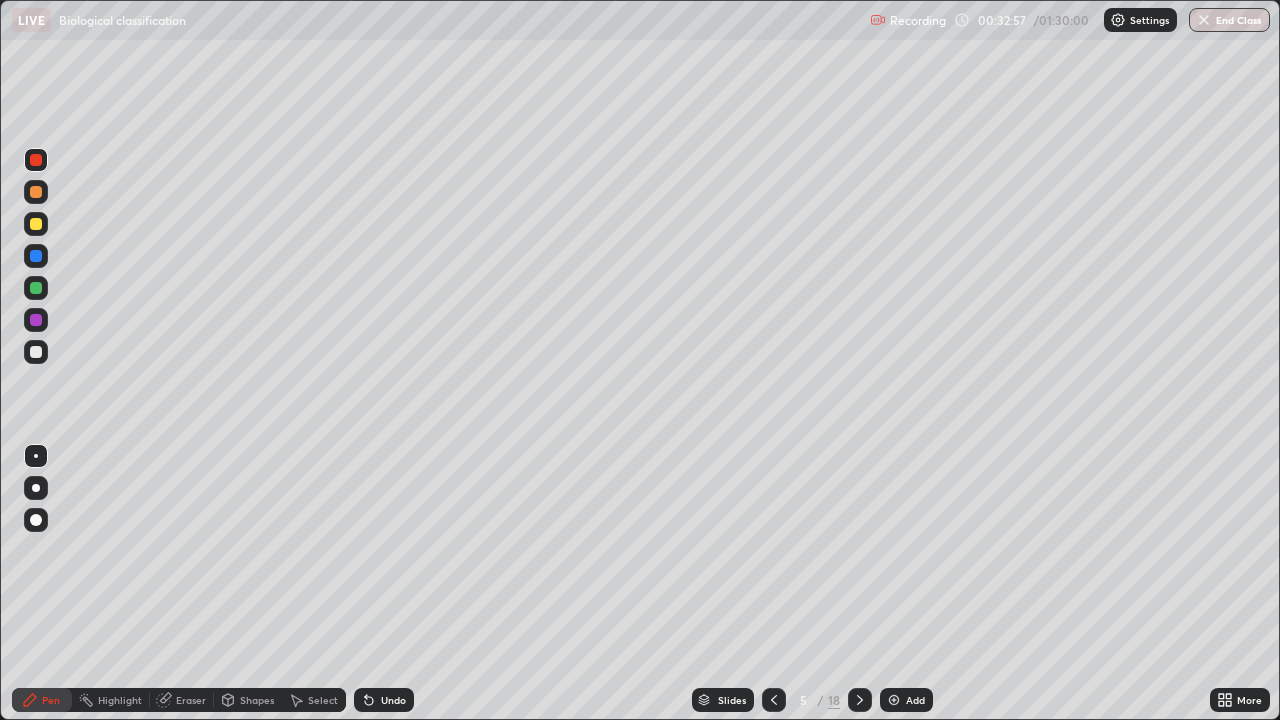 click on "Add" at bounding box center [915, 700] 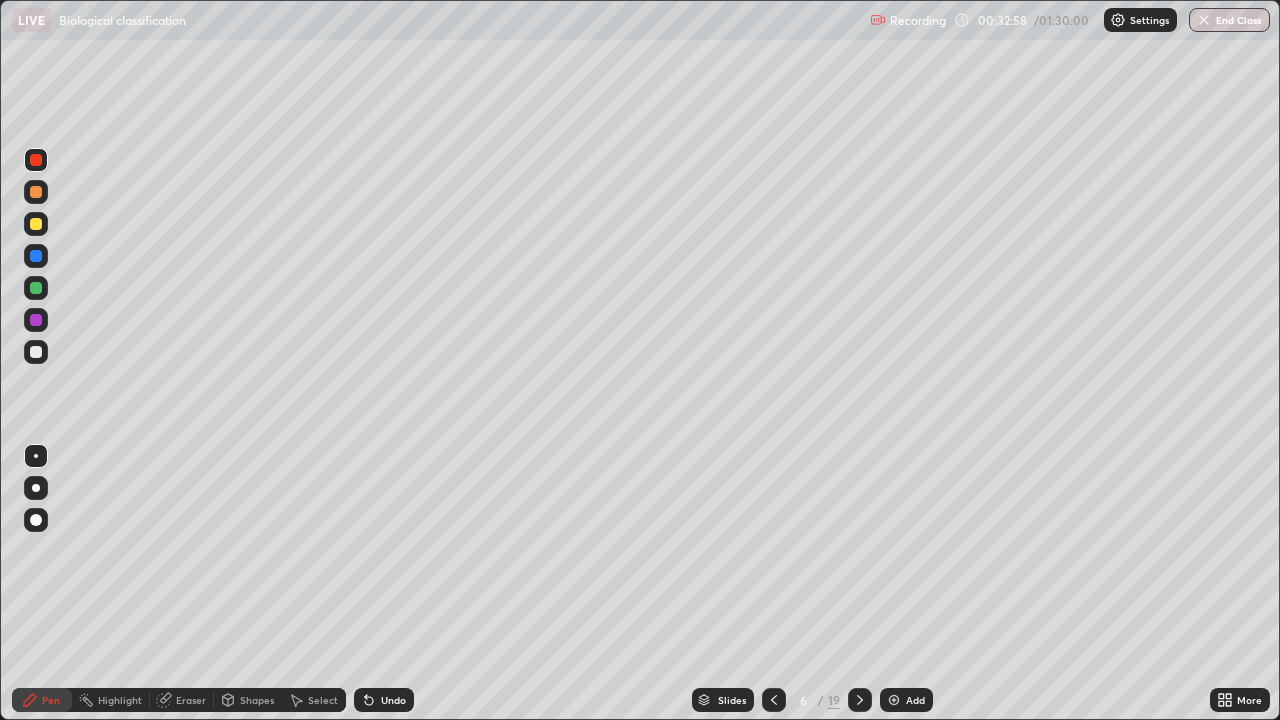 click at bounding box center [36, 224] 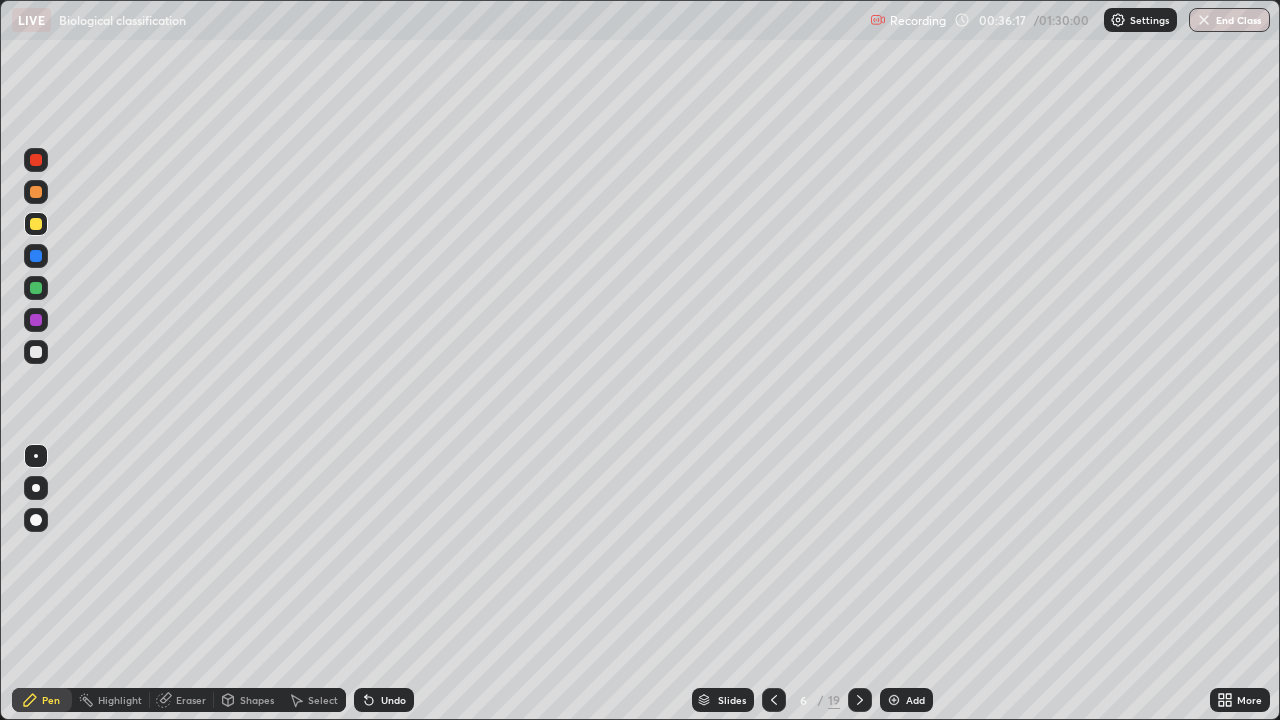 click on "Slides" at bounding box center [732, 700] 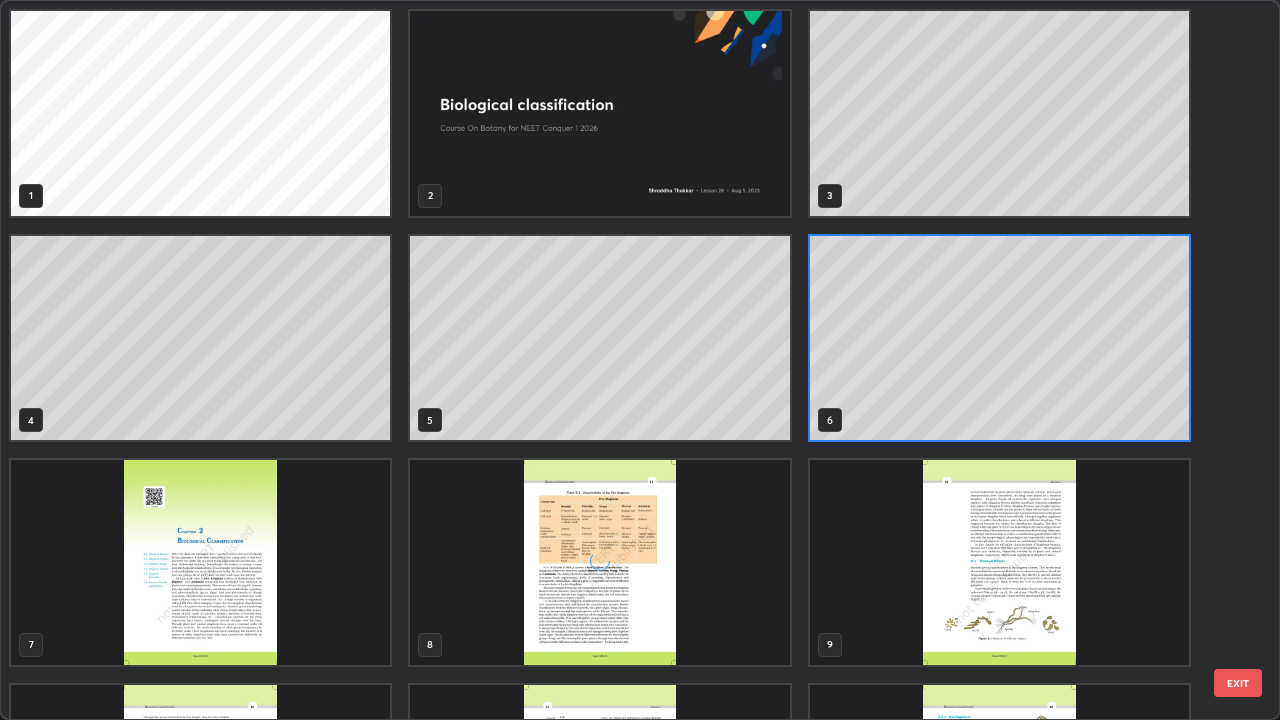 scroll, scrollTop: 7, scrollLeft: 11, axis: both 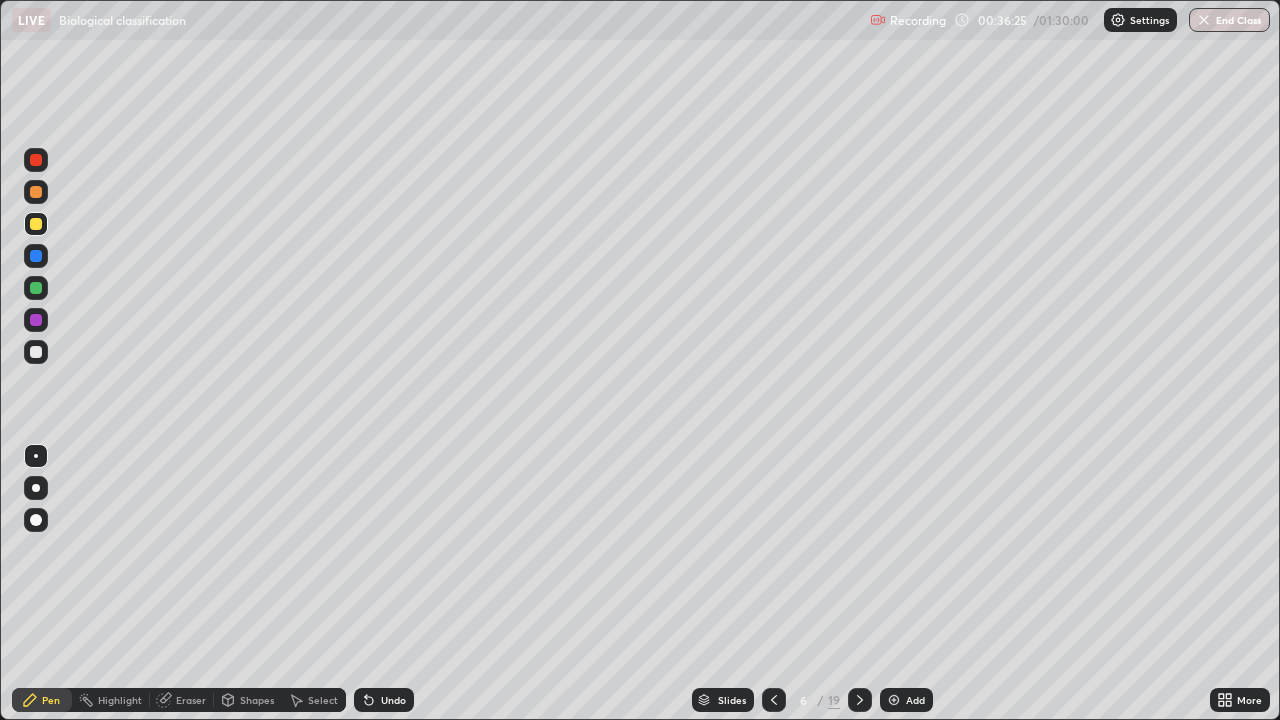click on "Add" at bounding box center [915, 700] 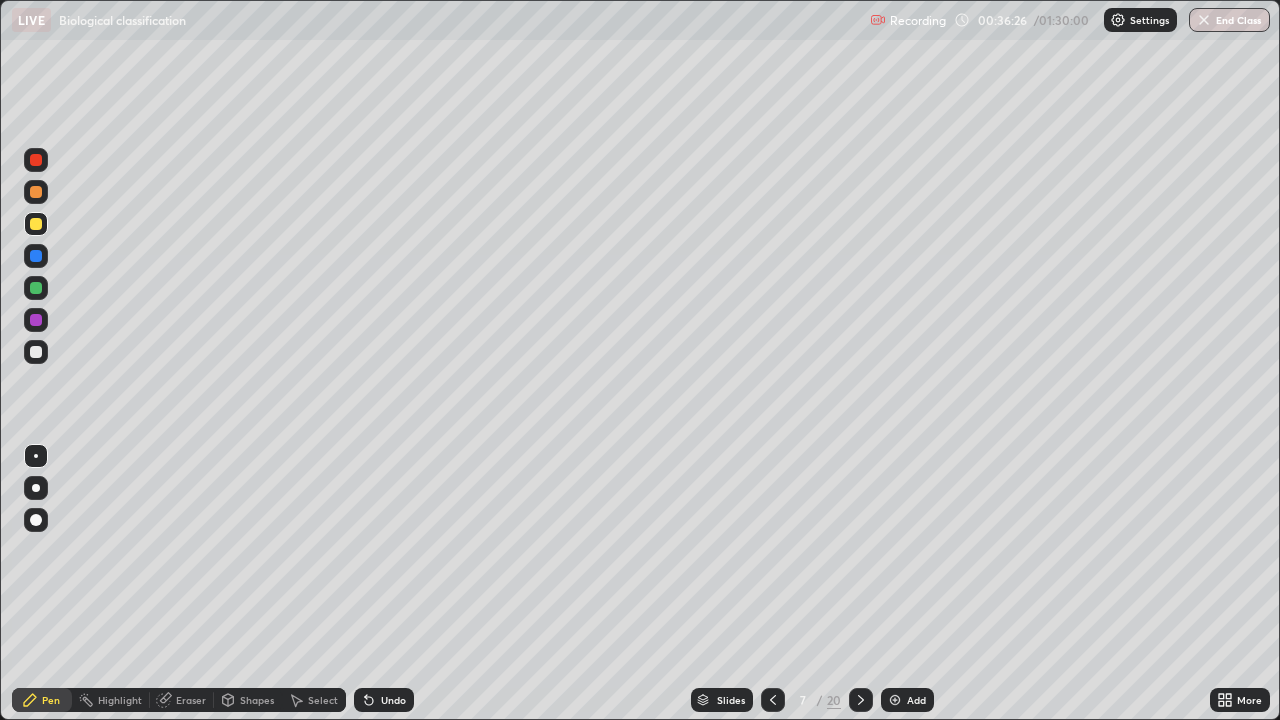click 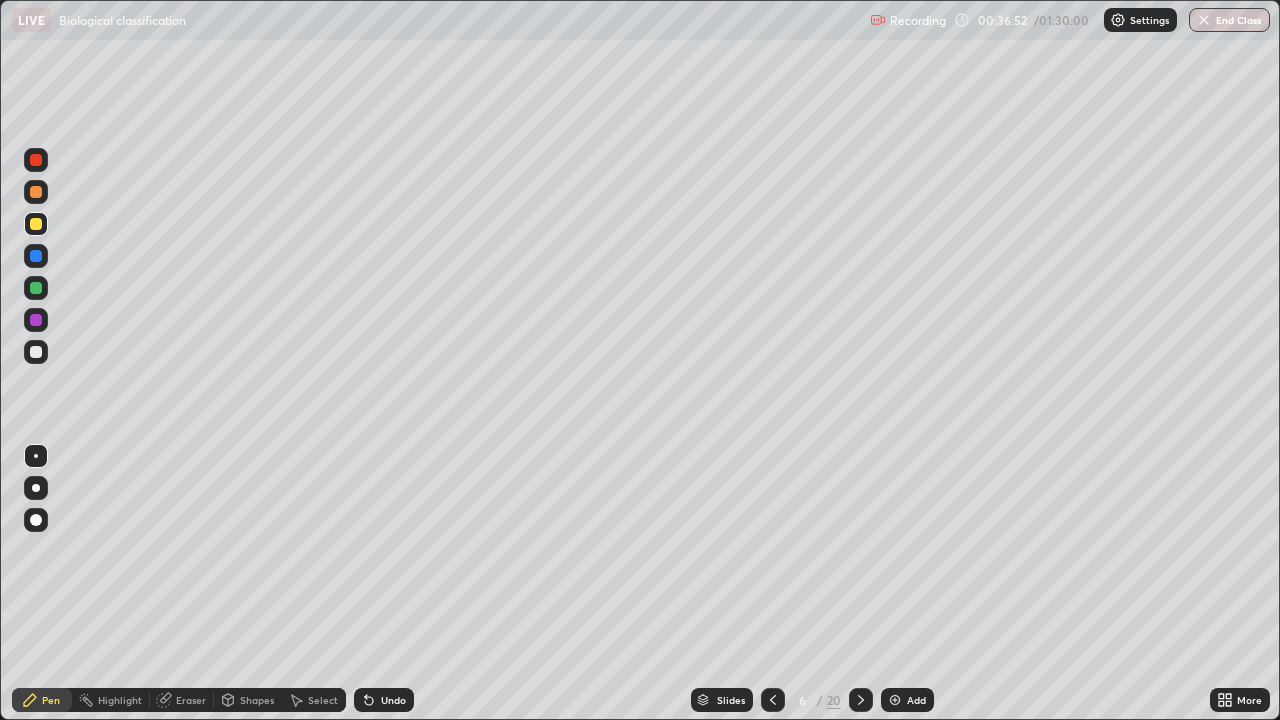 click on "Undo" at bounding box center (384, 700) 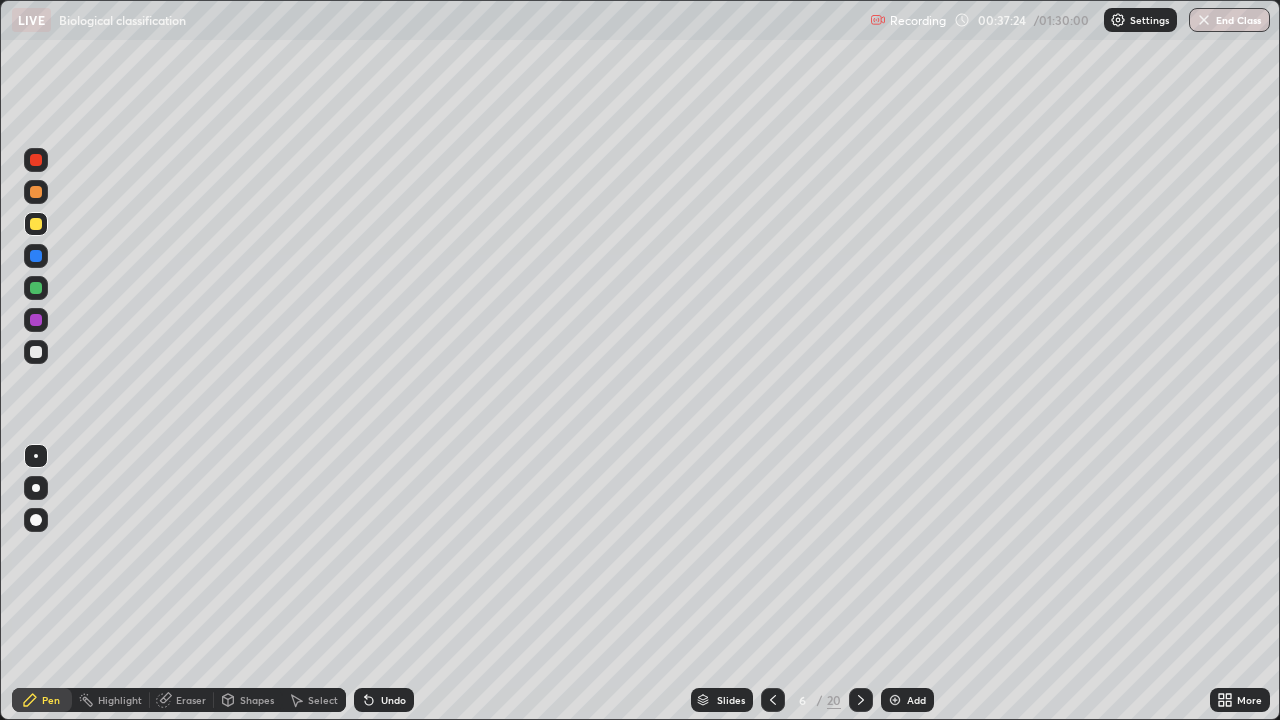 click on "Slides" at bounding box center [731, 700] 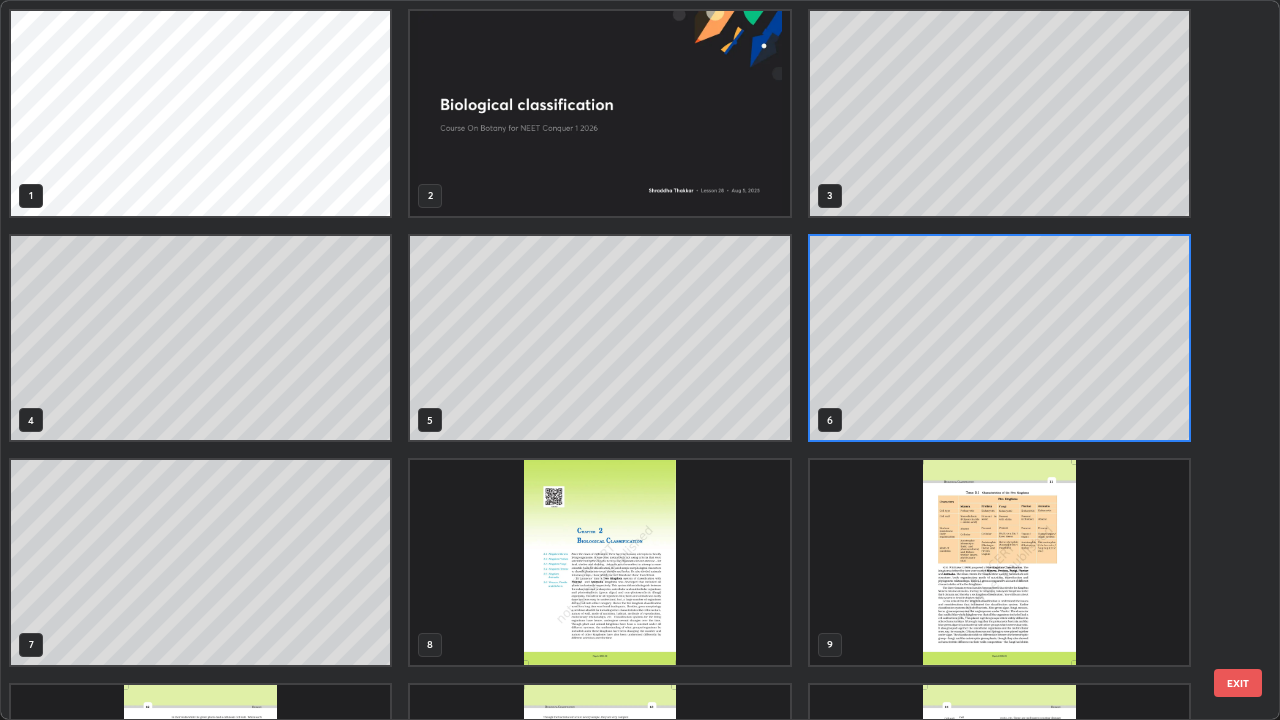 scroll, scrollTop: 7, scrollLeft: 11, axis: both 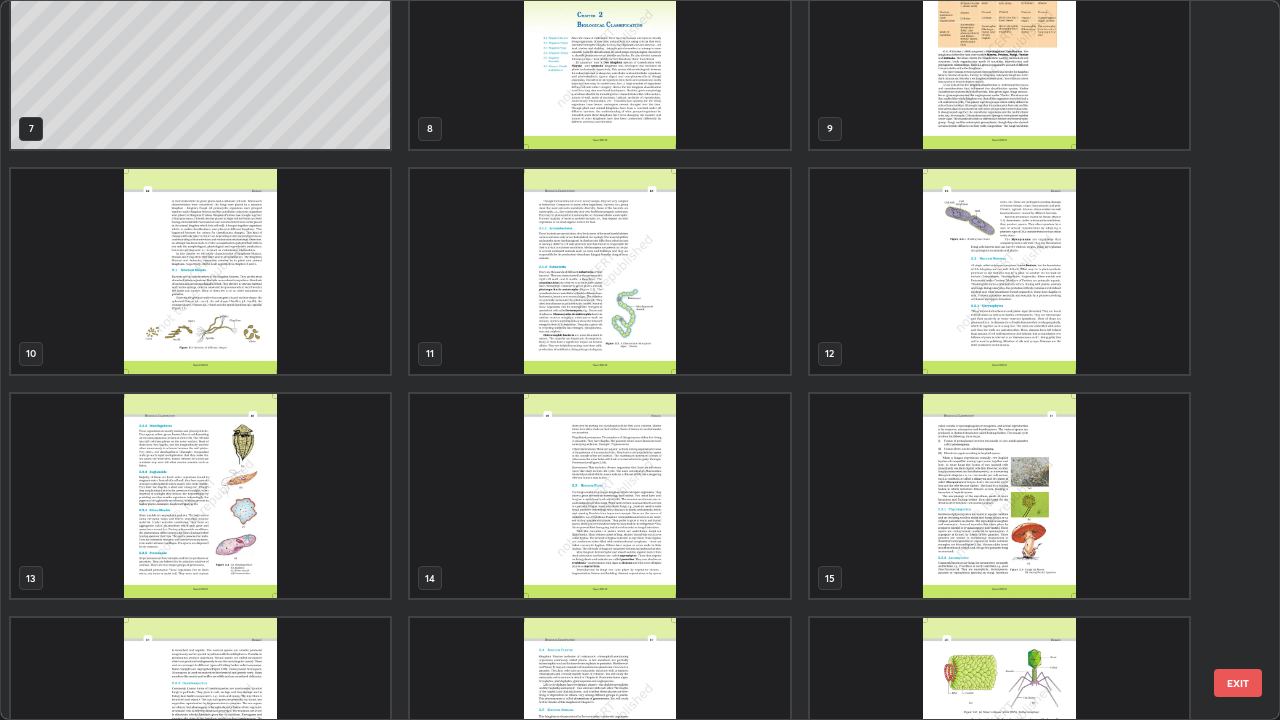 click at bounding box center [200, 496] 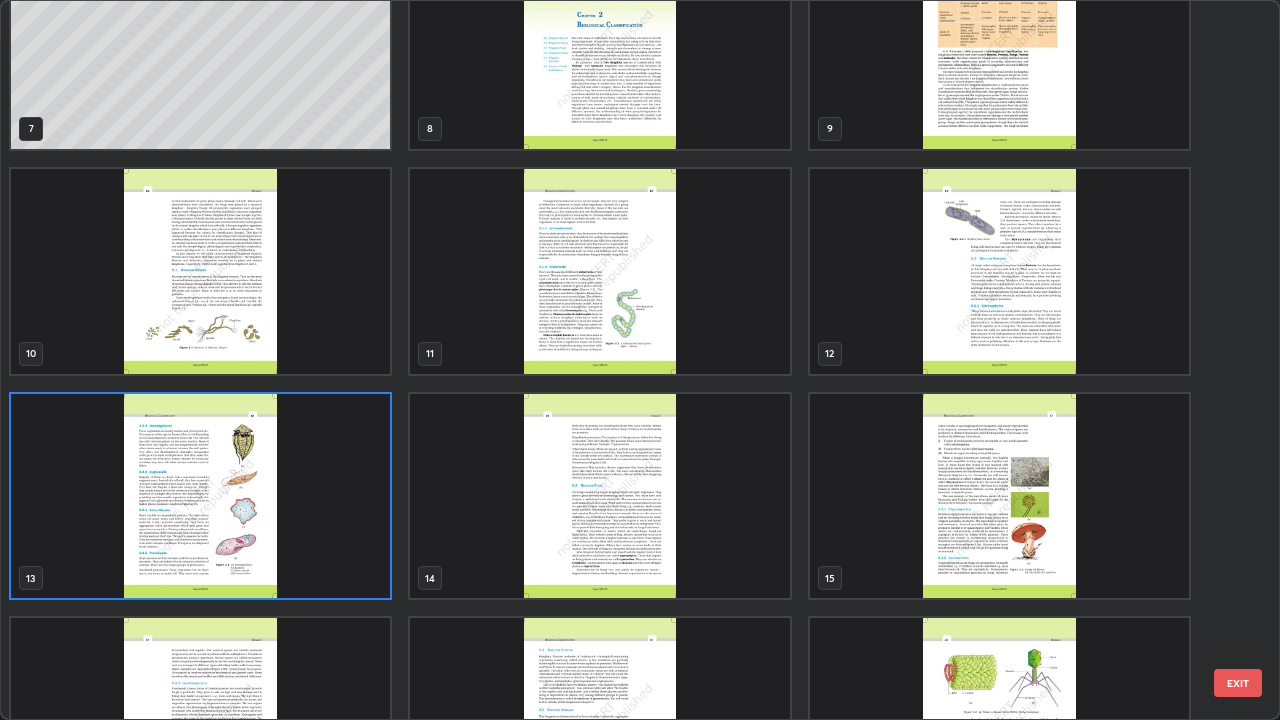 click at bounding box center (200, 496) 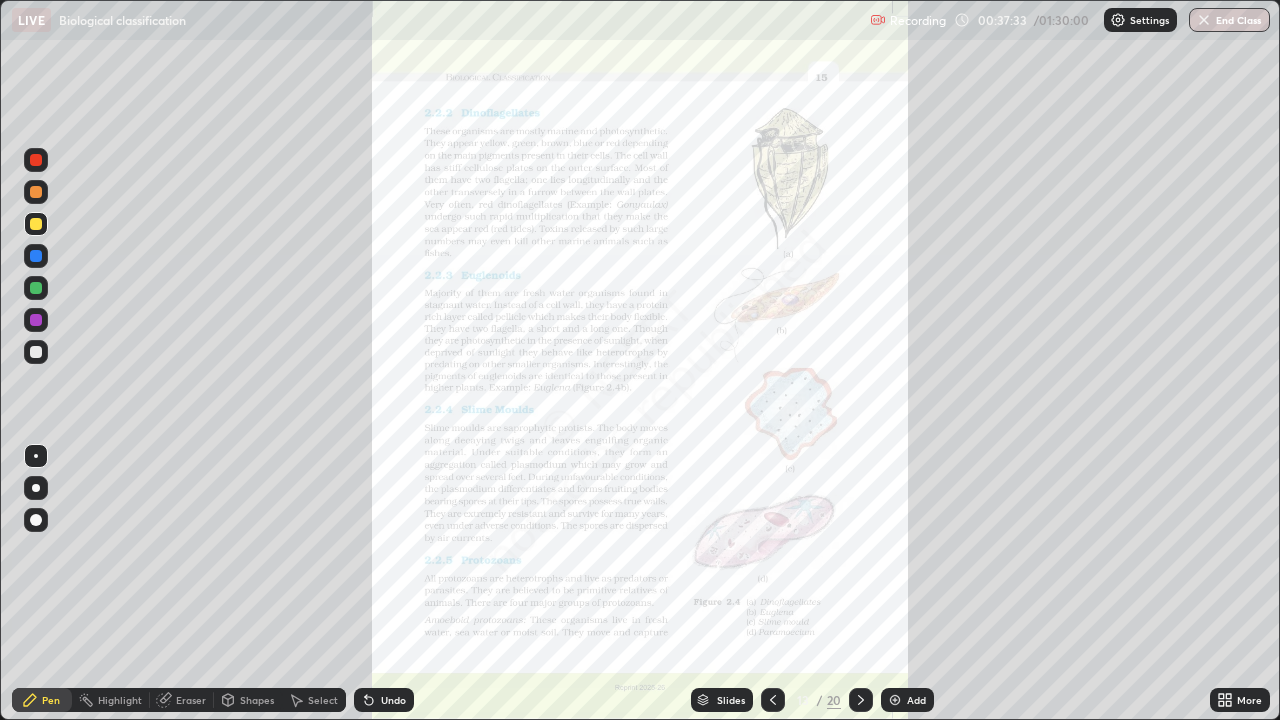 click 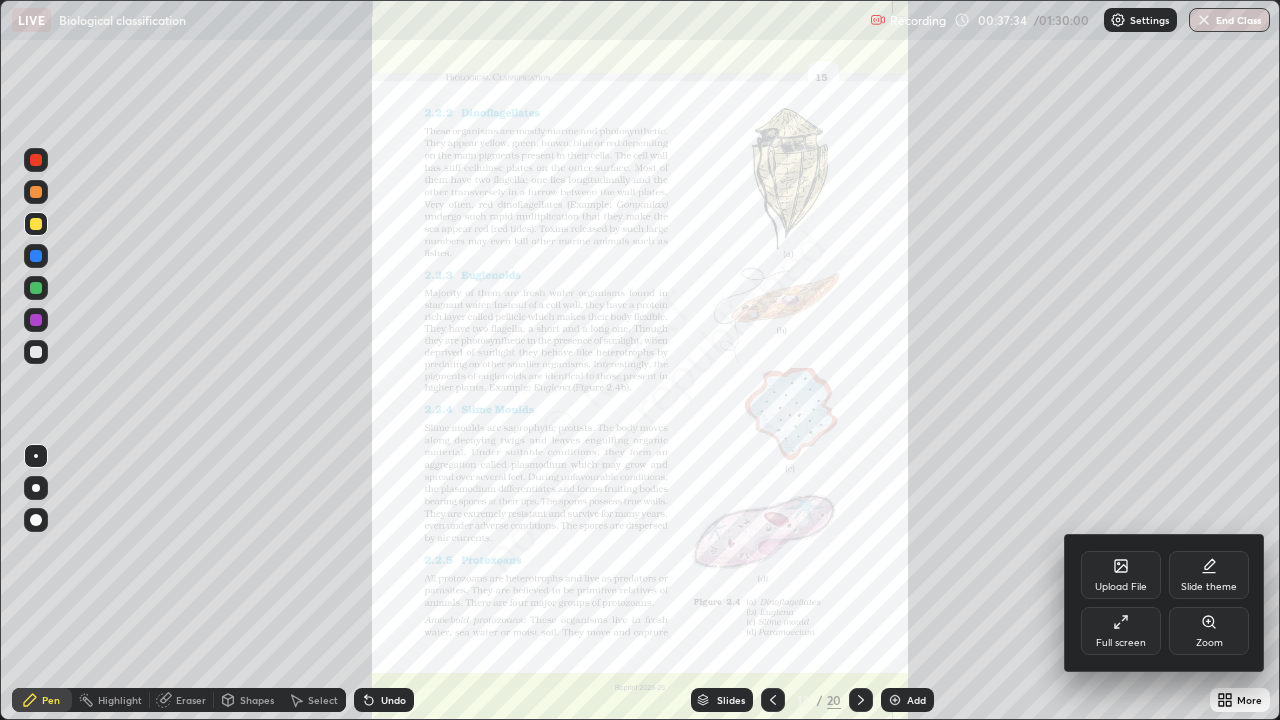 click on "Zoom" at bounding box center (1209, 643) 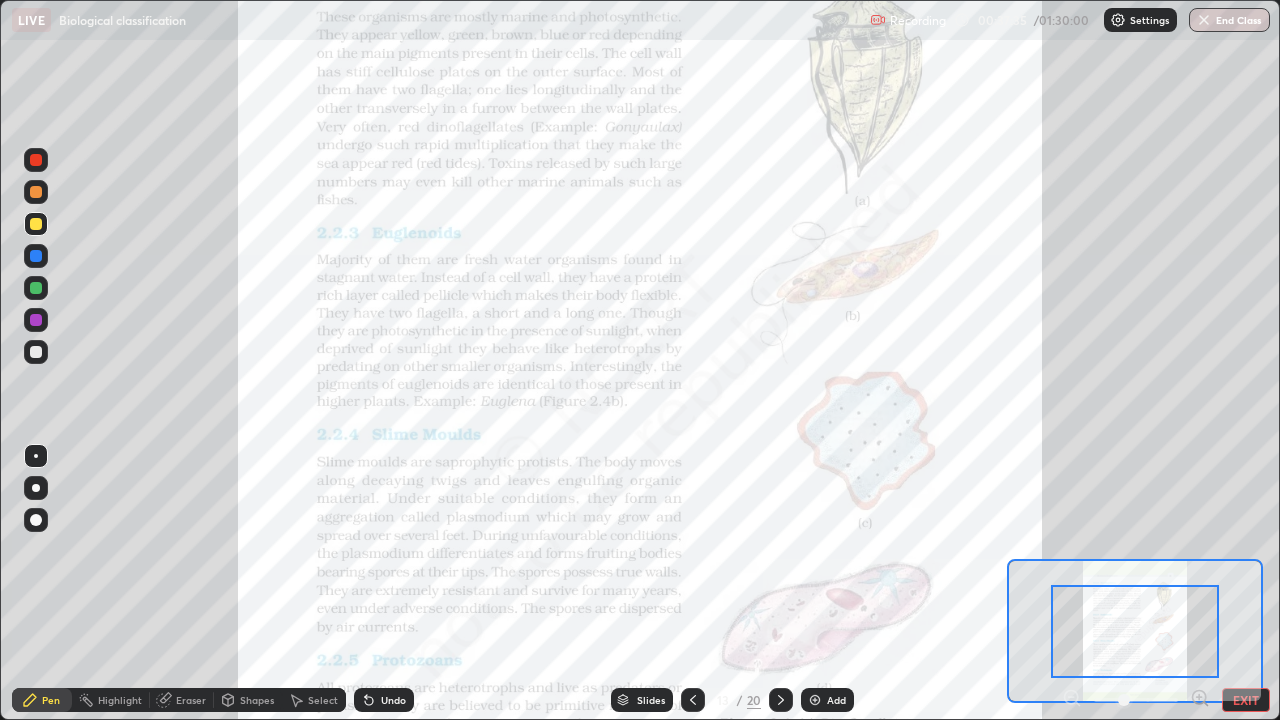 click 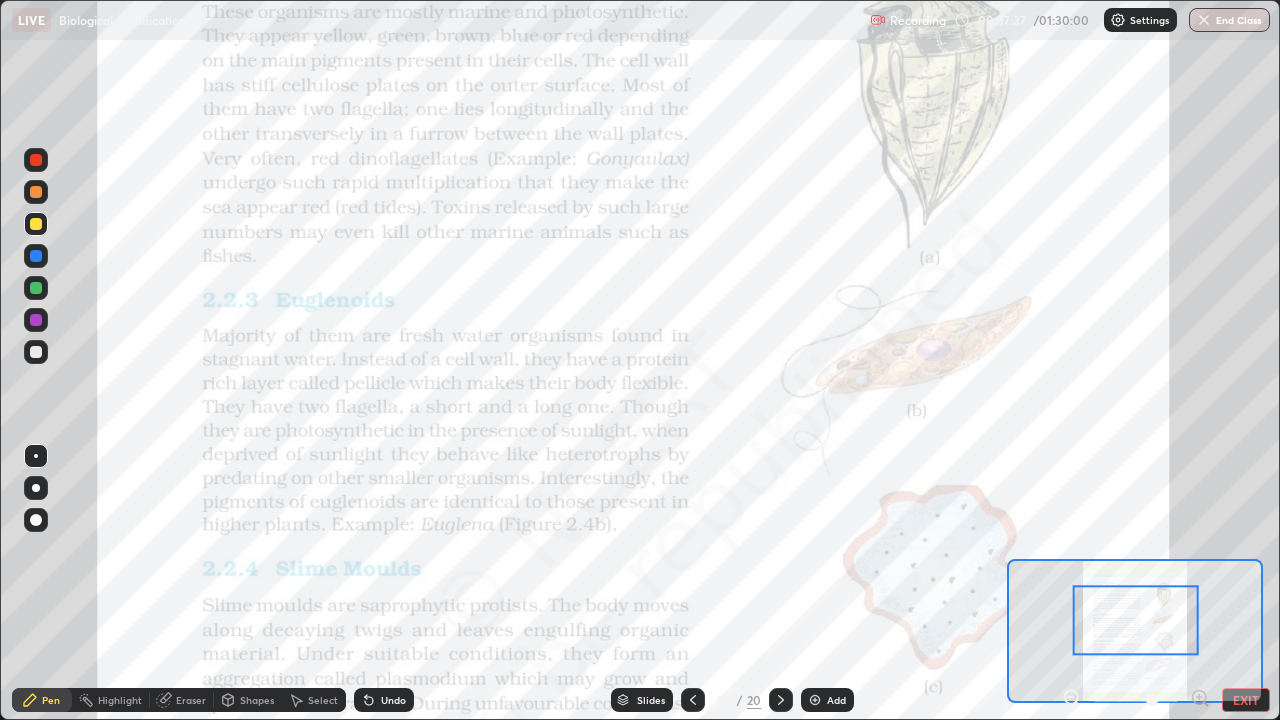 click 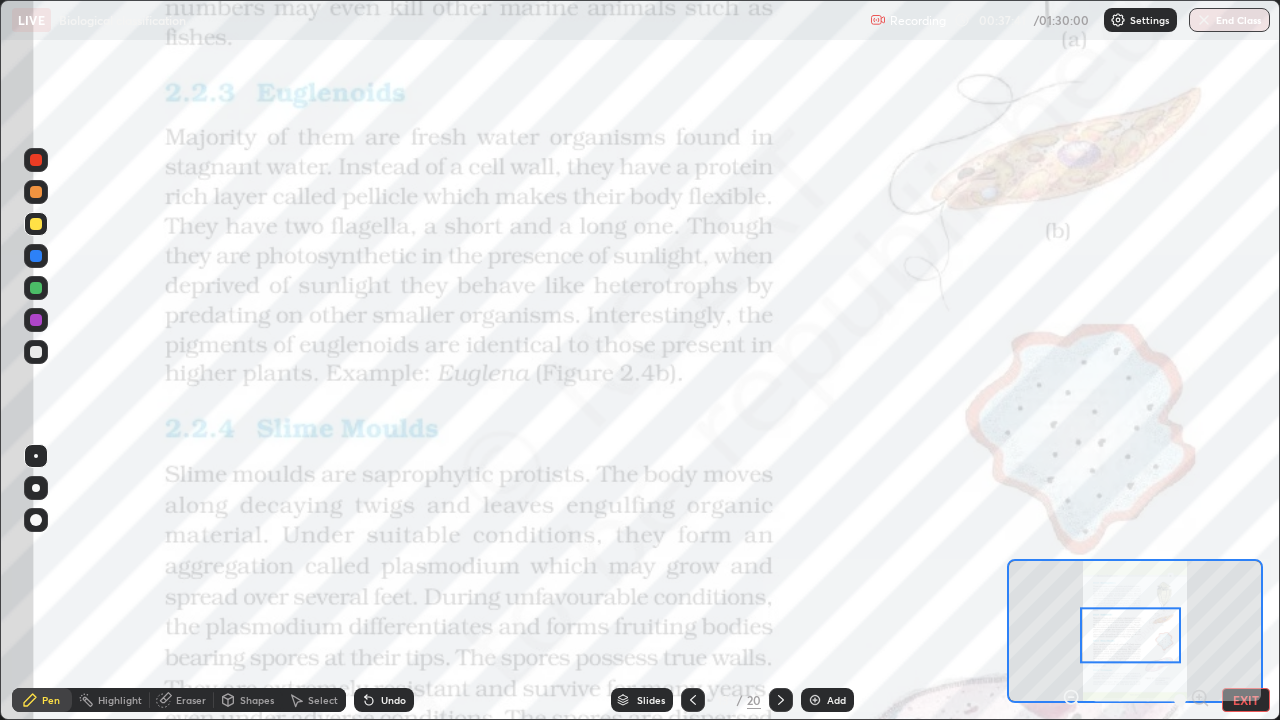 click at bounding box center (36, 160) 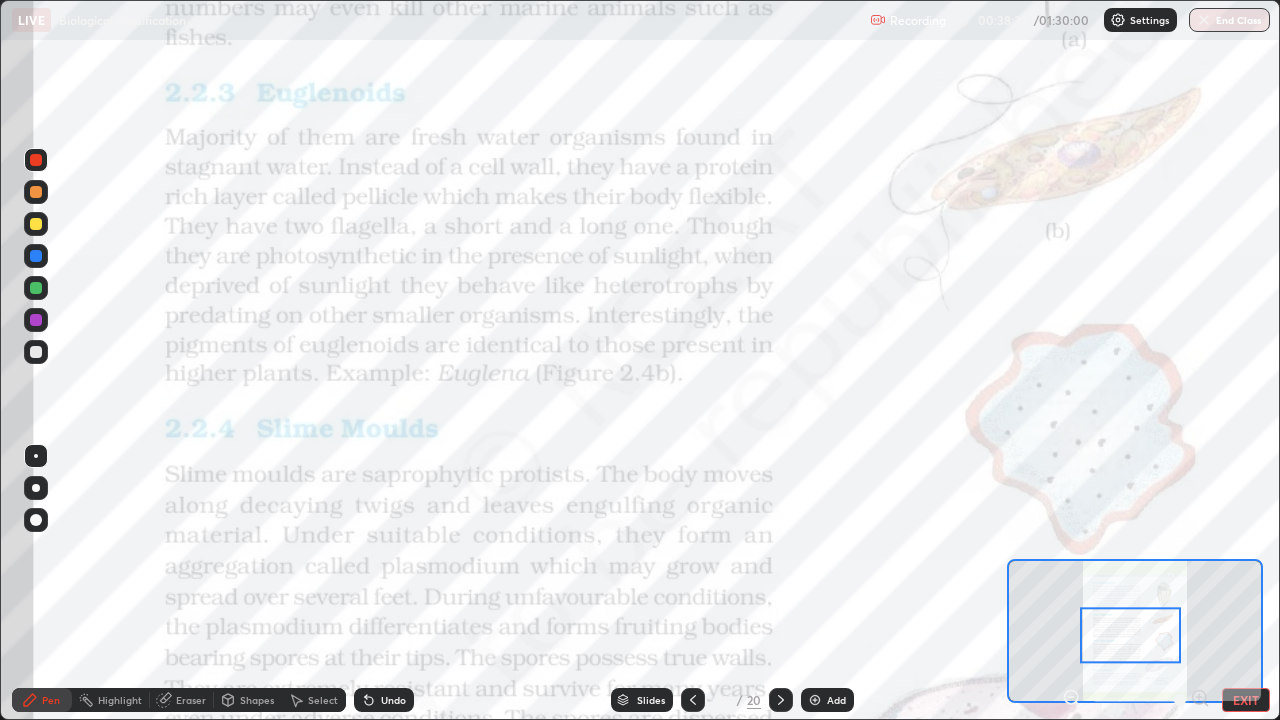 click on "Slides" at bounding box center (642, 700) 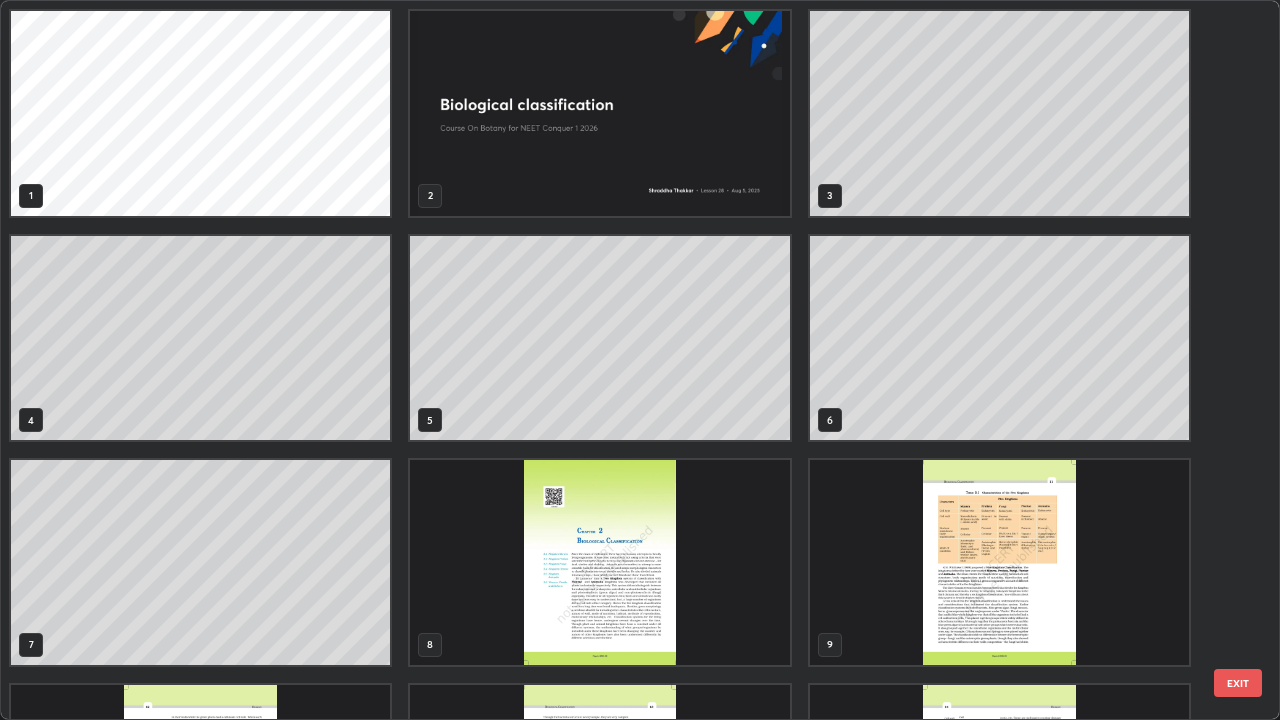 scroll, scrollTop: 405, scrollLeft: 0, axis: vertical 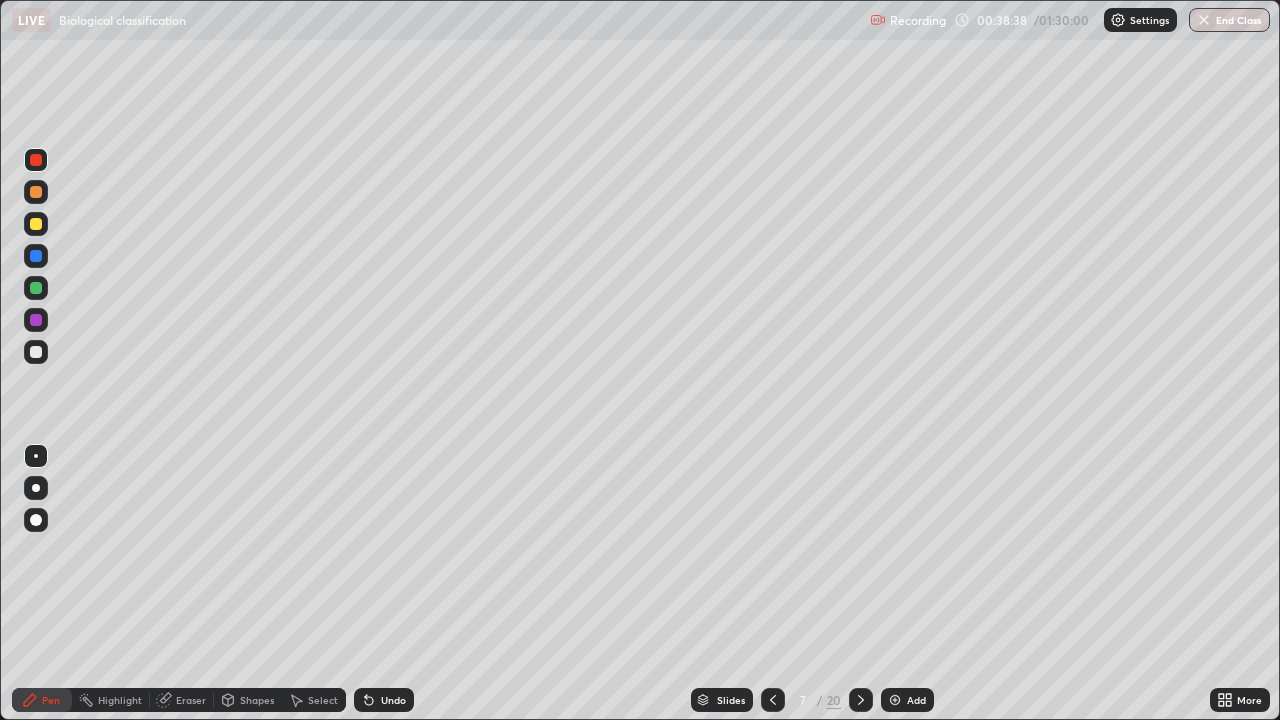 click at bounding box center [36, 256] 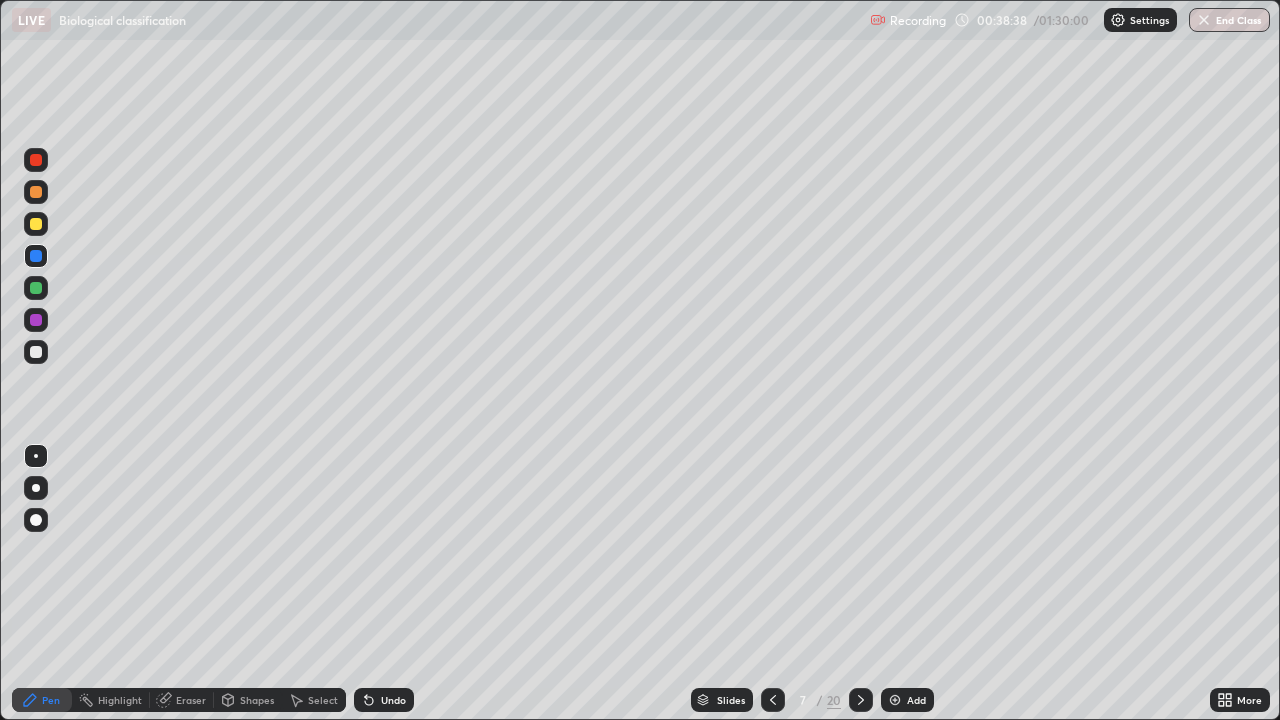 click at bounding box center (36, 288) 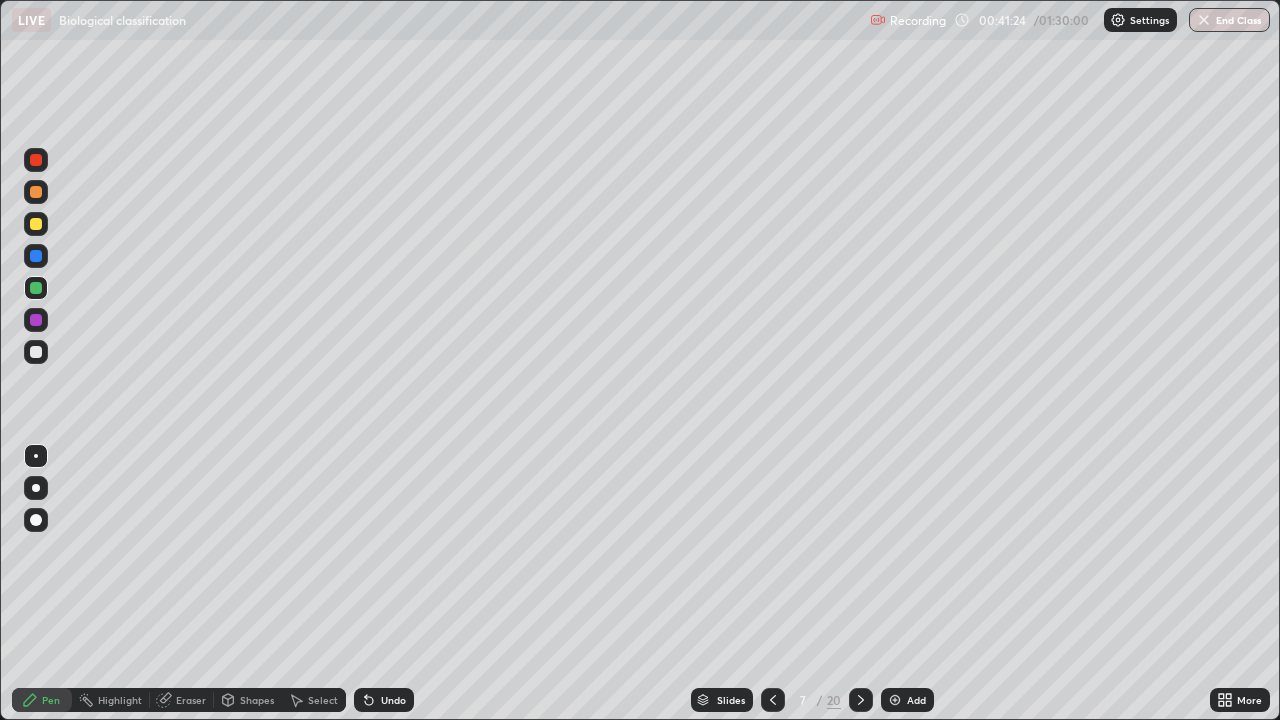click at bounding box center (36, 352) 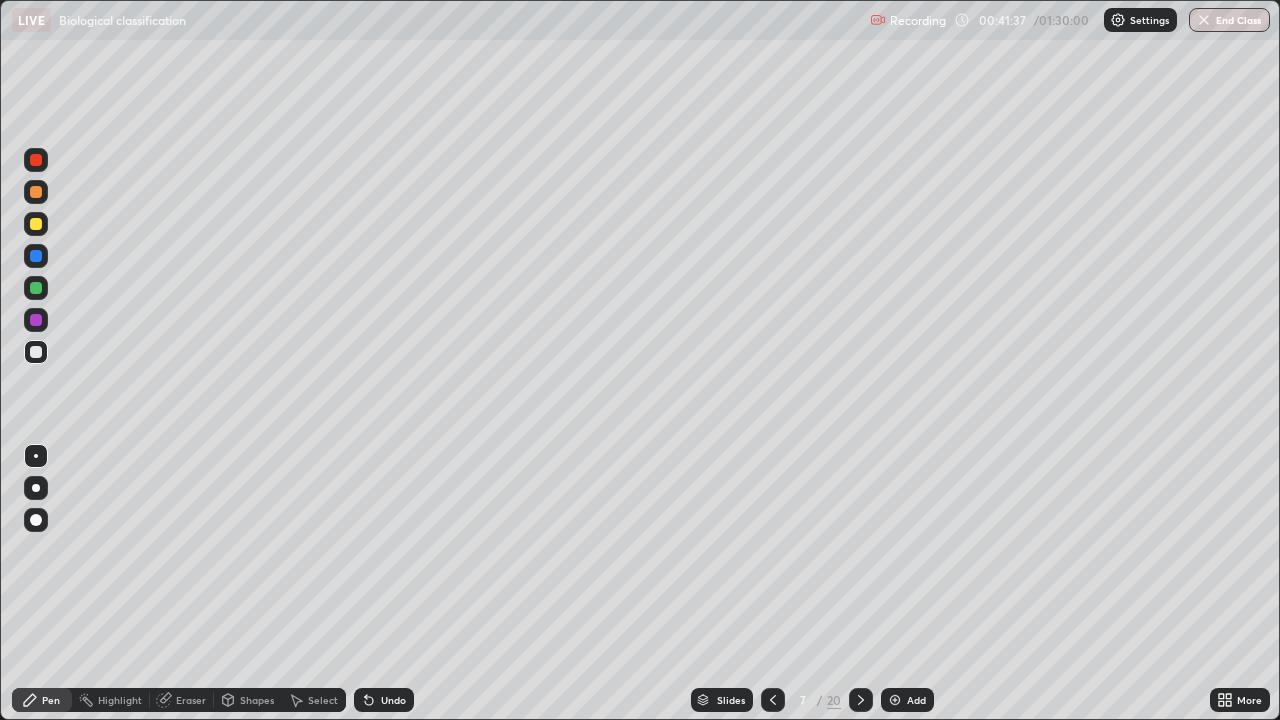 click at bounding box center (36, 288) 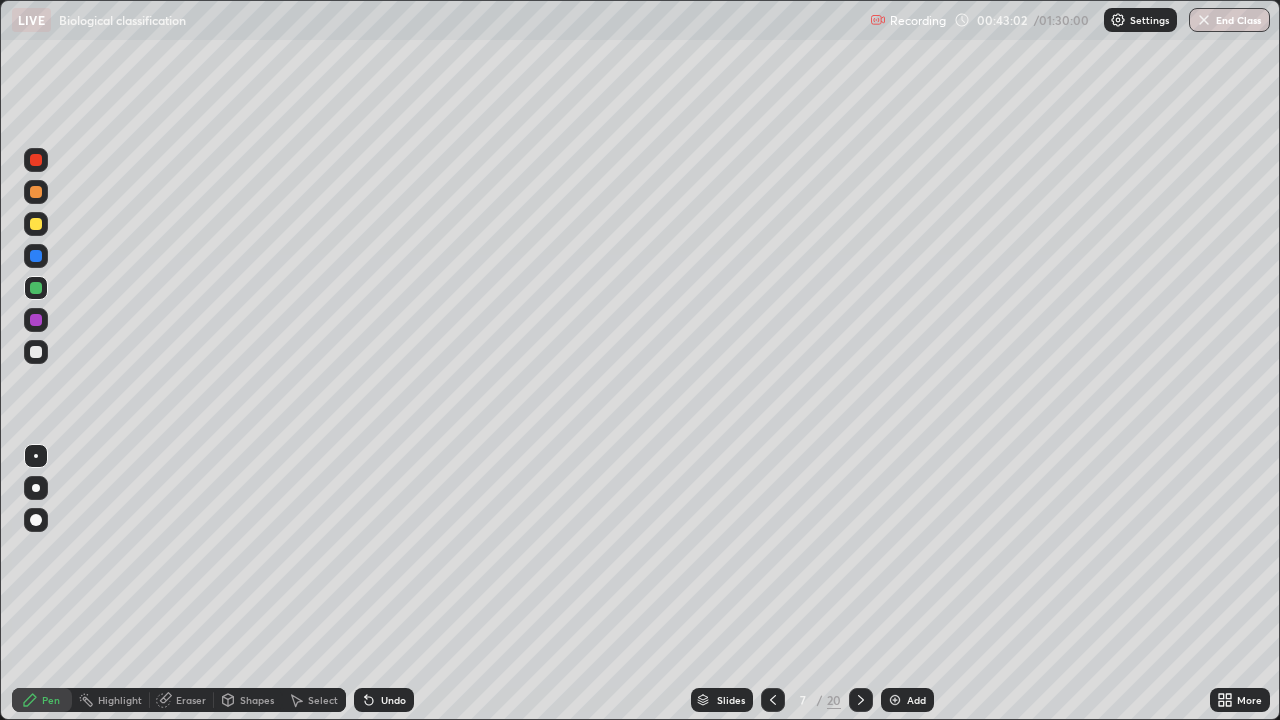click 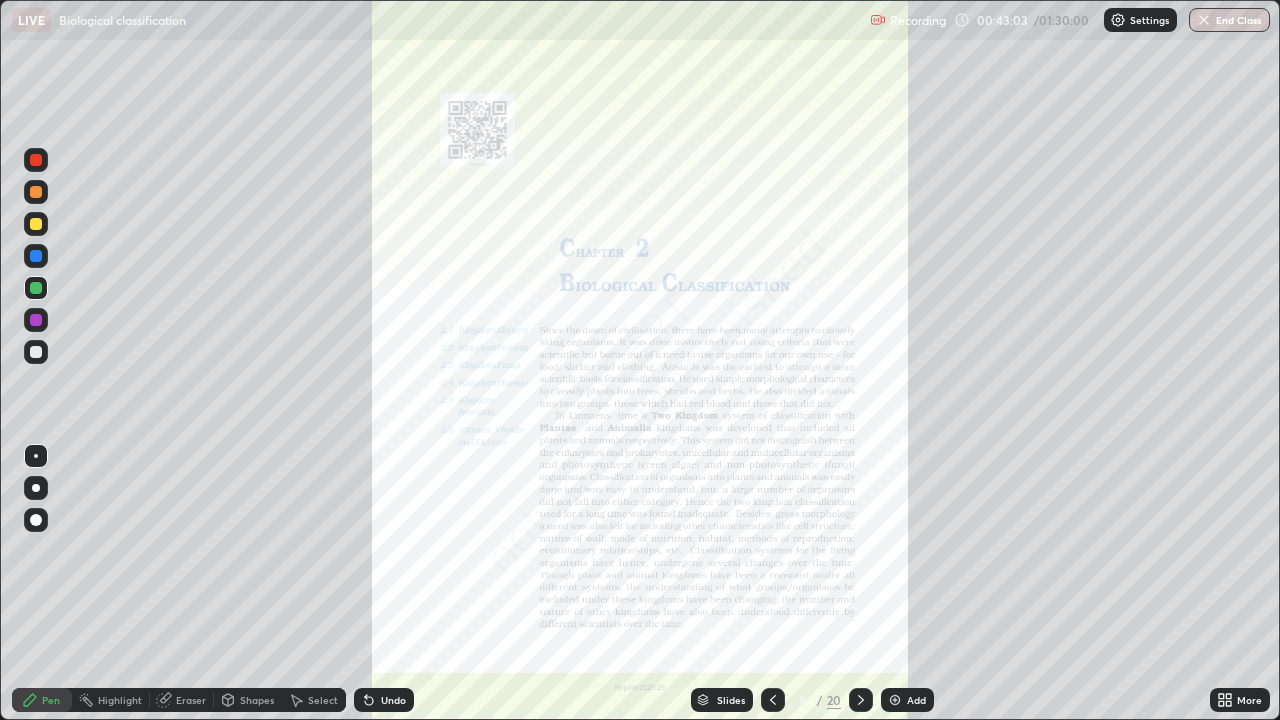 click 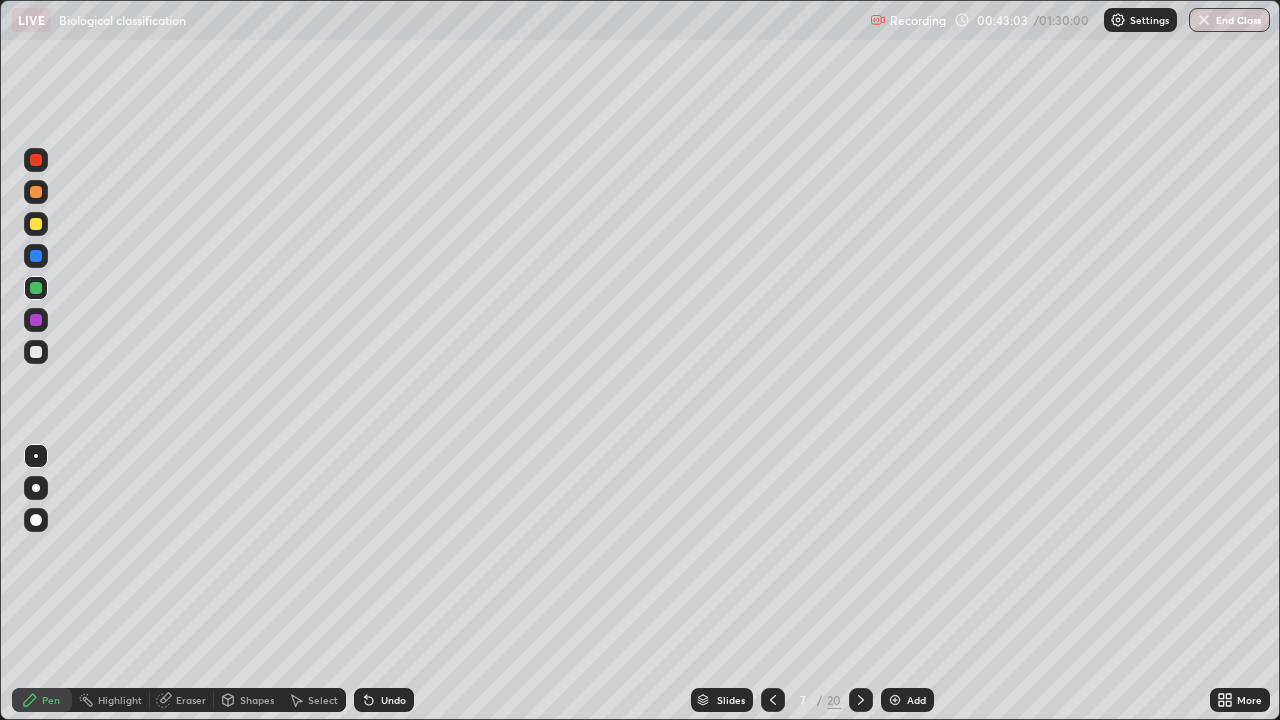 click at bounding box center [895, 700] 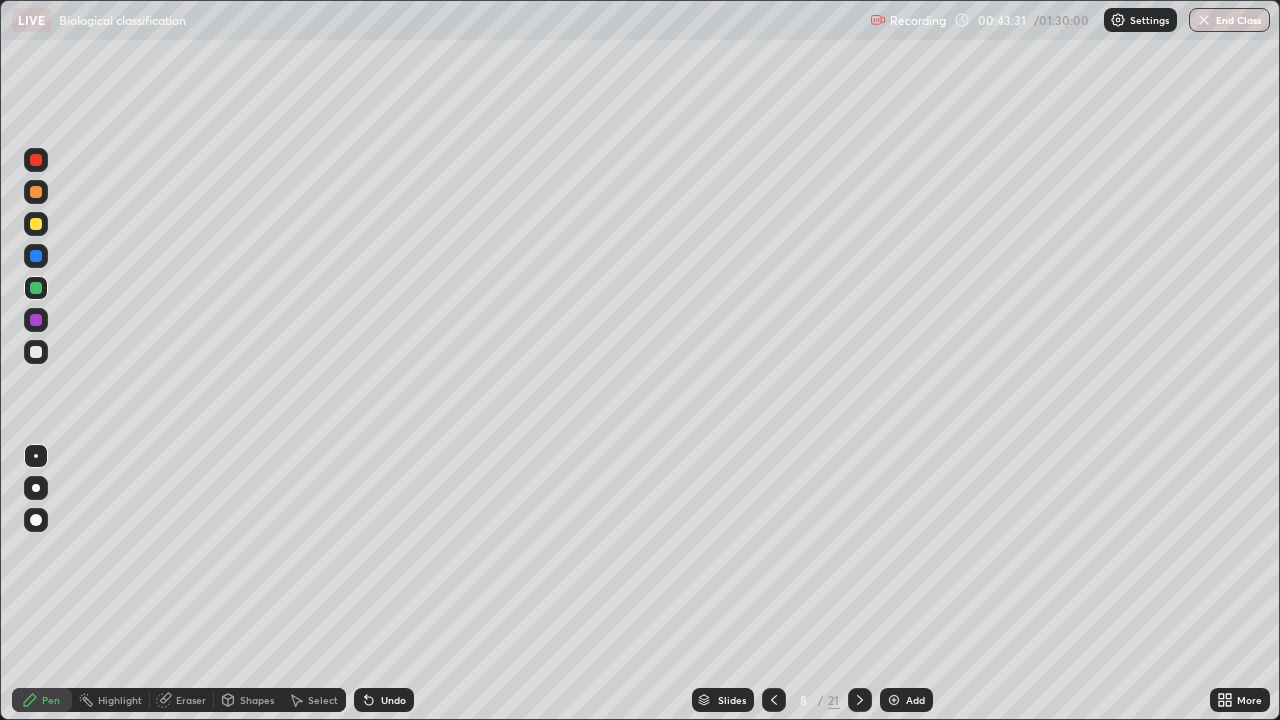 click at bounding box center [36, 320] 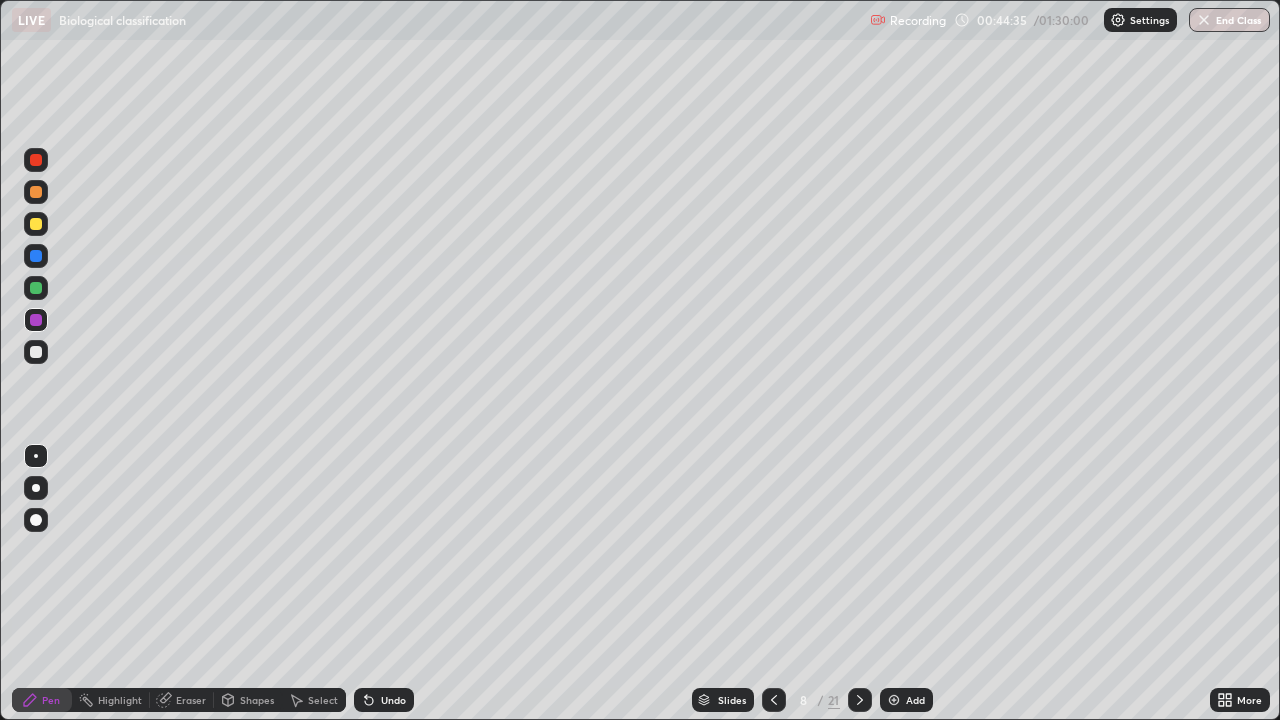 click 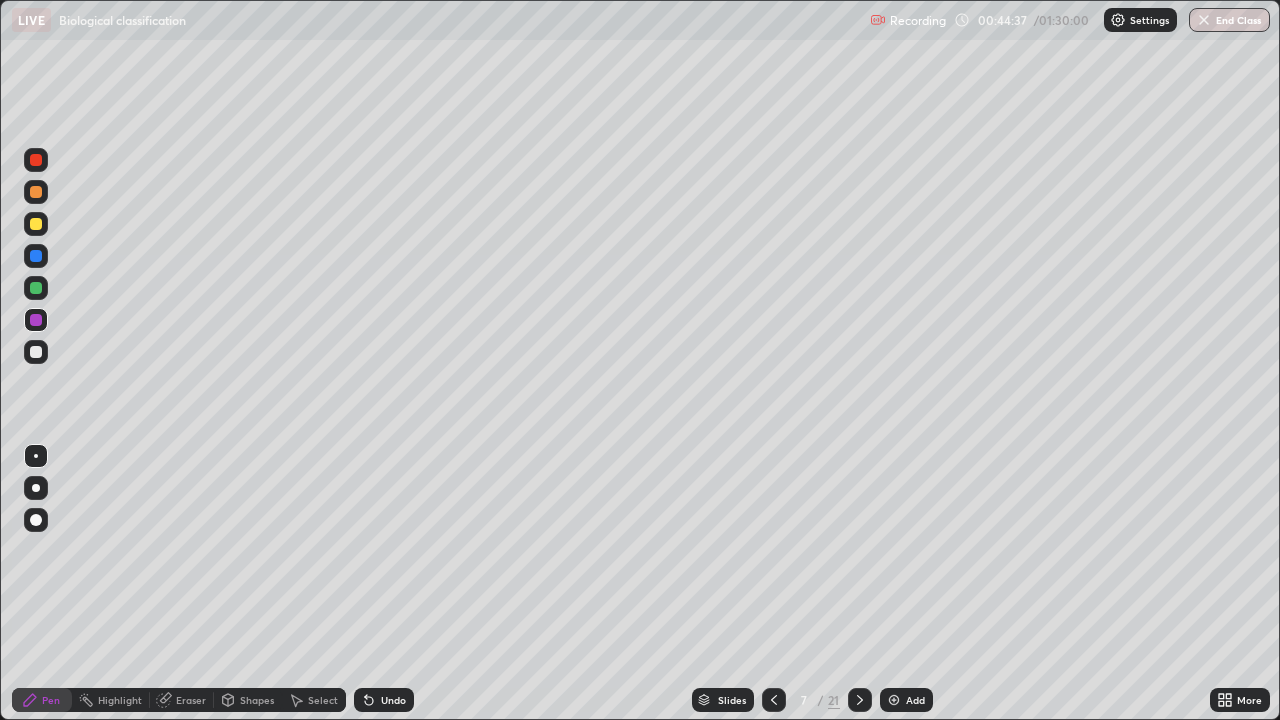 click at bounding box center [36, 288] 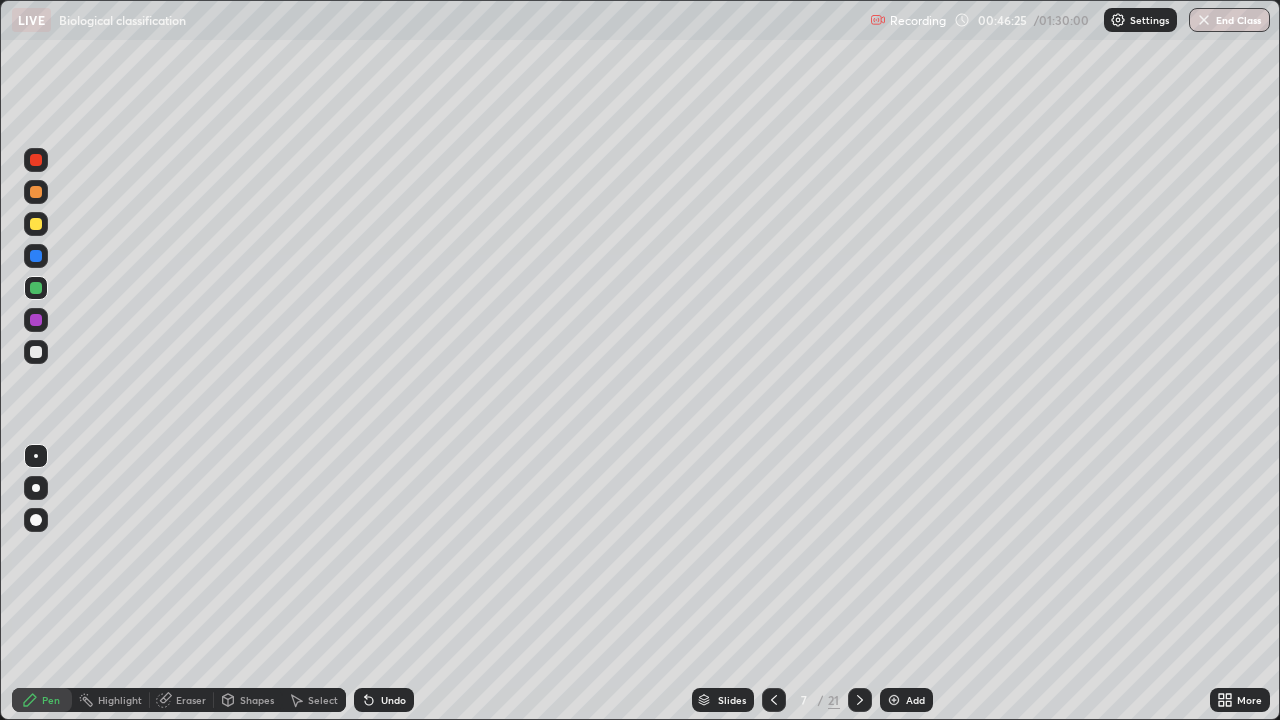 click at bounding box center [36, 320] 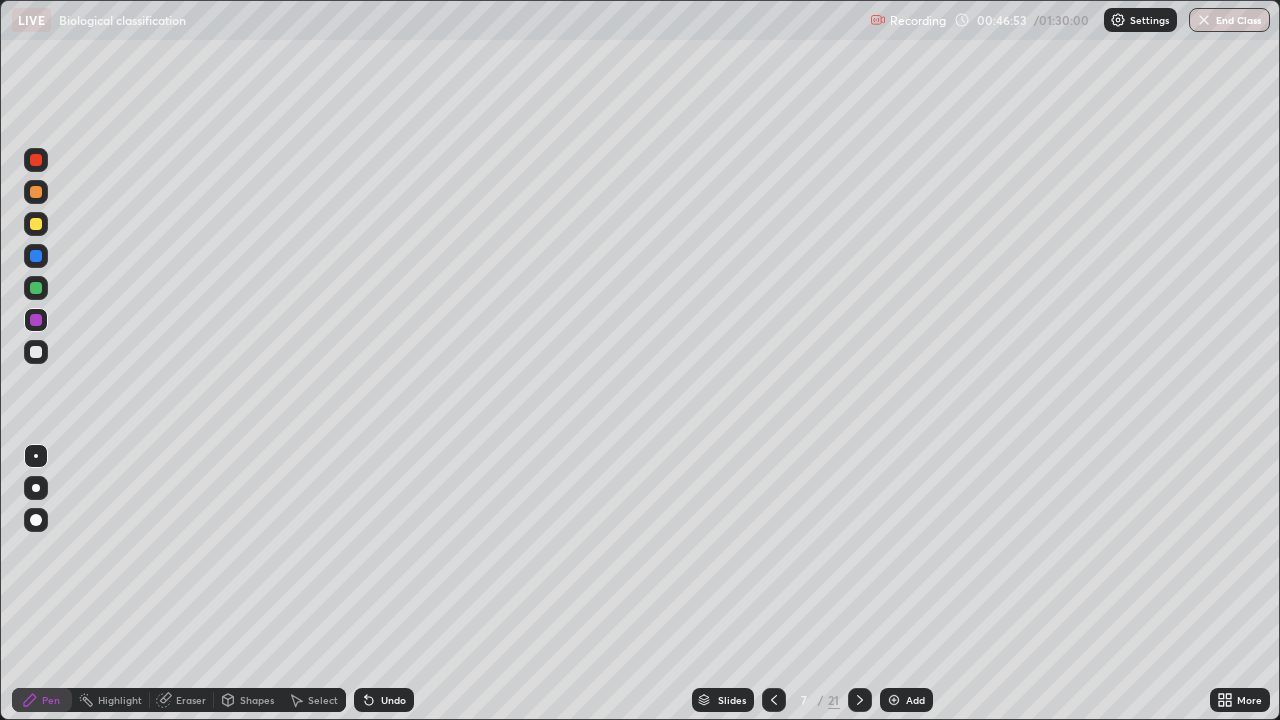 click 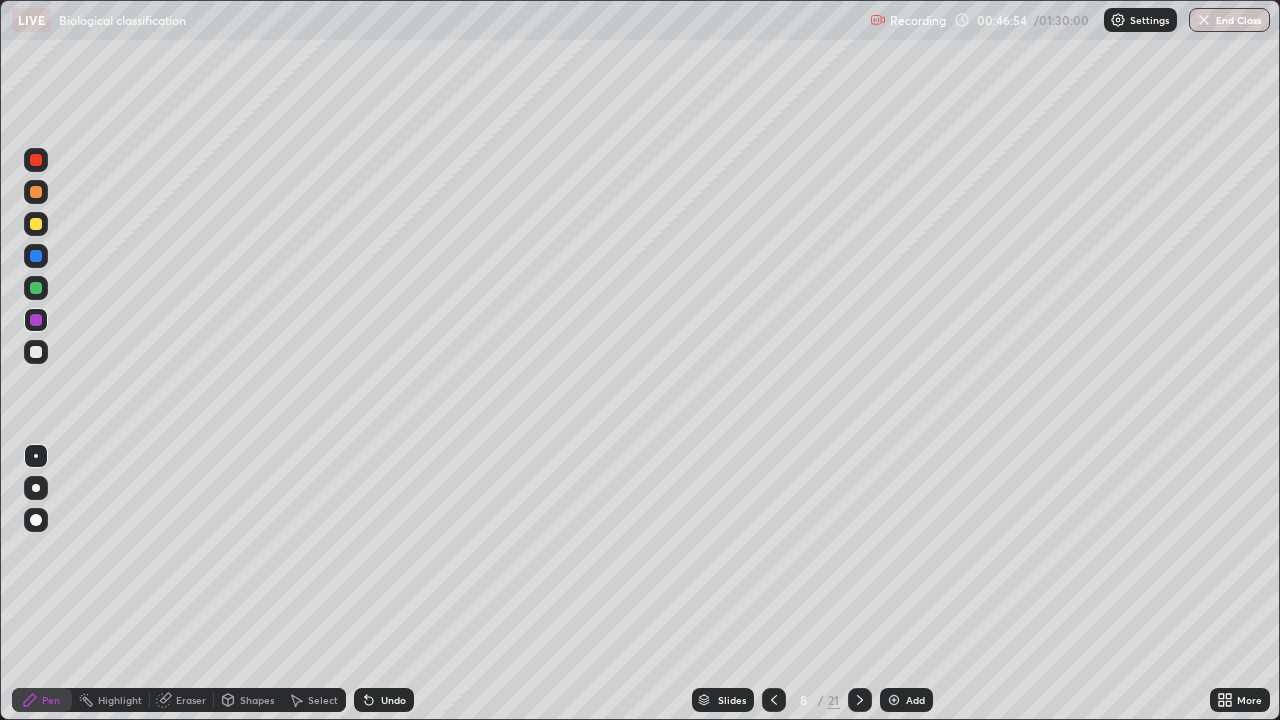 click 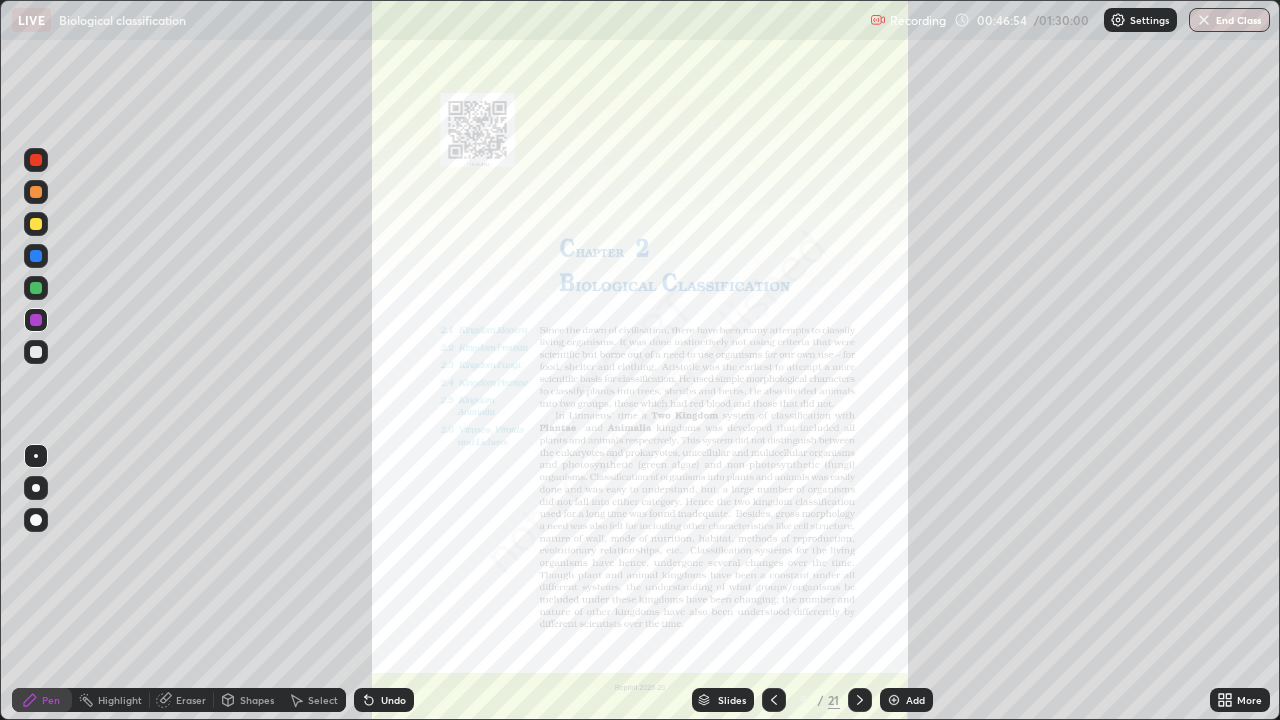 click 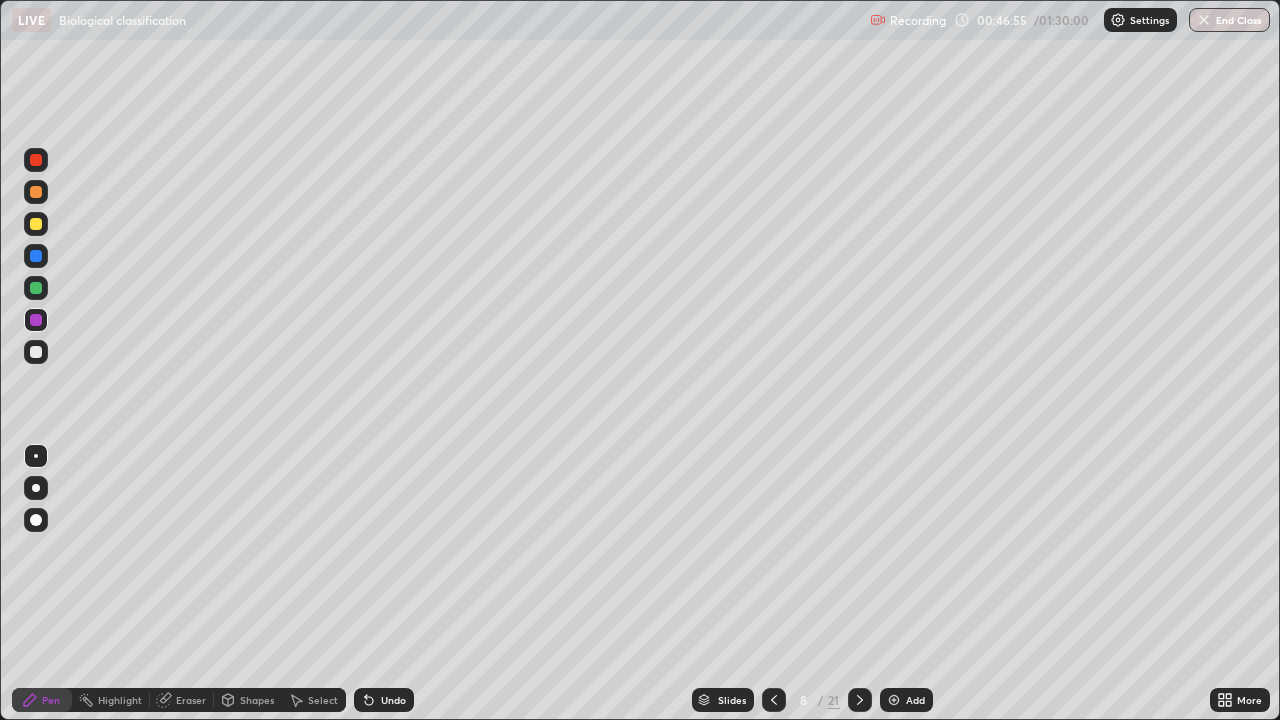 click on "Add" at bounding box center (906, 700) 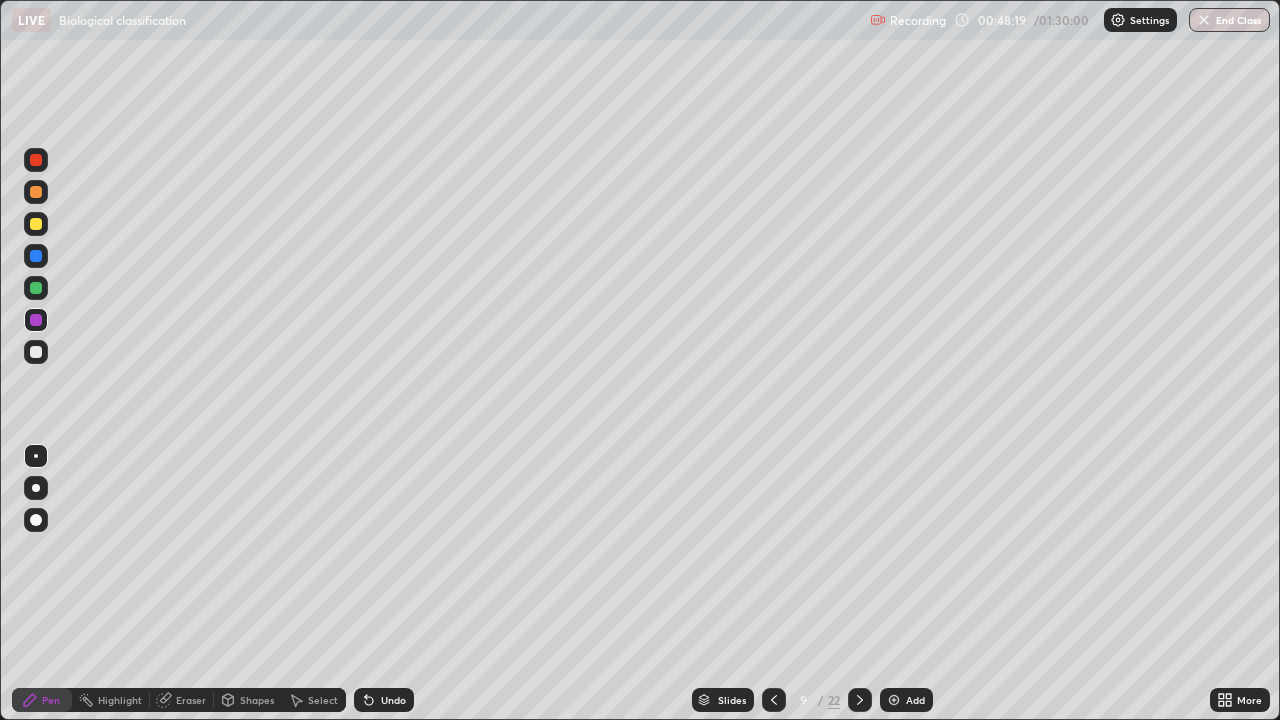 click on "Slides" at bounding box center (723, 700) 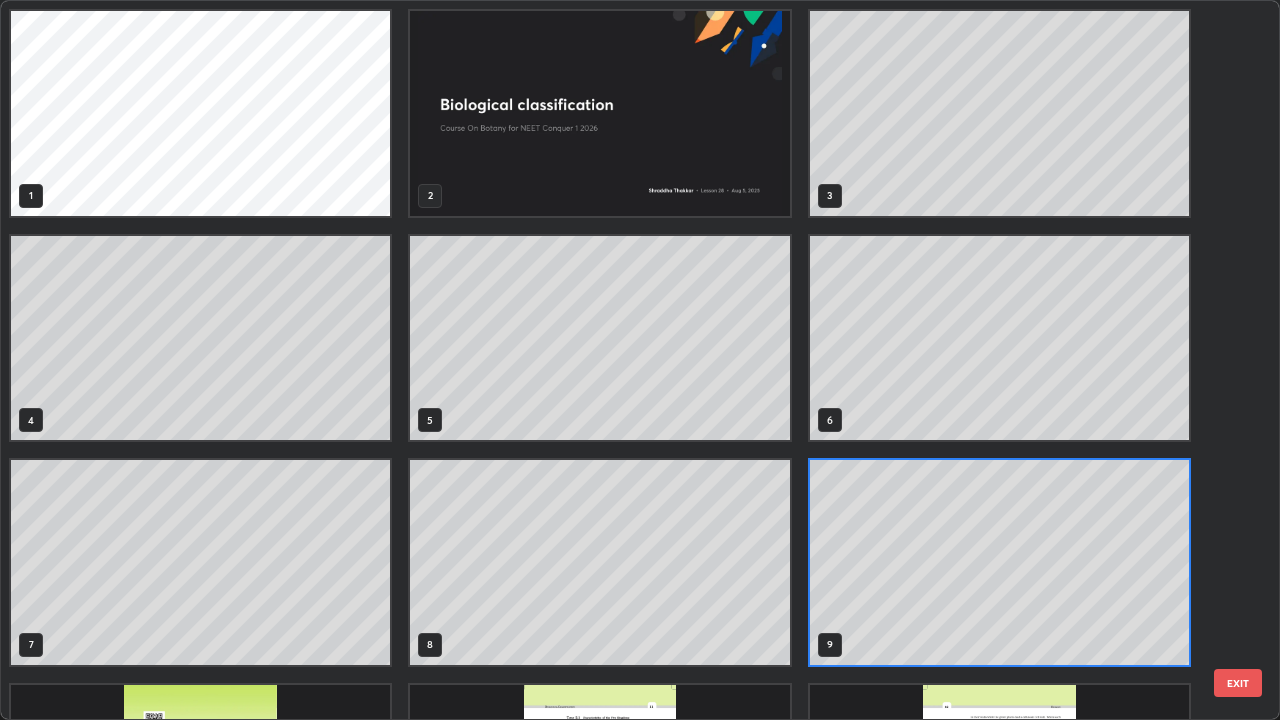 scroll, scrollTop: 7, scrollLeft: 11, axis: both 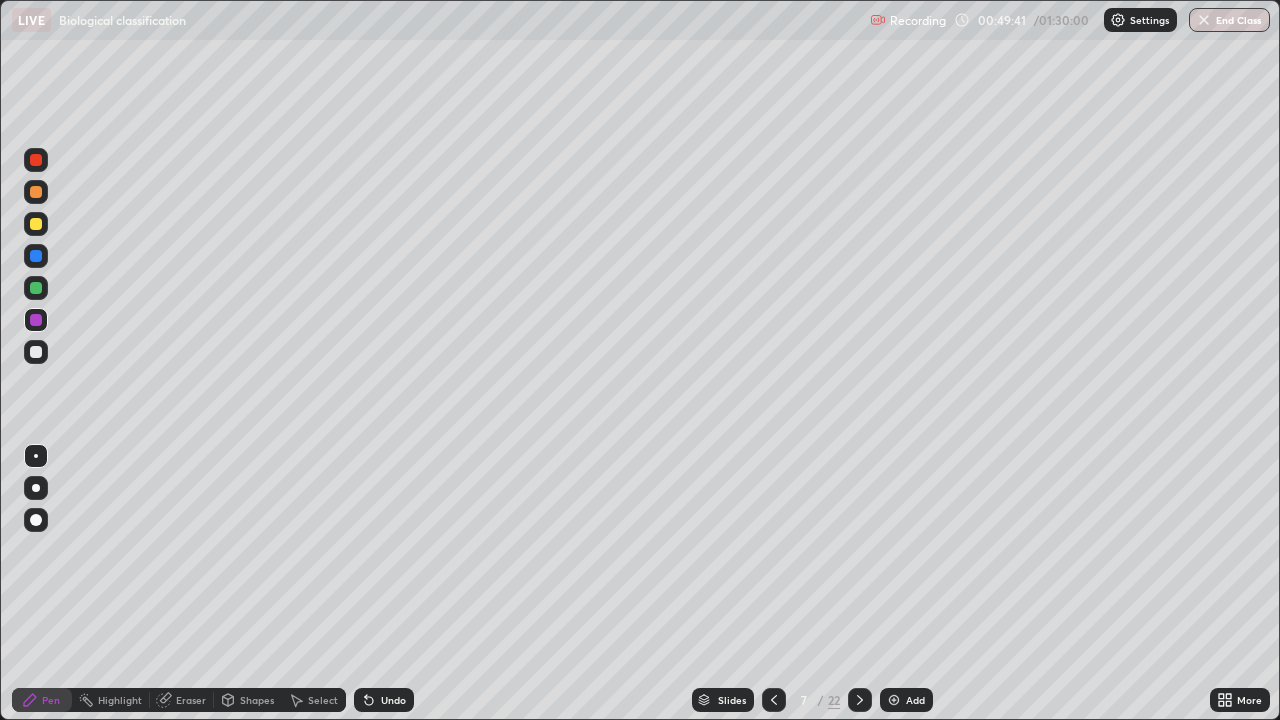click on "Slides" at bounding box center [732, 700] 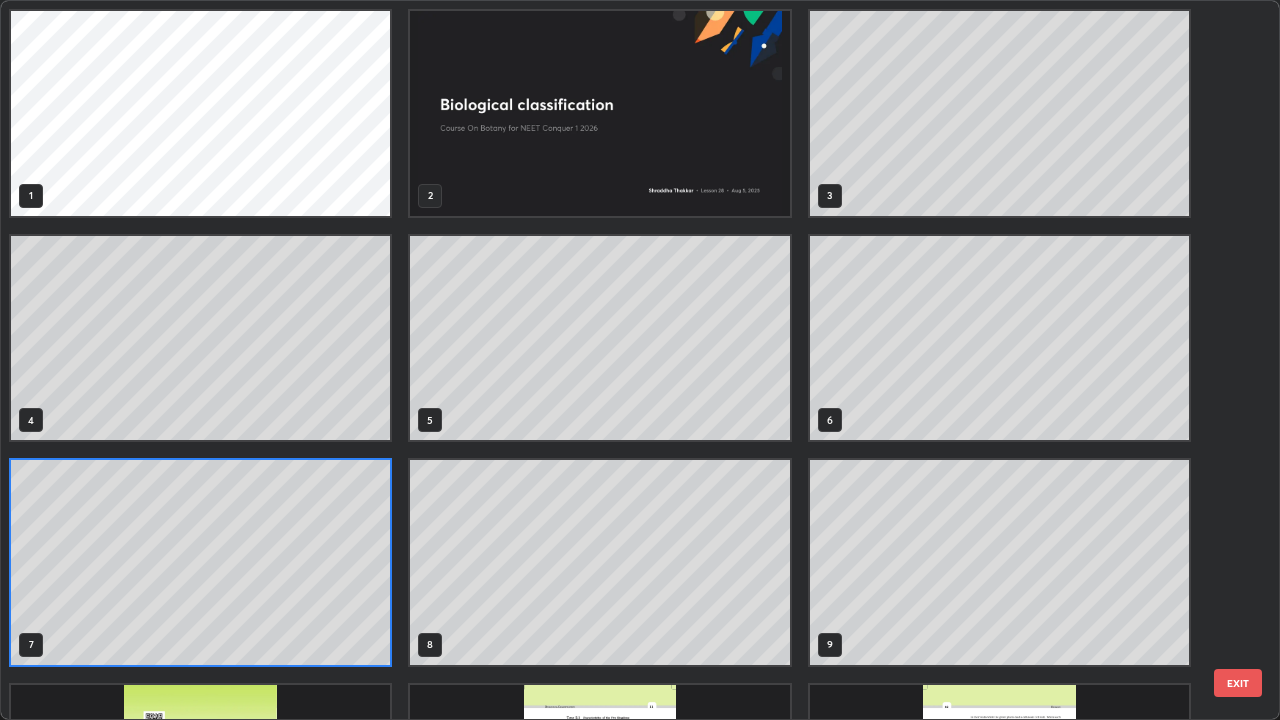 scroll, scrollTop: 7, scrollLeft: 11, axis: both 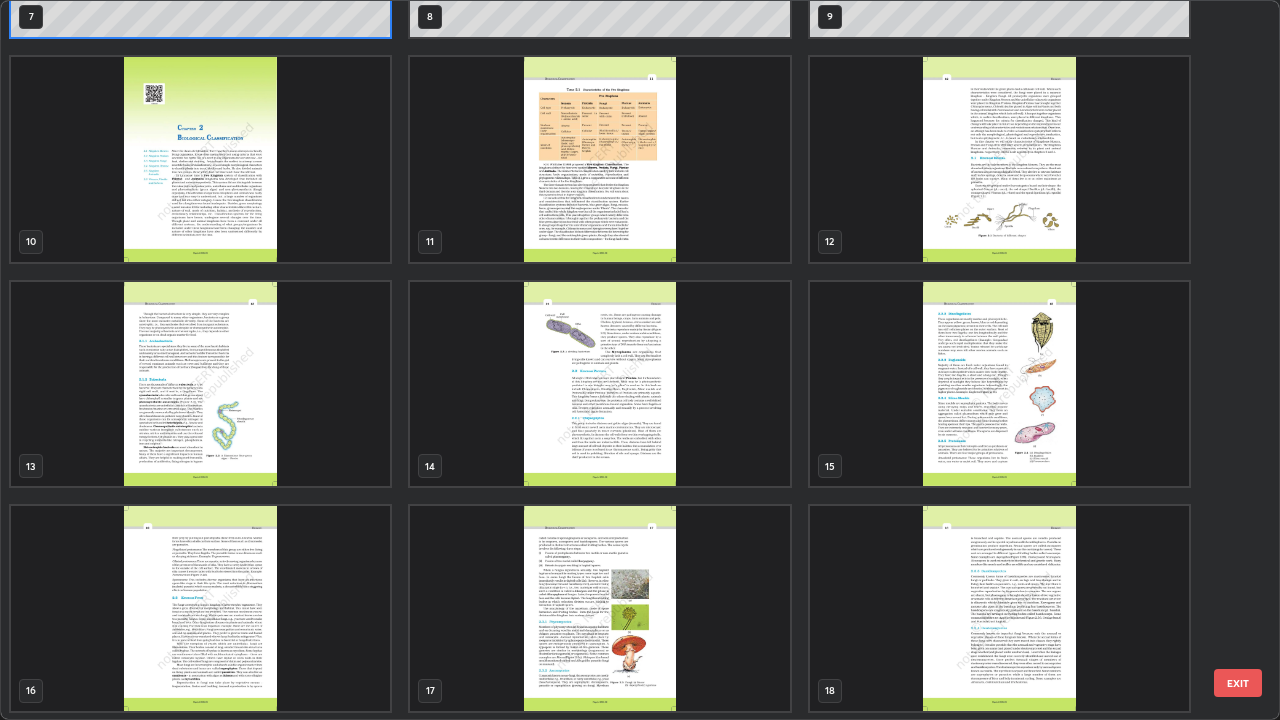 click at bounding box center [999, 384] 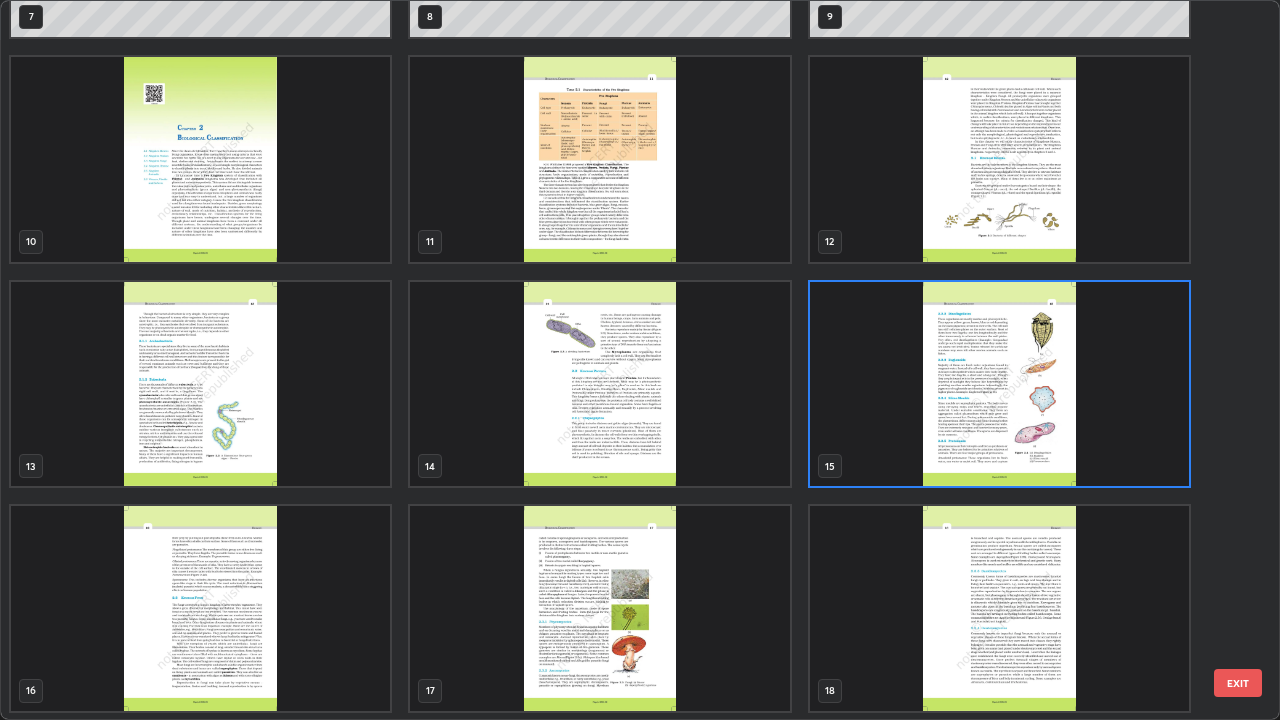 click at bounding box center [999, 384] 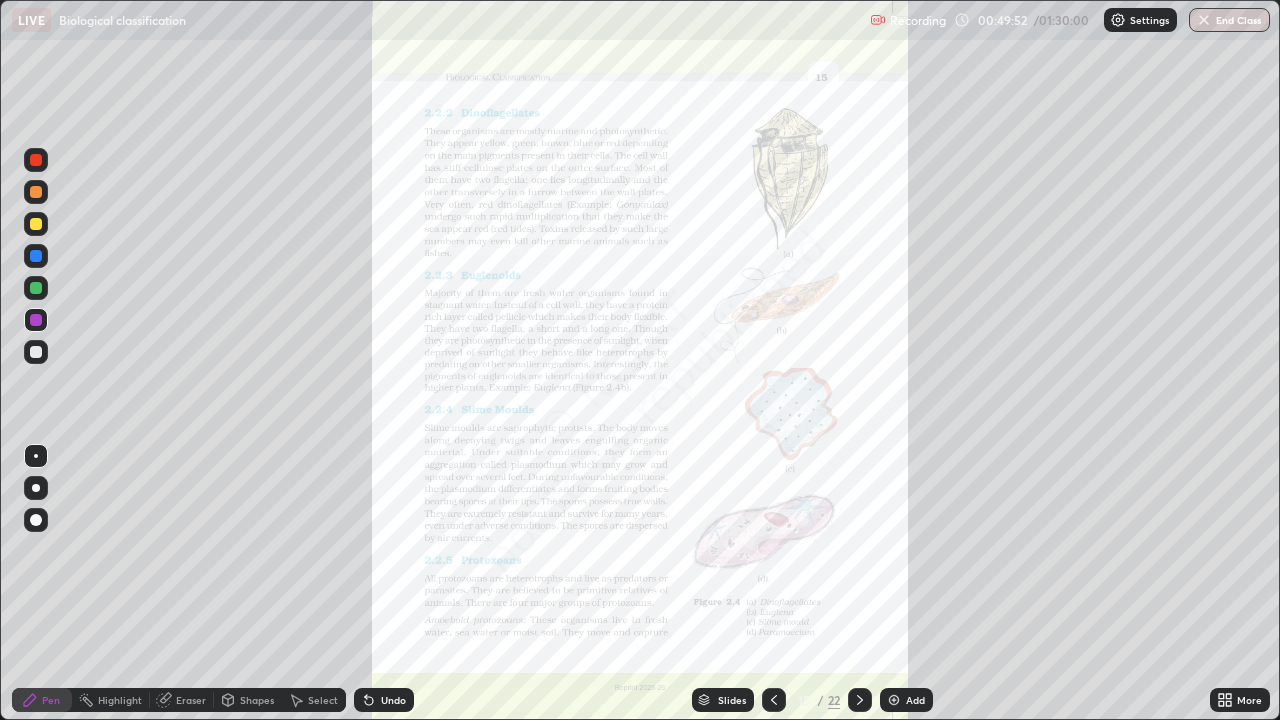 click 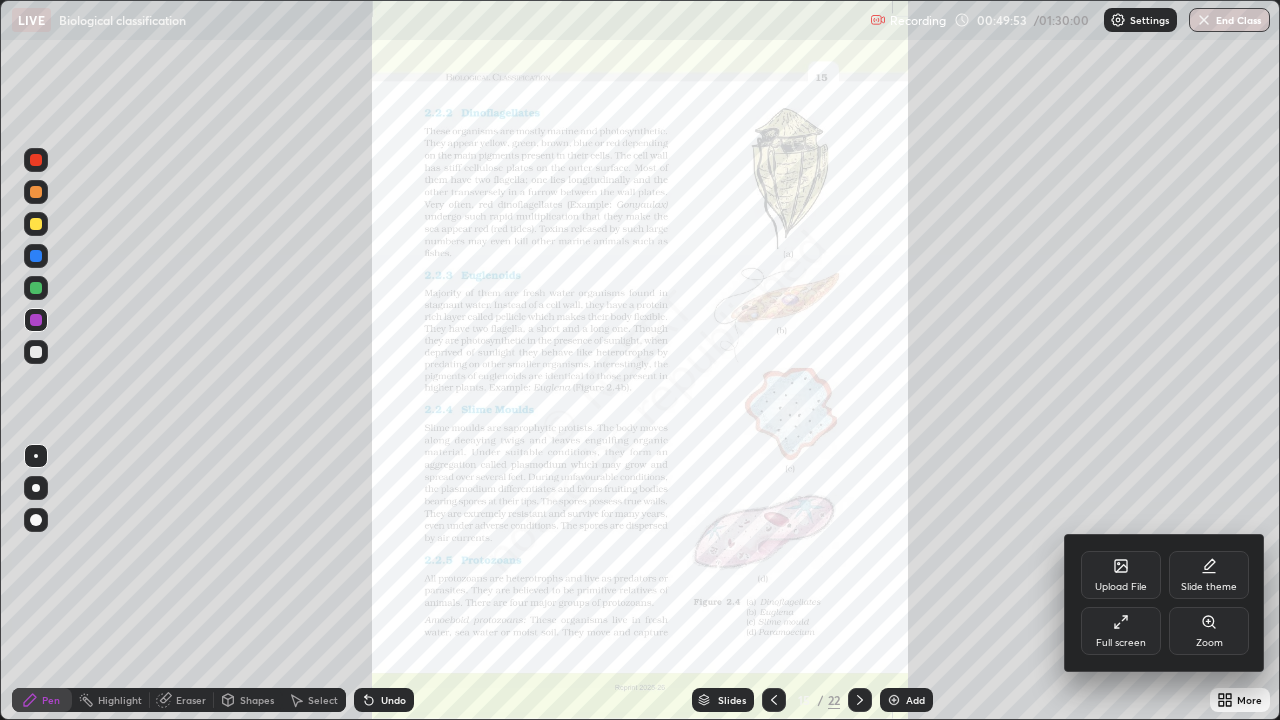 click on "Zoom" at bounding box center (1209, 631) 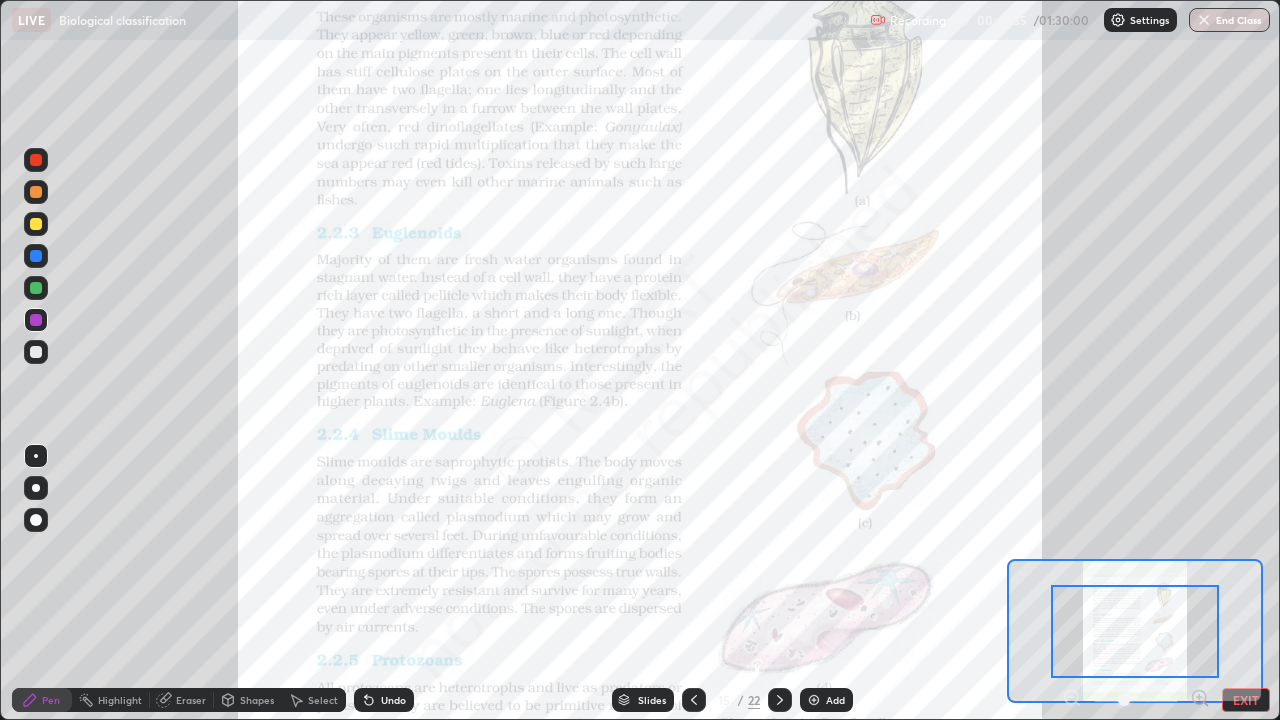 click 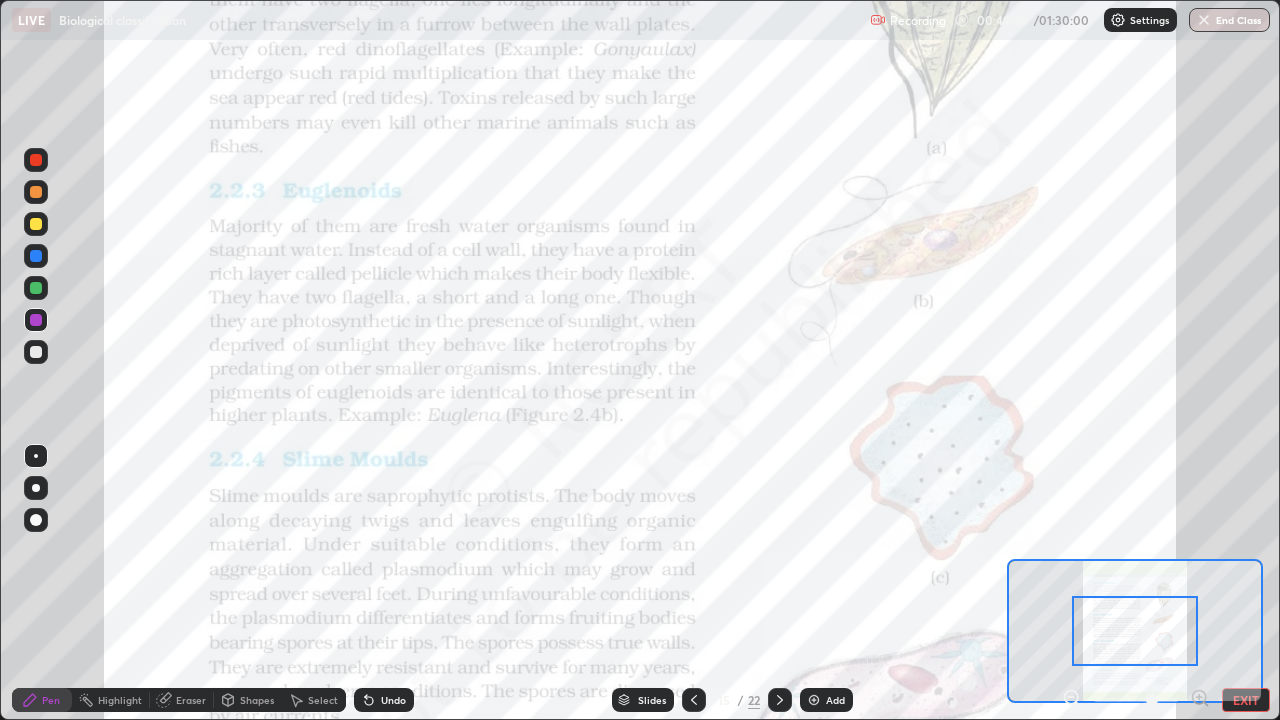 click 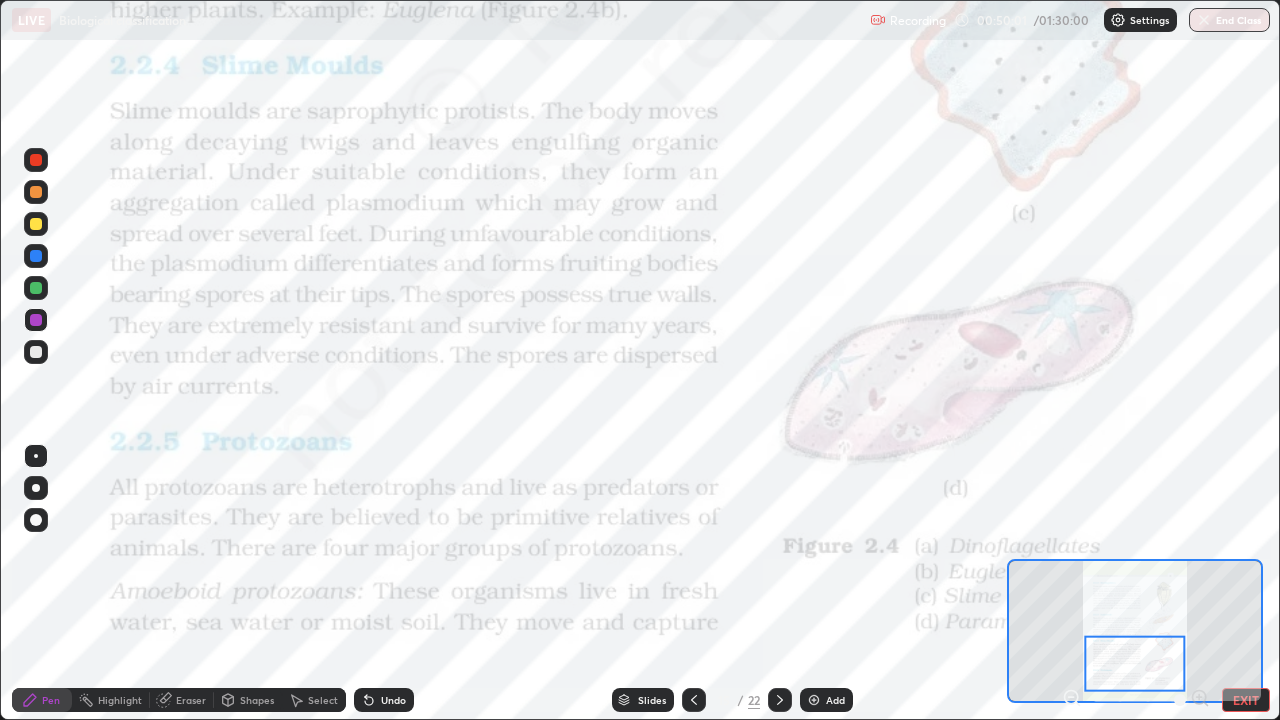 click on "Pen" at bounding box center (51, 700) 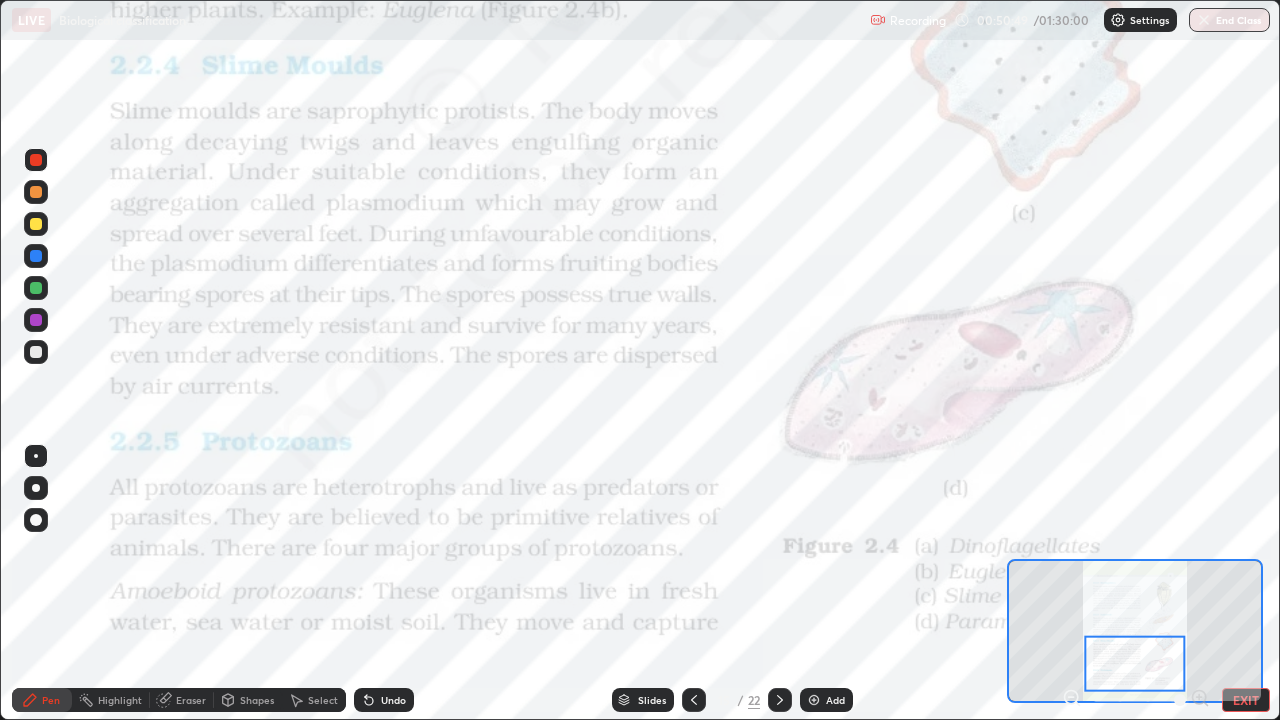 click on "Slides" at bounding box center (652, 700) 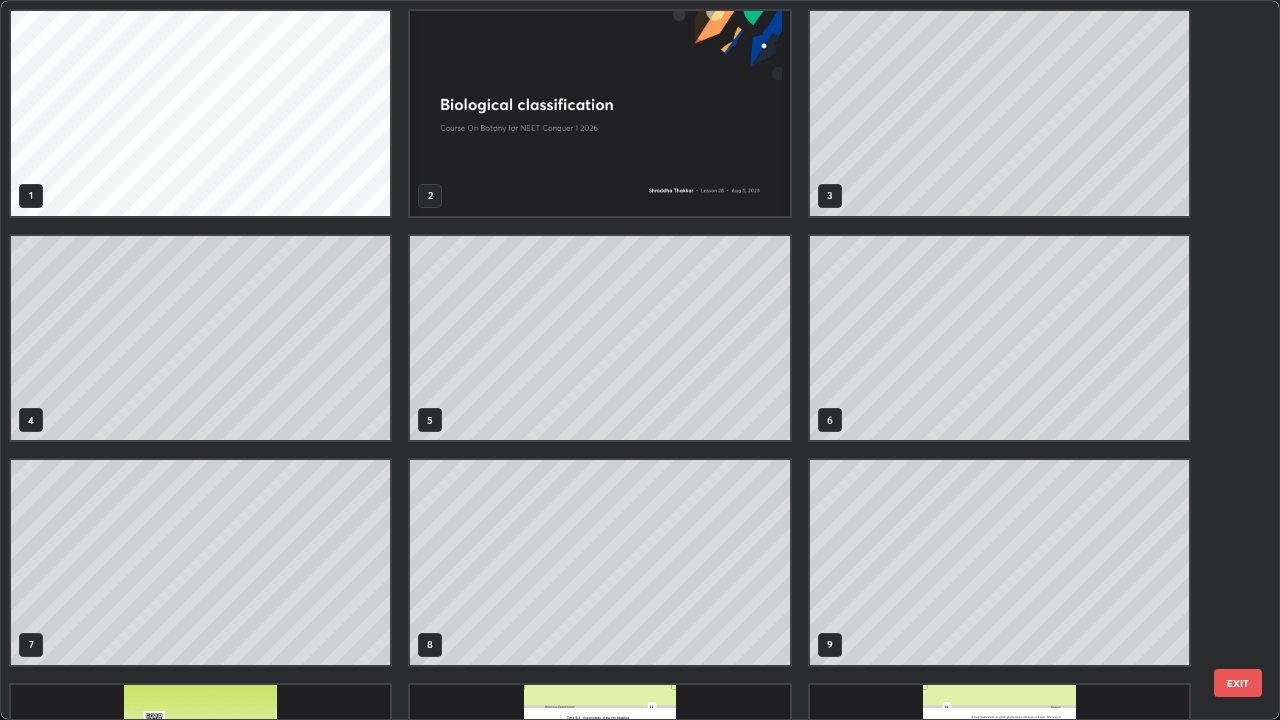 scroll, scrollTop: 405, scrollLeft: 0, axis: vertical 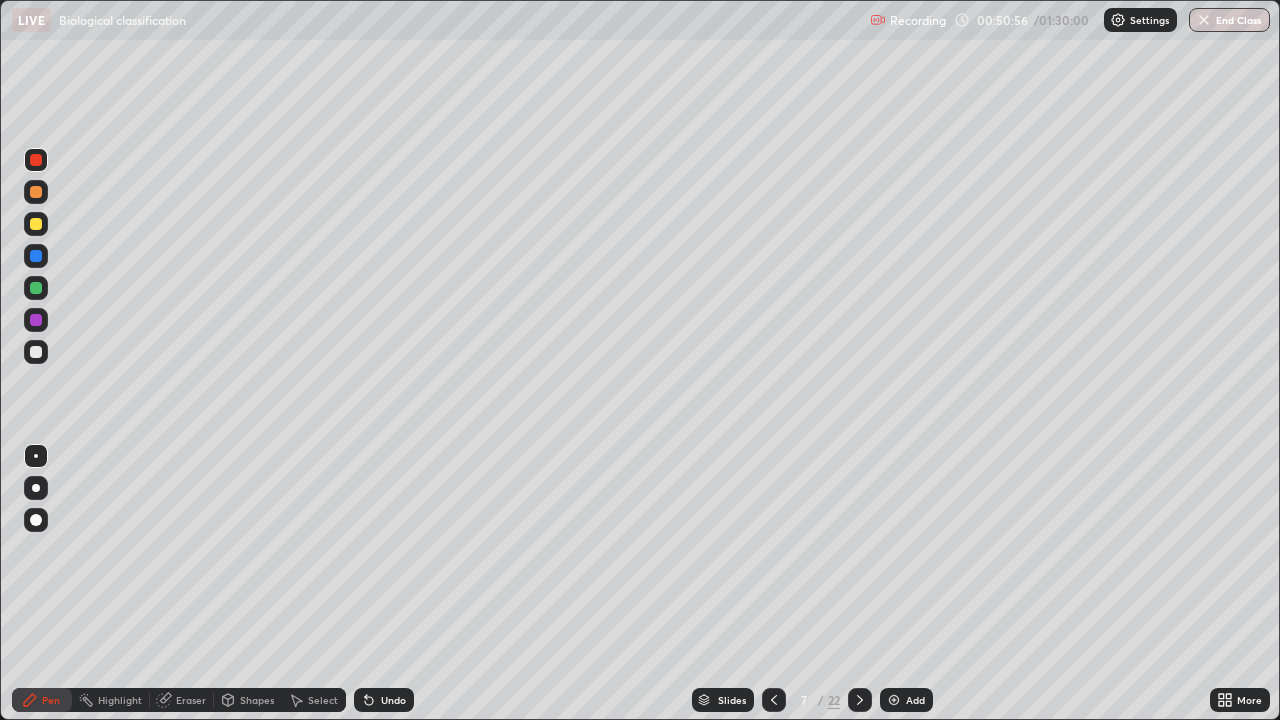 click at bounding box center [36, 320] 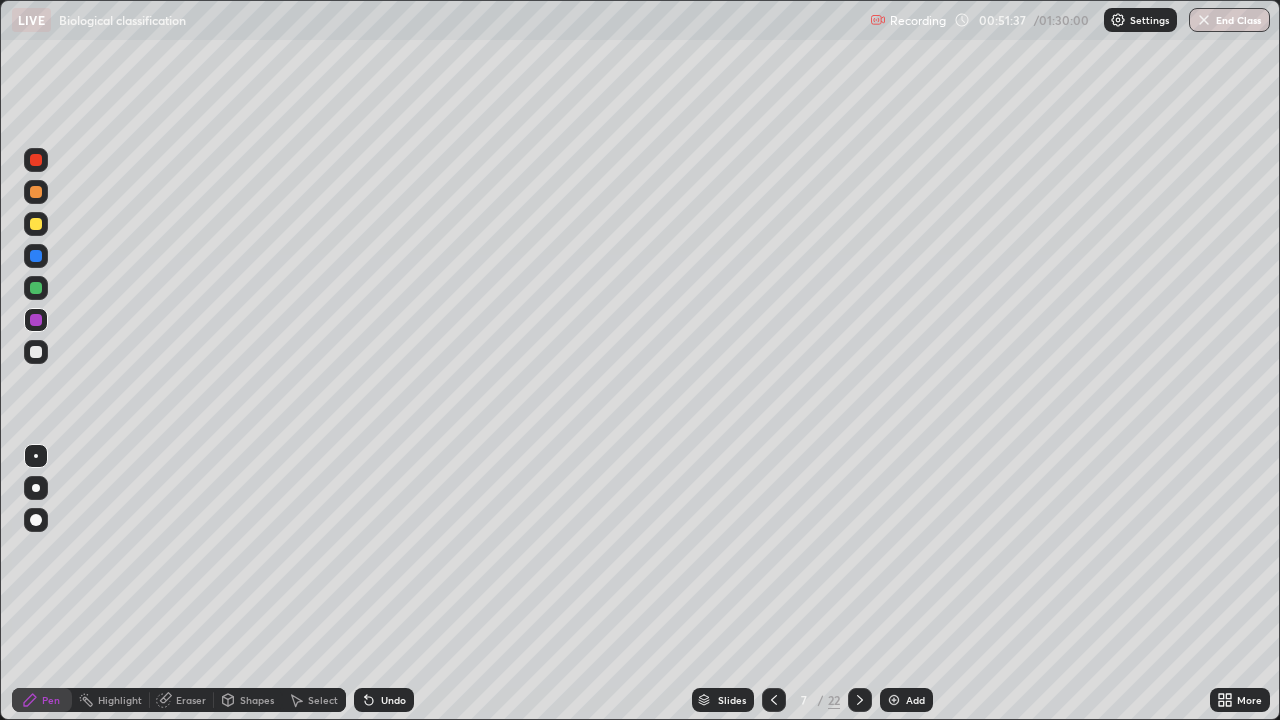 click on "Slides" at bounding box center (732, 700) 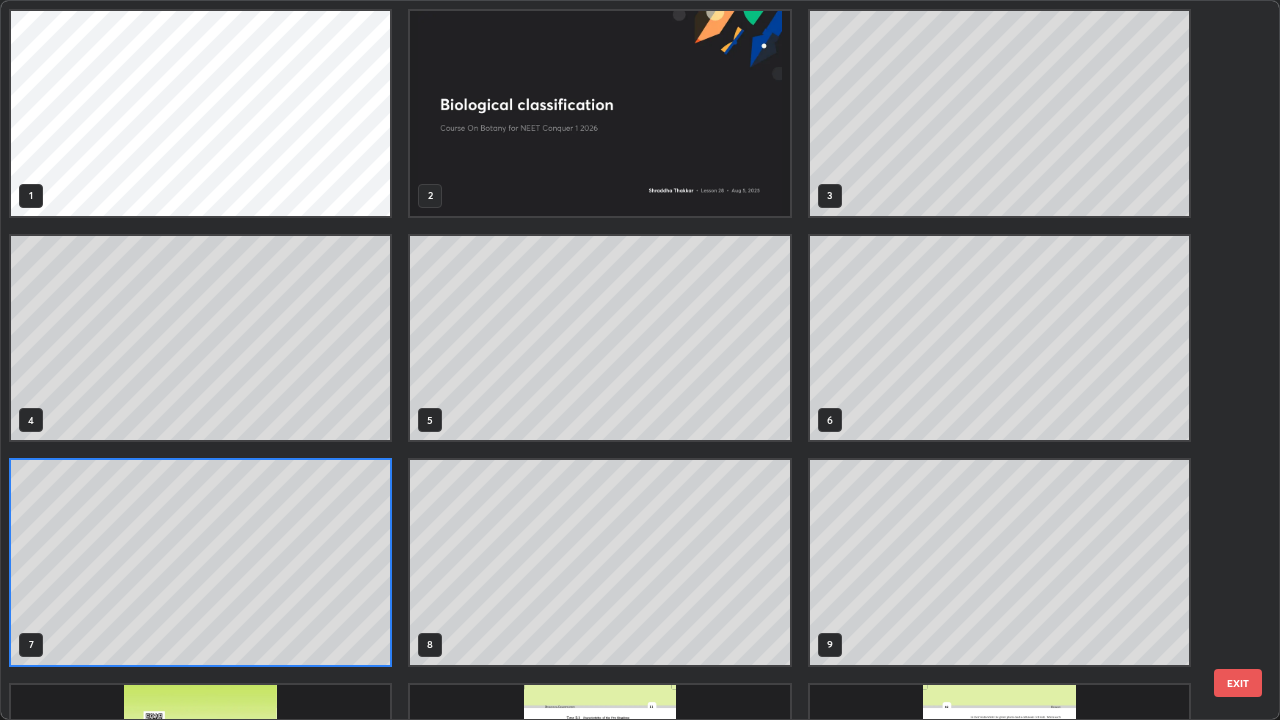 scroll, scrollTop: 7, scrollLeft: 11, axis: both 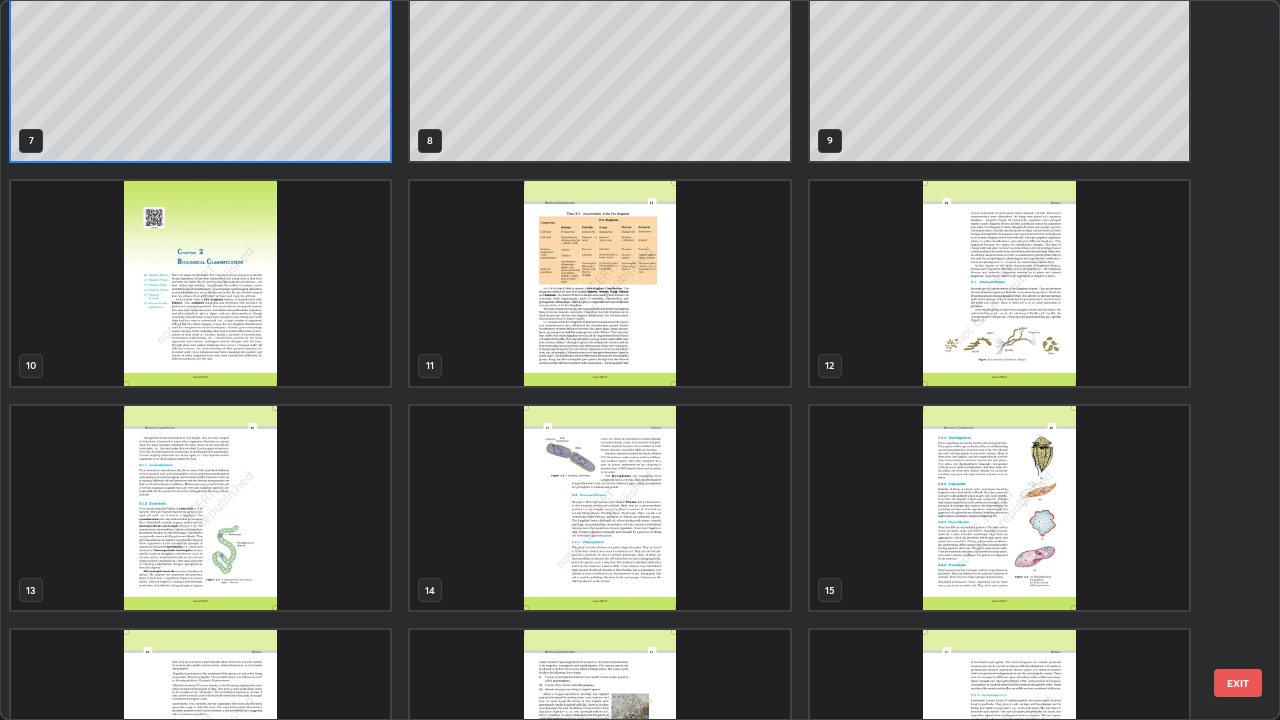 click at bounding box center (999, 508) 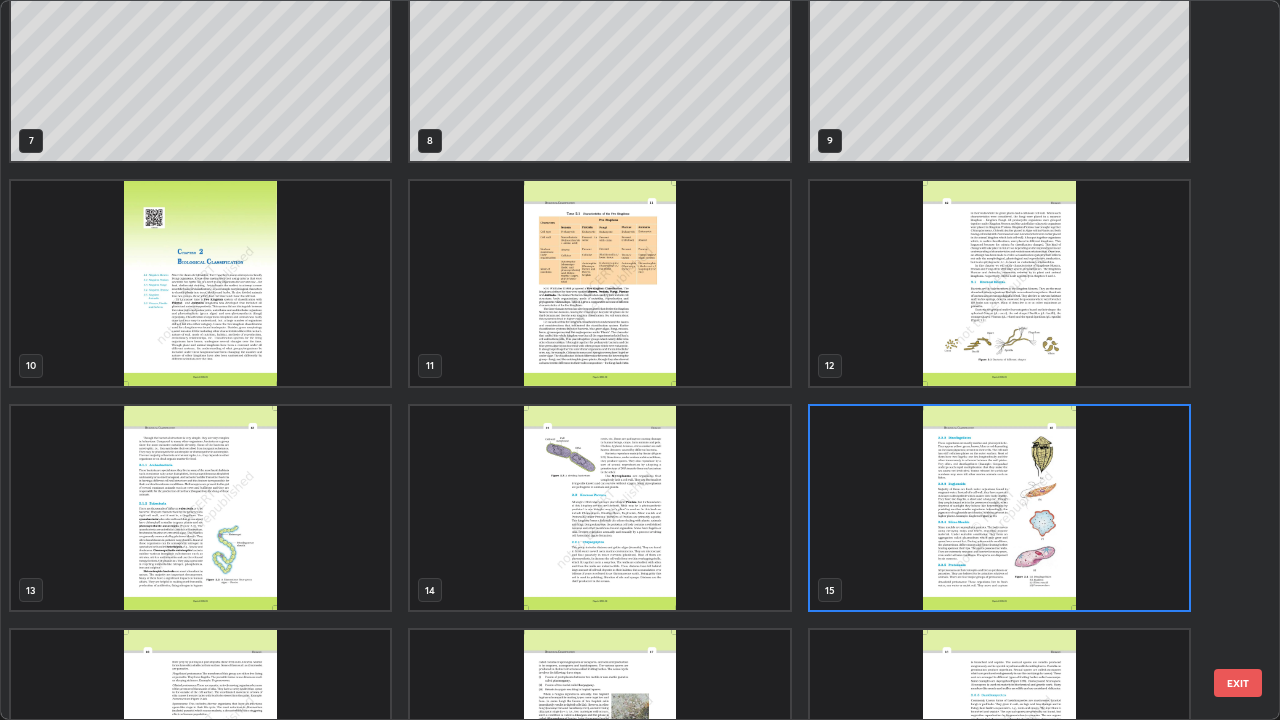 click at bounding box center [999, 508] 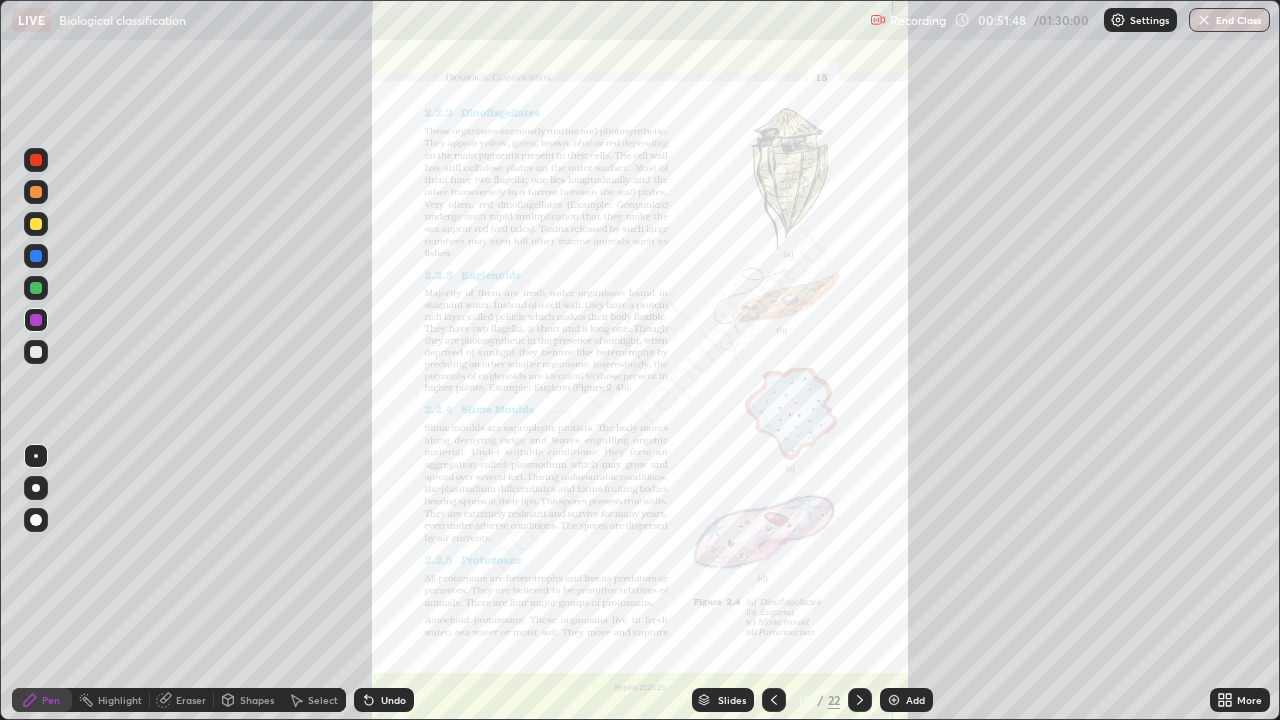 click on "More" at bounding box center (1249, 700) 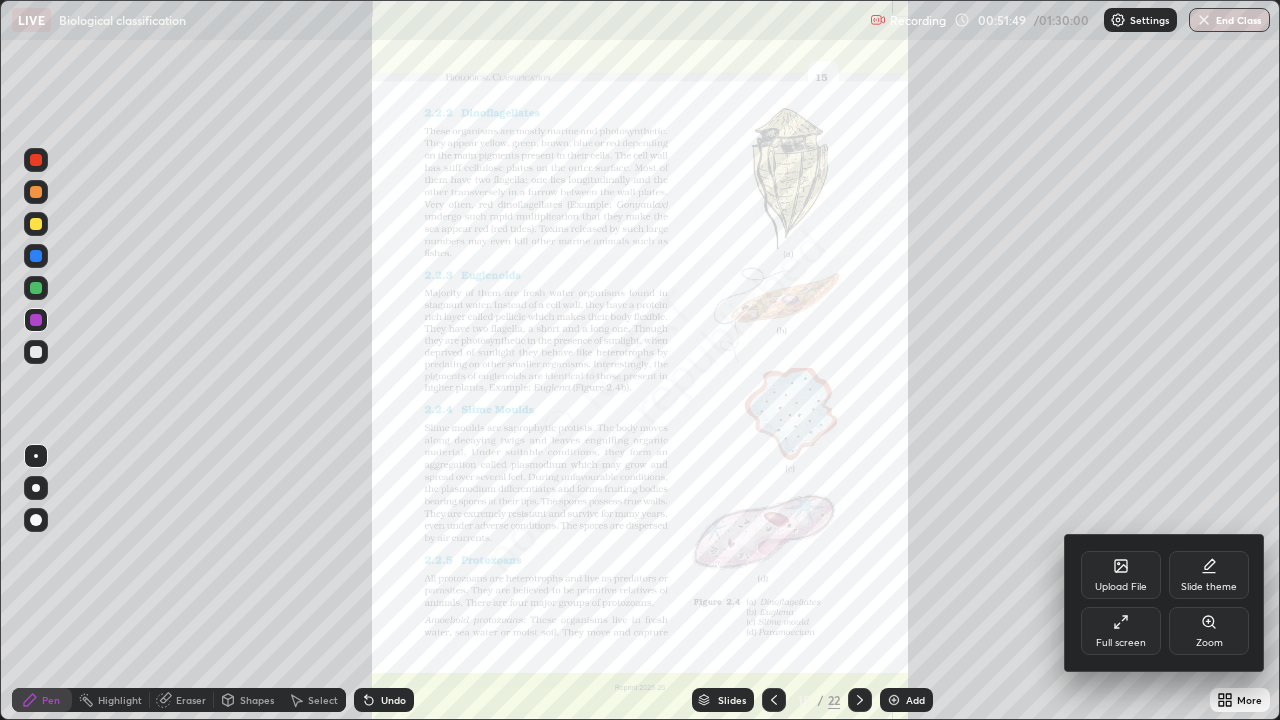click on "Zoom" at bounding box center [1209, 643] 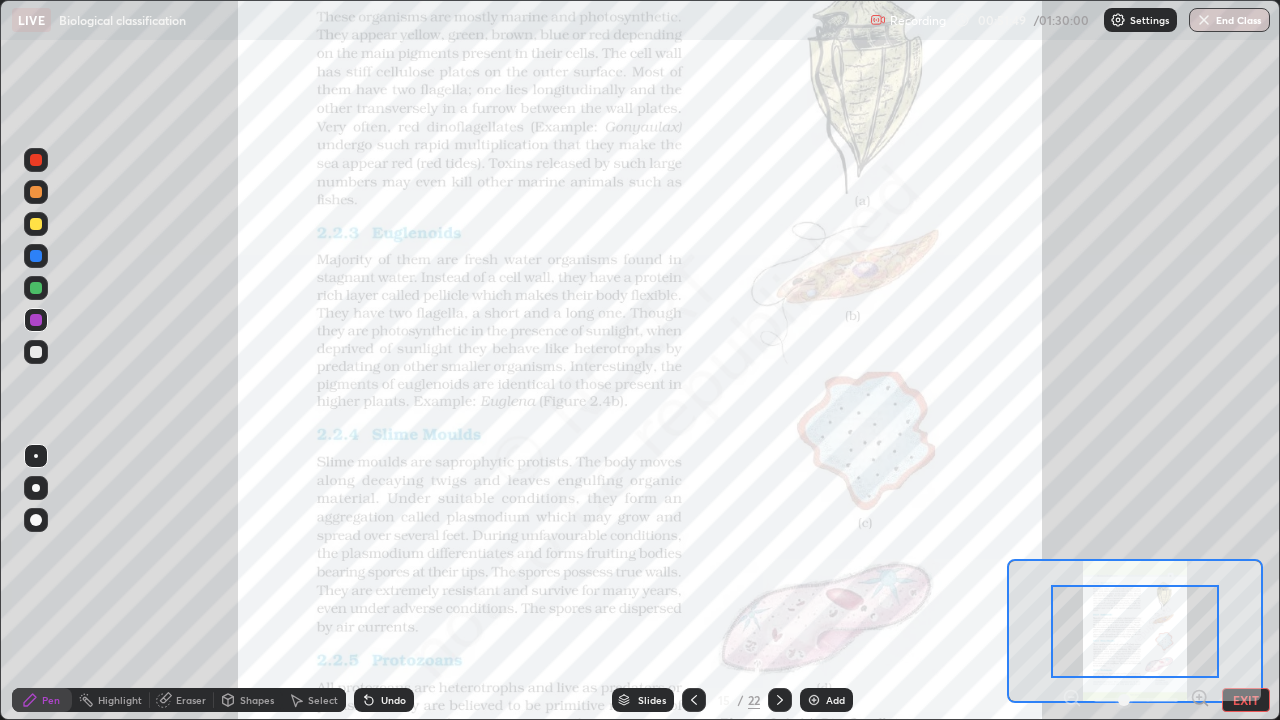 click 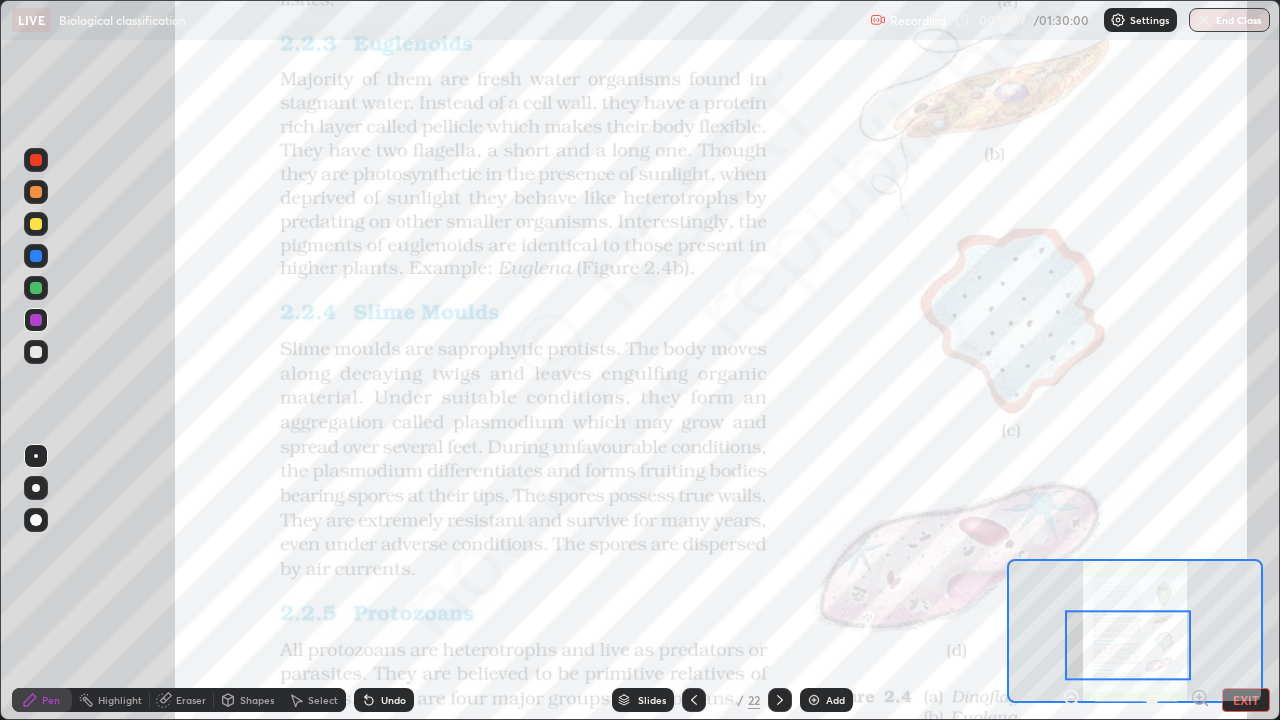 click 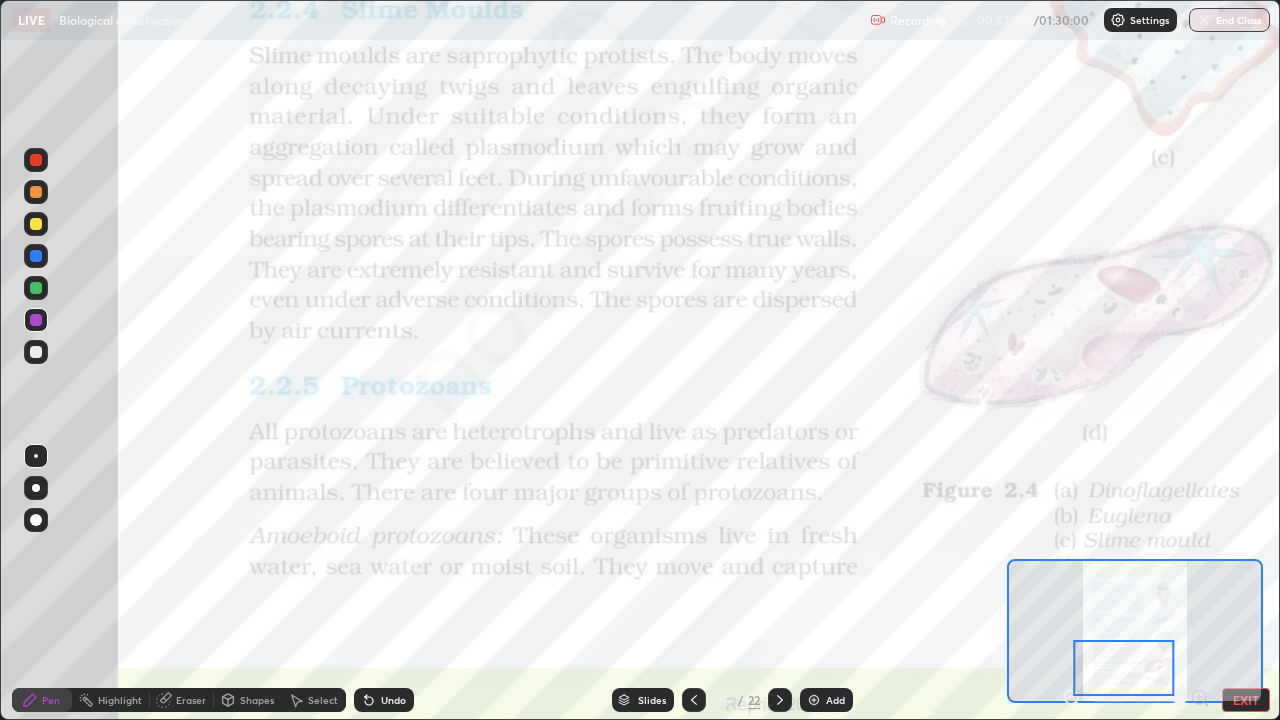 click at bounding box center [36, 160] 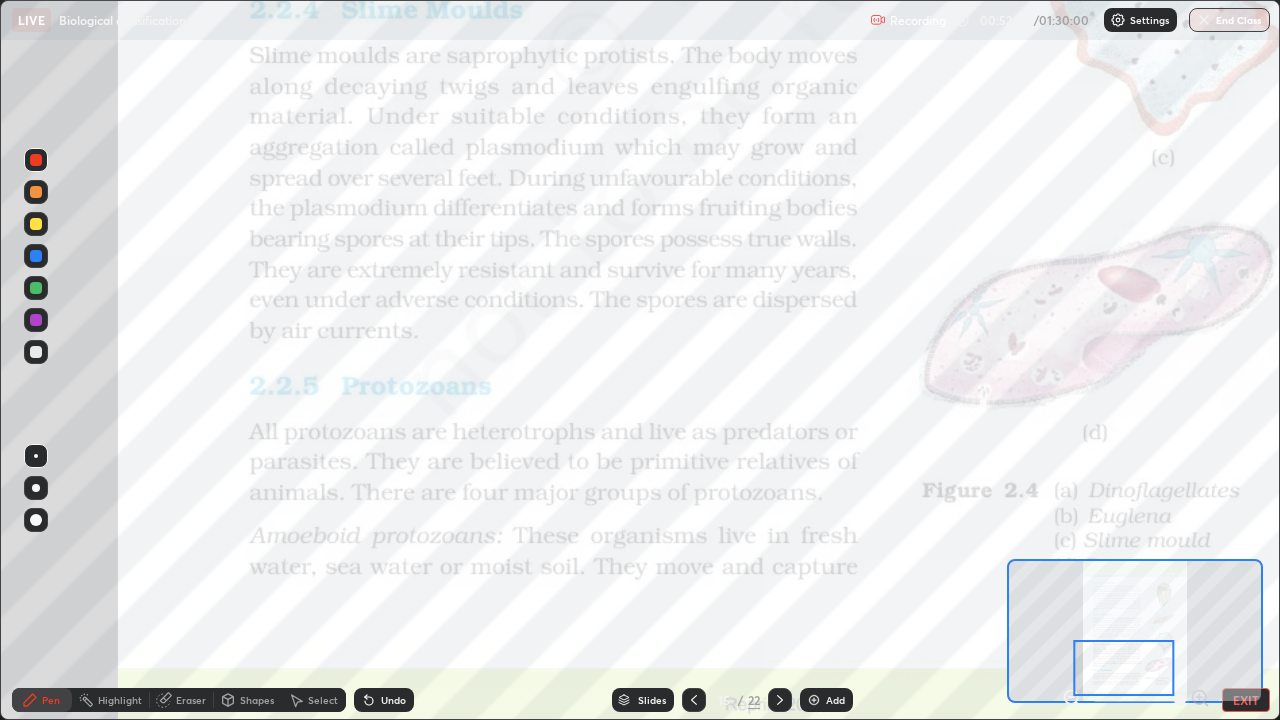 click on "Slides" at bounding box center [643, 700] 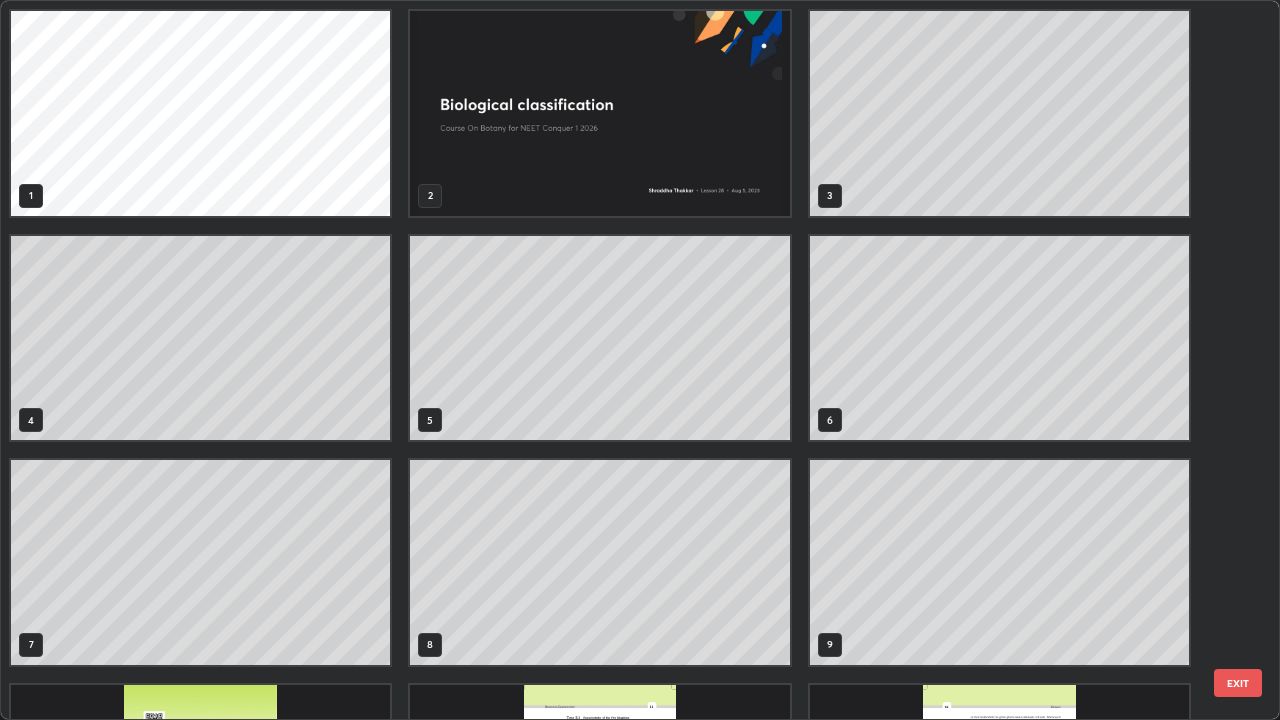 scroll, scrollTop: 405, scrollLeft: 0, axis: vertical 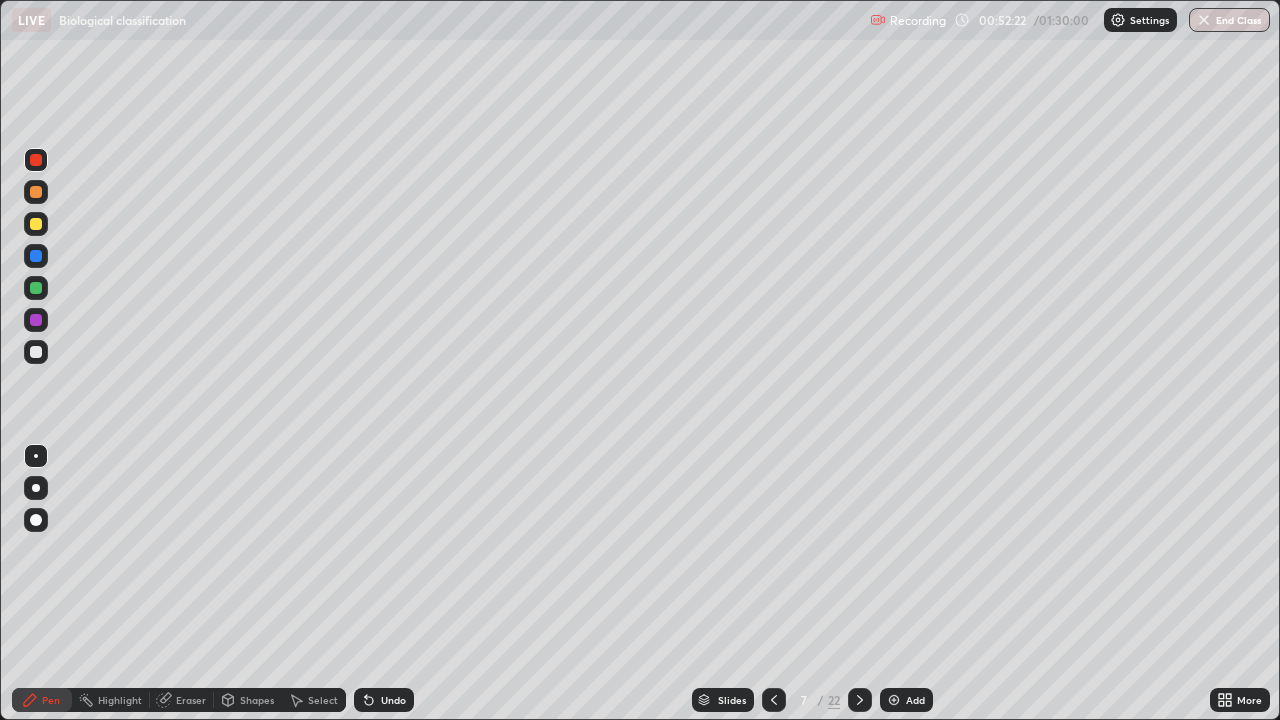 click 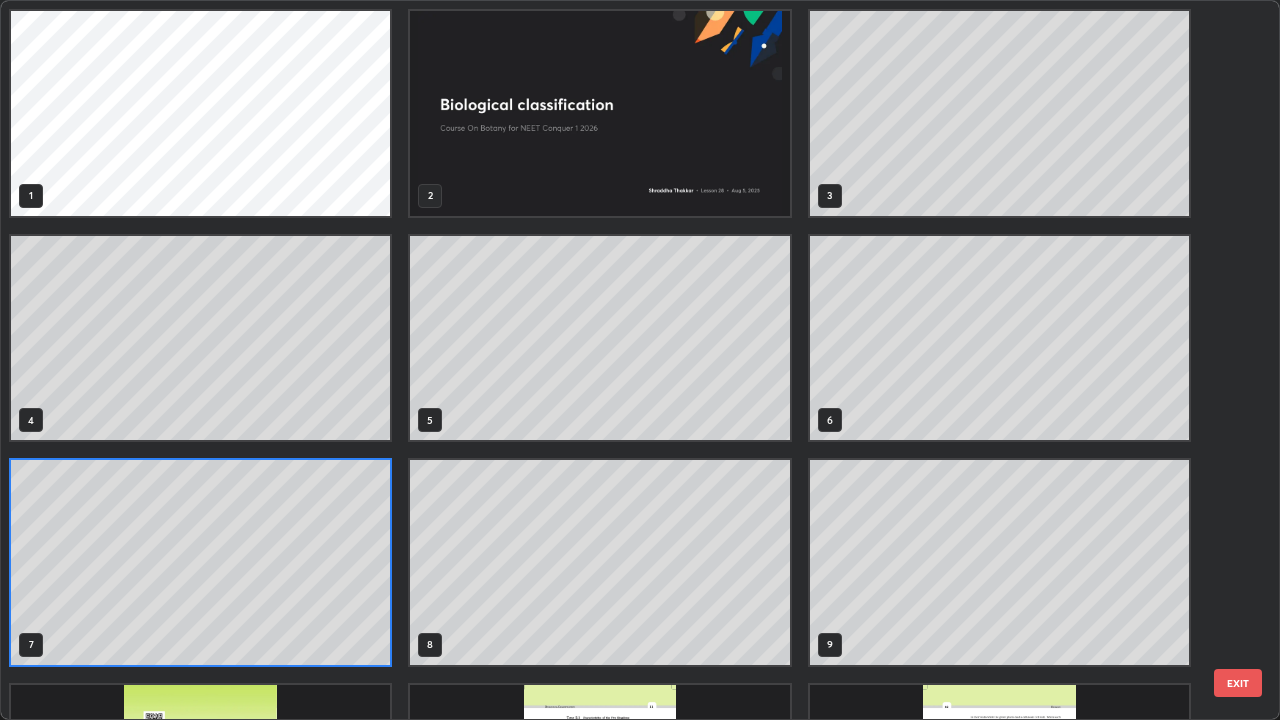 scroll, scrollTop: 7, scrollLeft: 11, axis: both 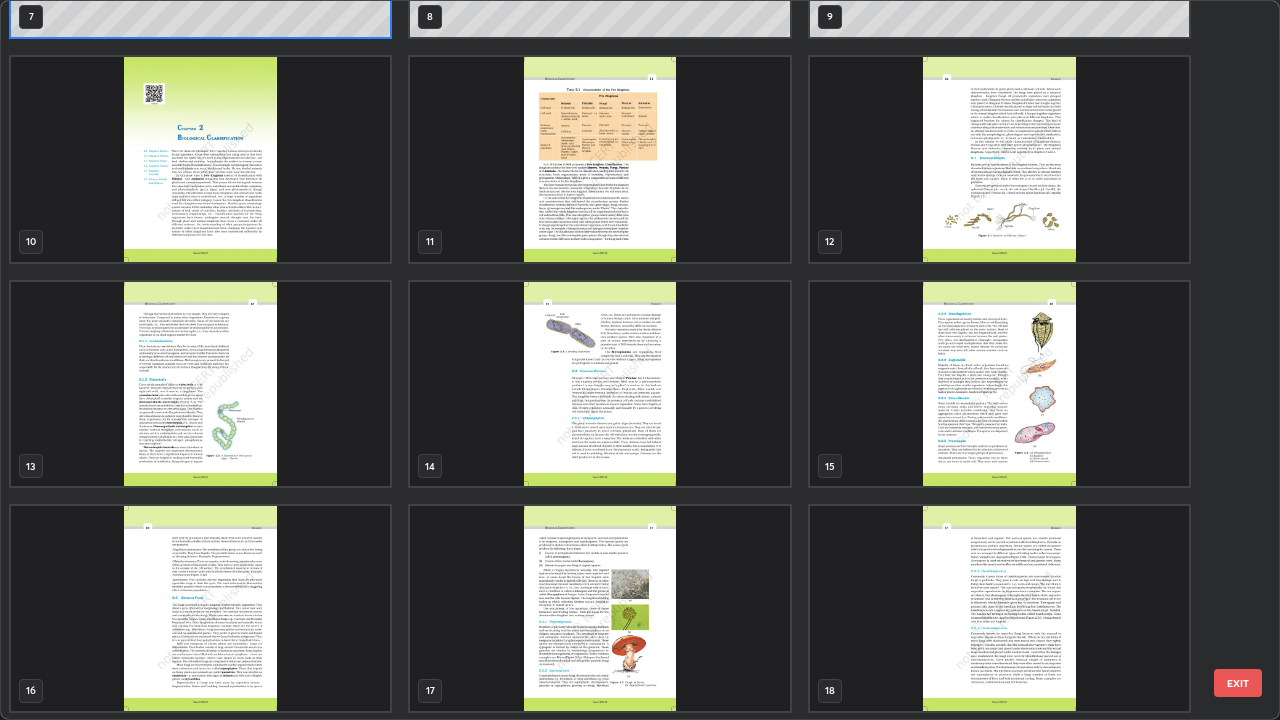 click at bounding box center (999, 384) 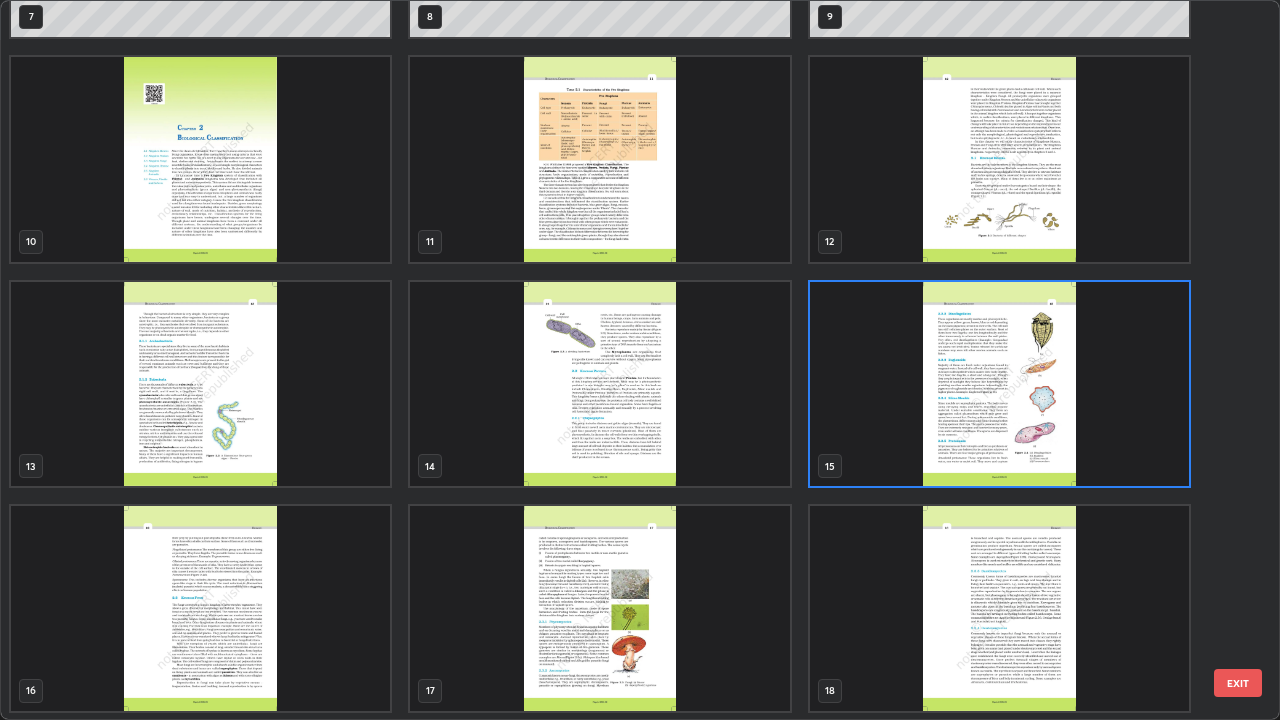 click at bounding box center [999, 384] 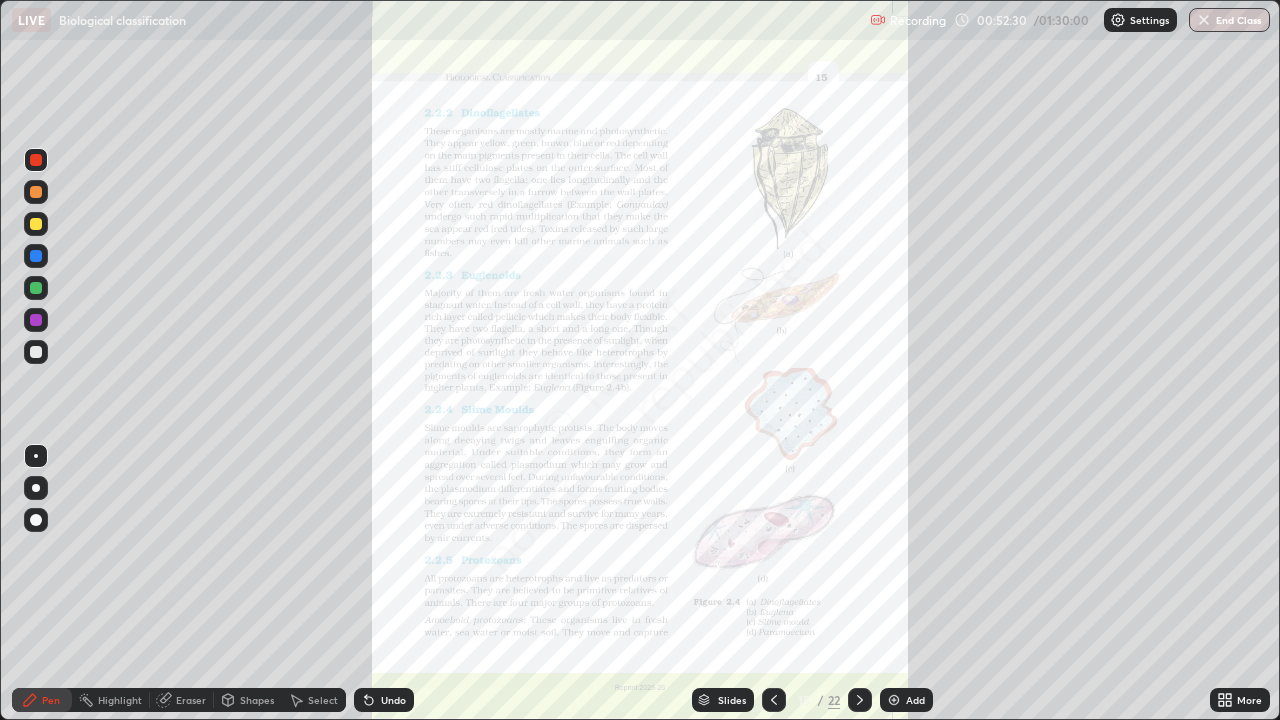 click 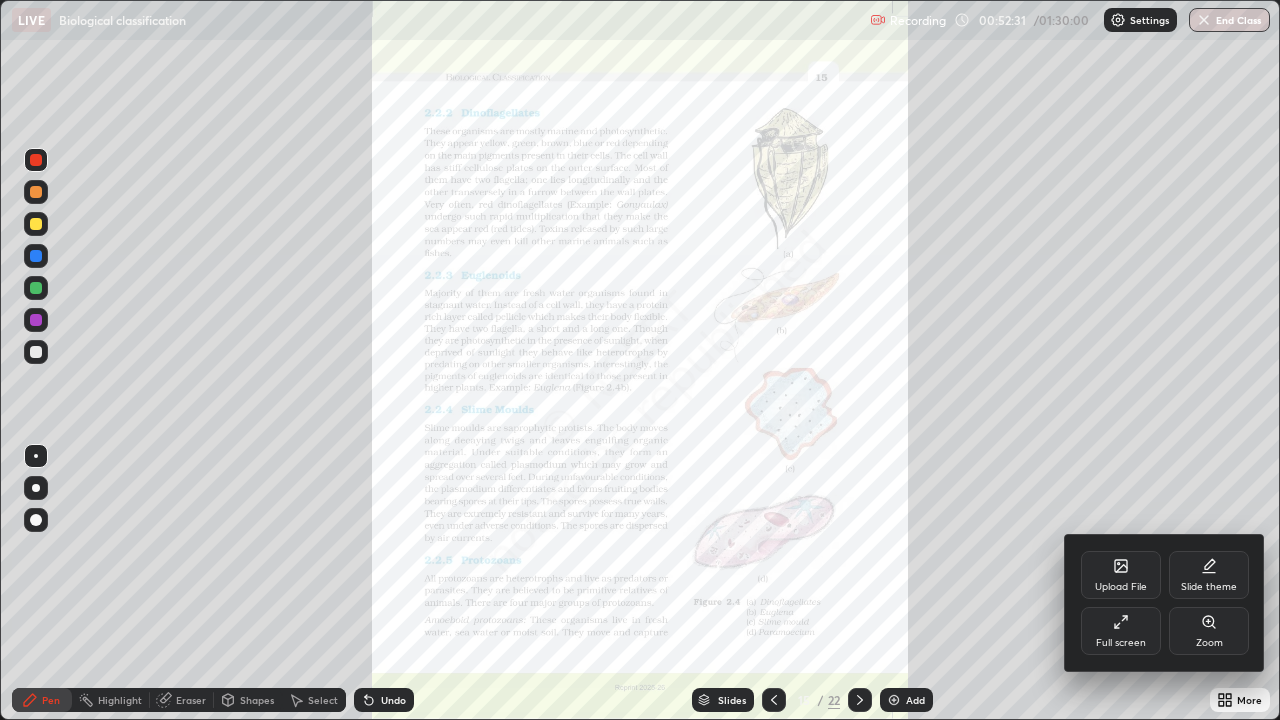 click on "Zoom" at bounding box center (1209, 643) 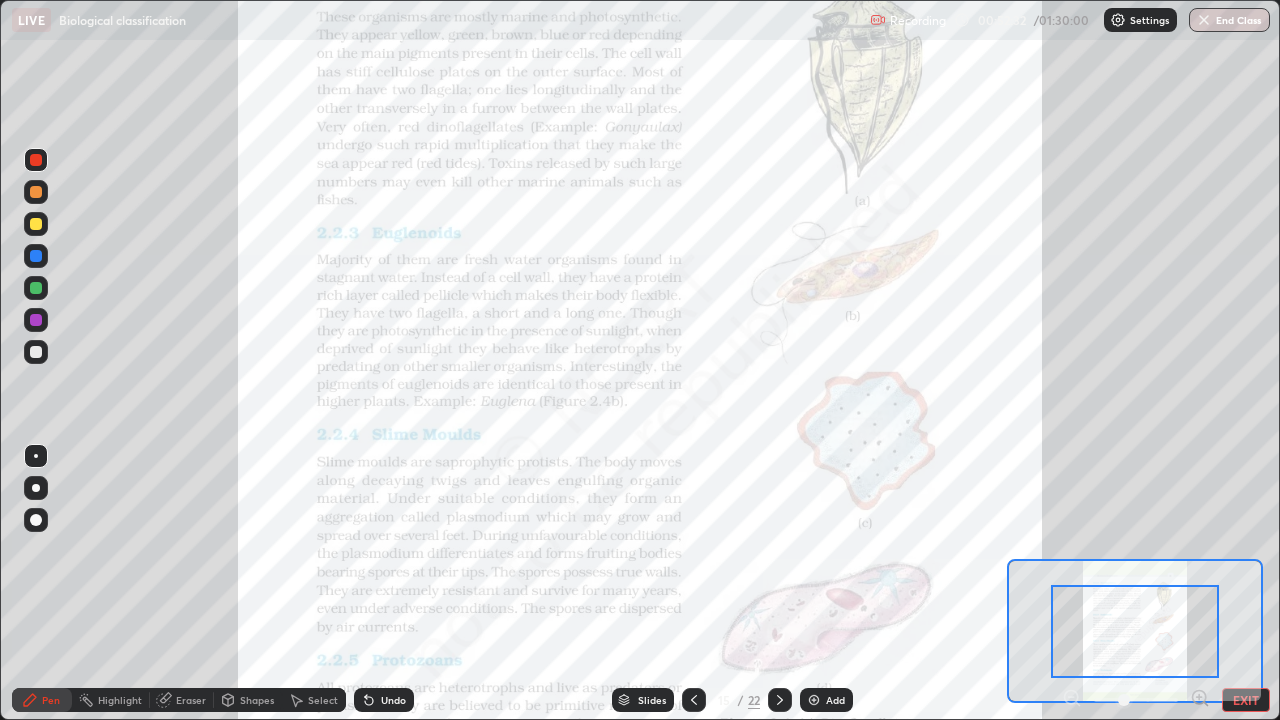 click 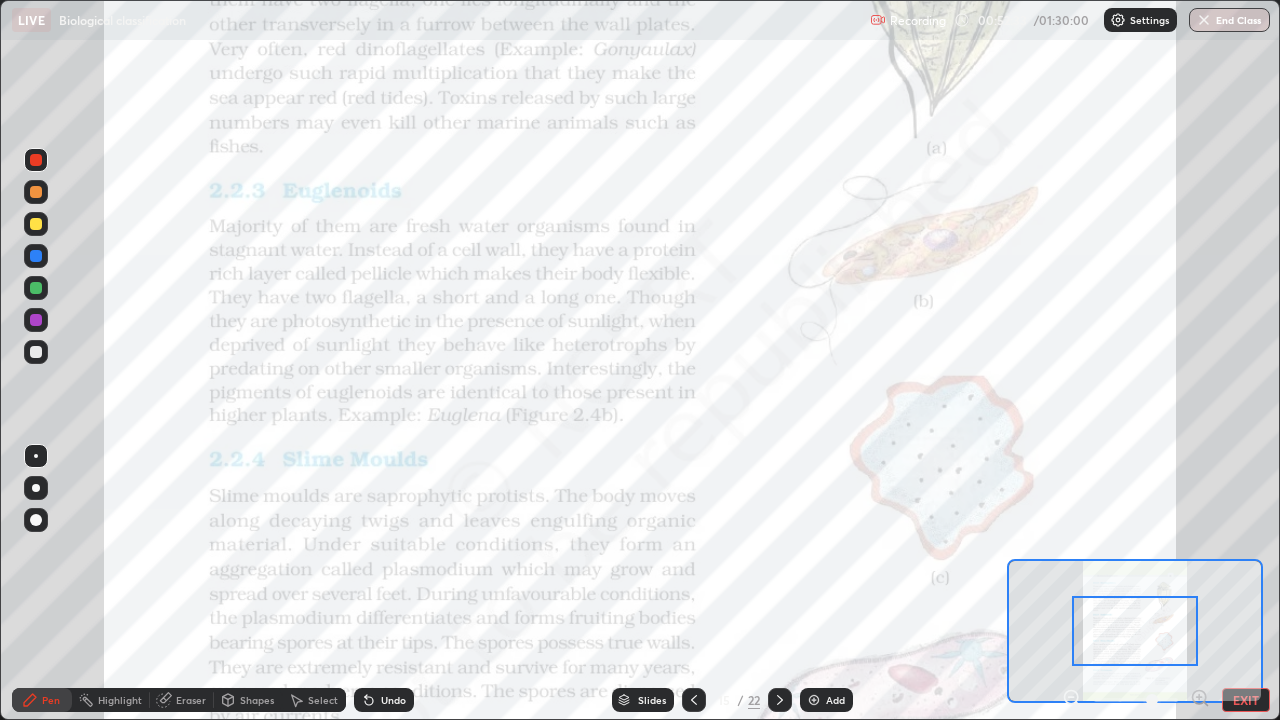 click 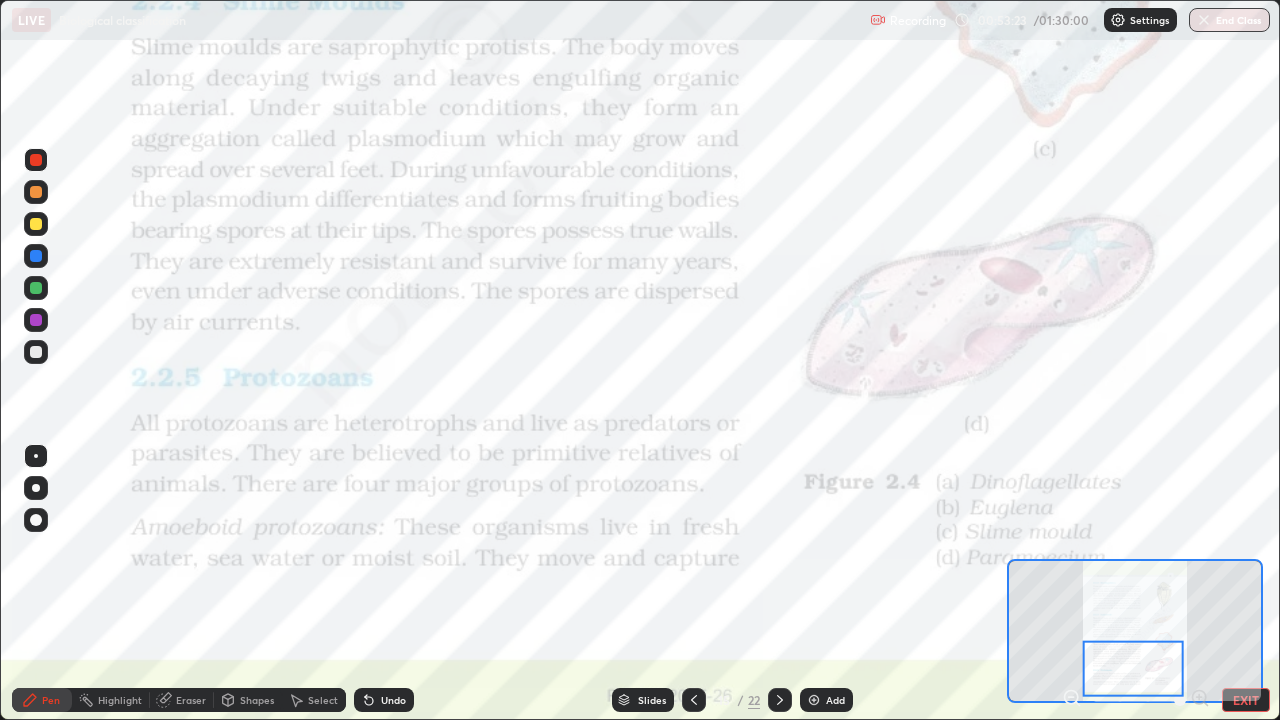 click on "Slides" at bounding box center [643, 700] 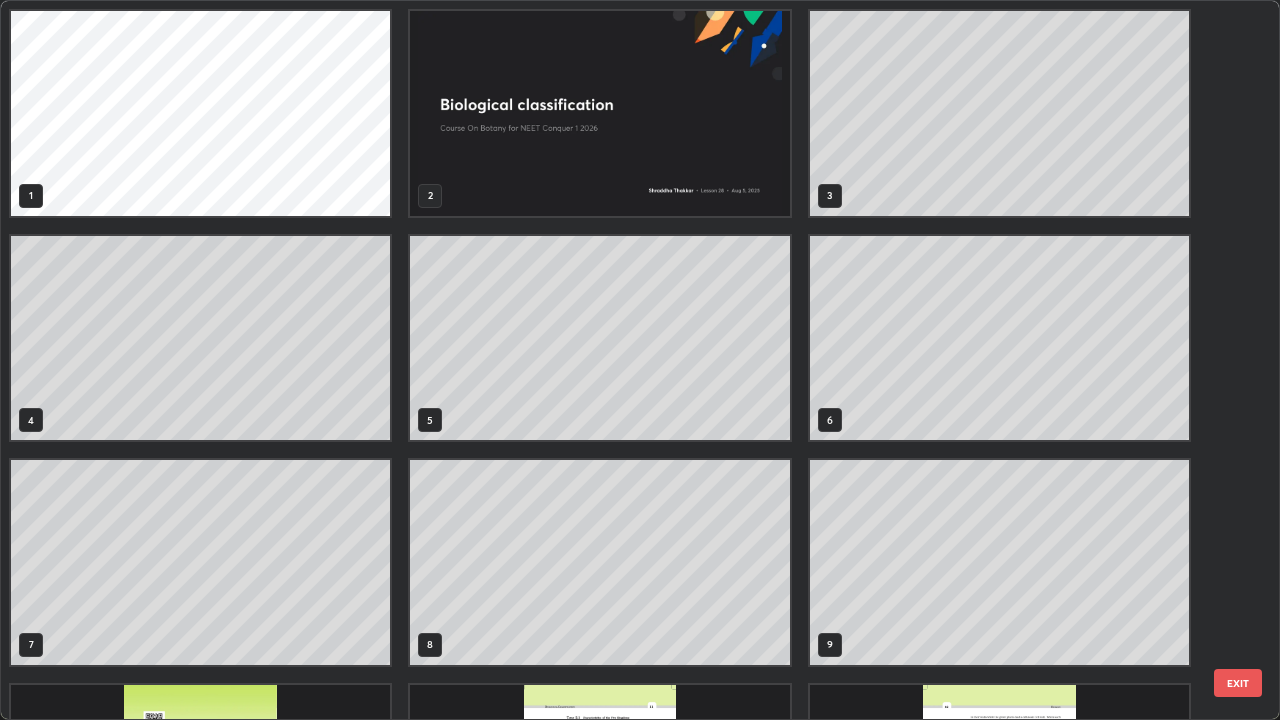 scroll, scrollTop: 405, scrollLeft: 0, axis: vertical 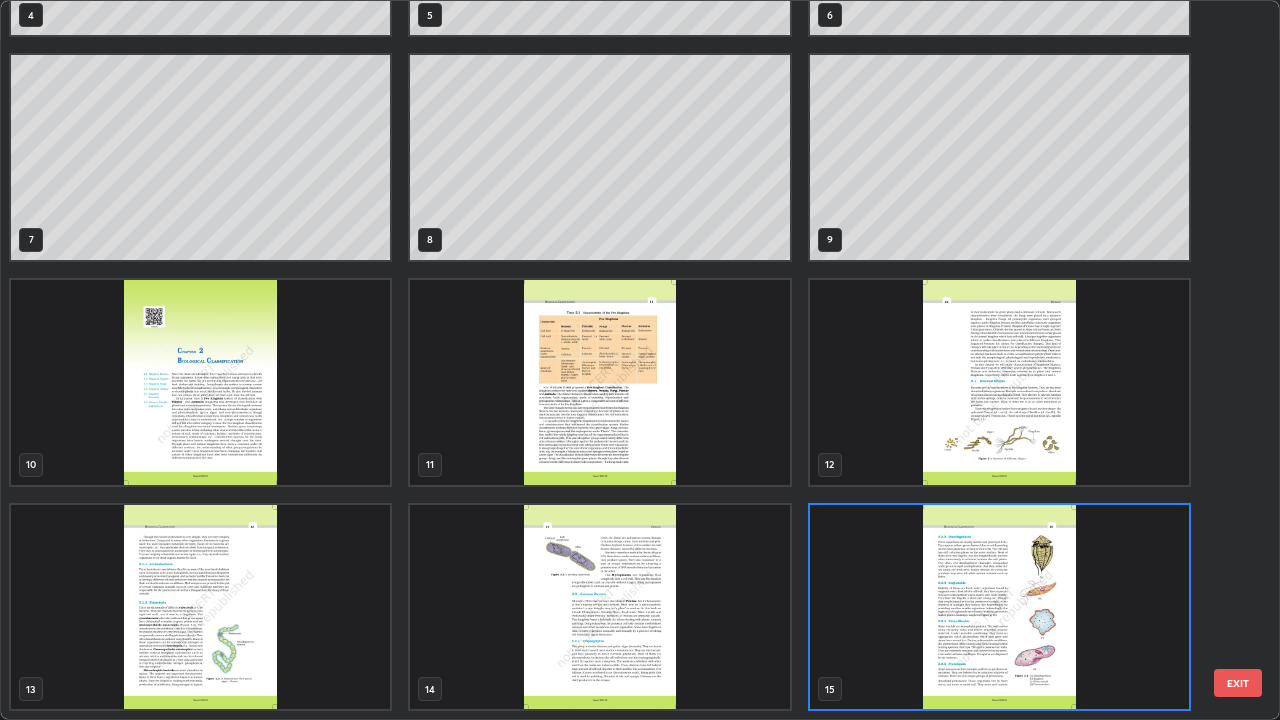 click on "EXIT" at bounding box center (1238, 683) 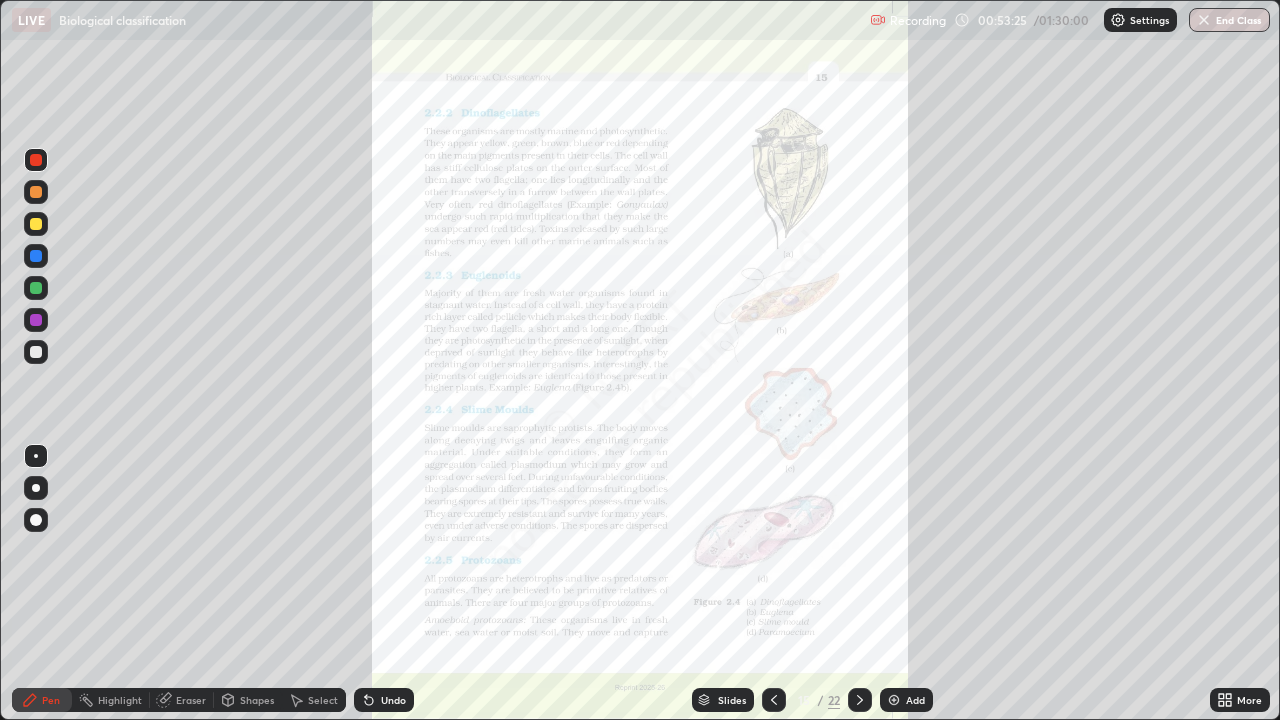 click 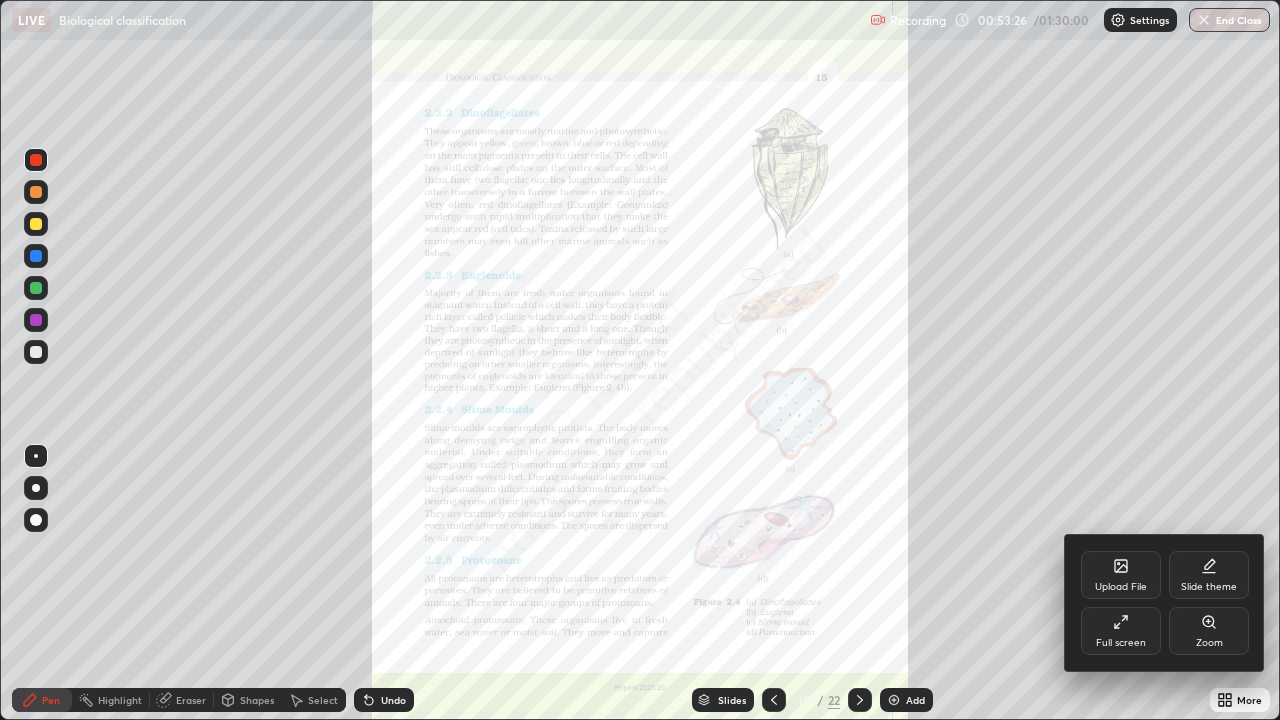 click on "Full screen" at bounding box center (1121, 643) 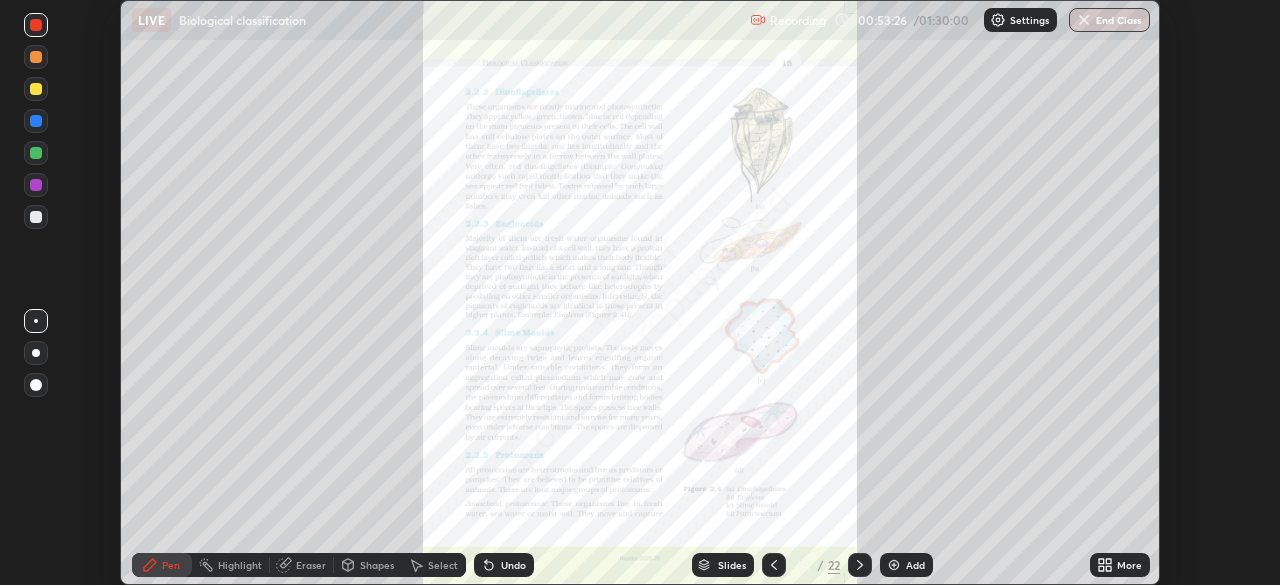 scroll, scrollTop: 585, scrollLeft: 1280, axis: both 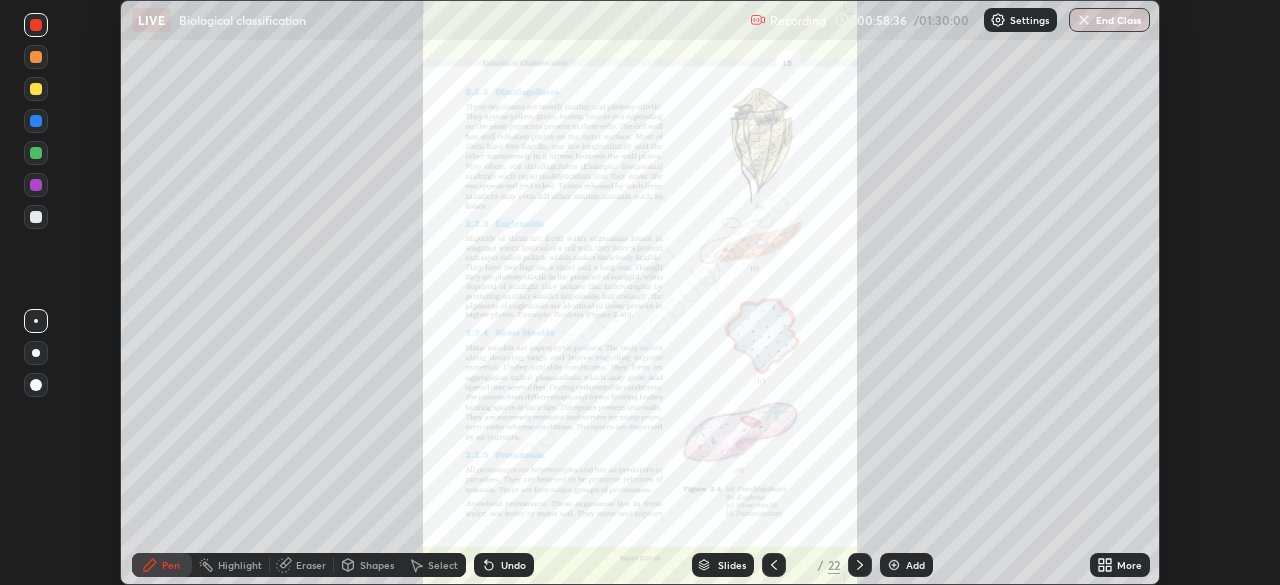 click 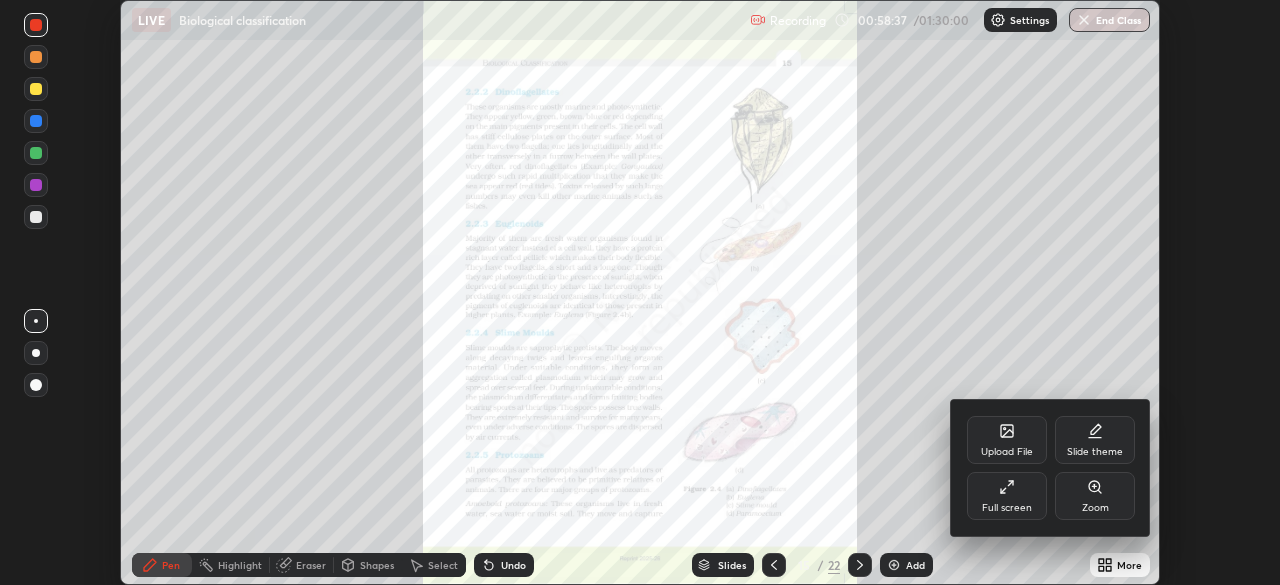 click on "Full screen" at bounding box center [1007, 508] 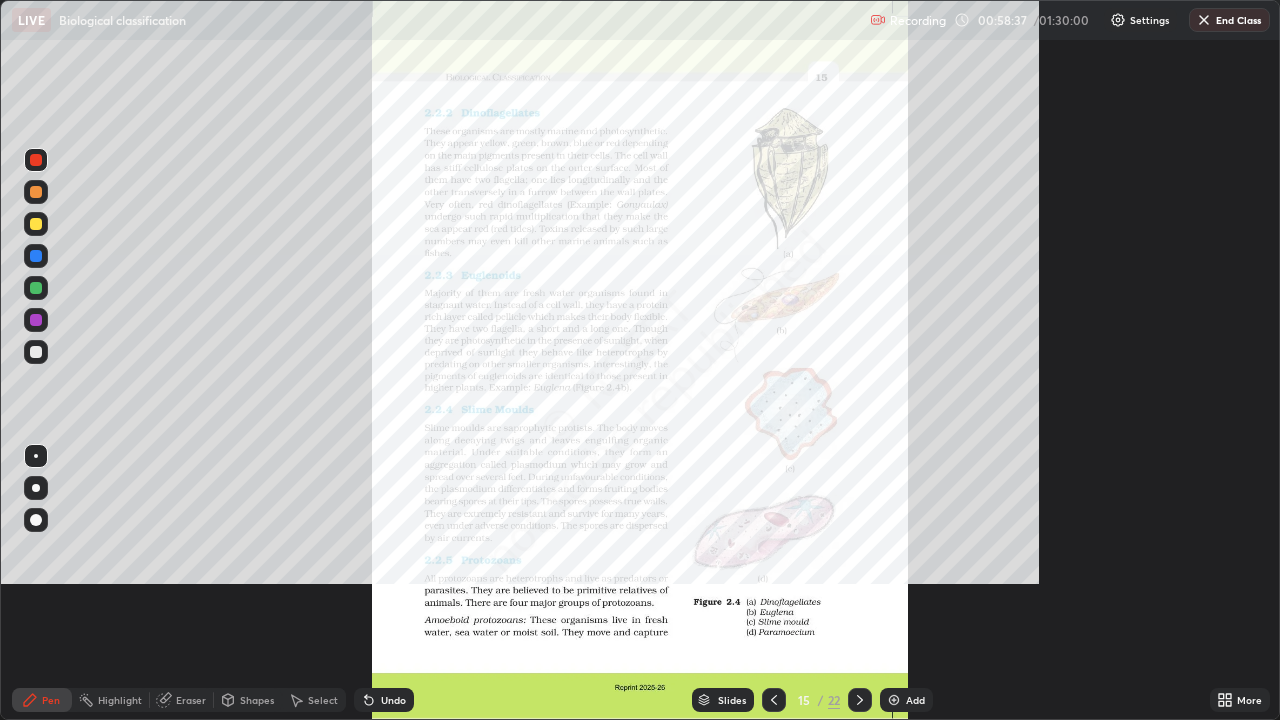 scroll, scrollTop: 99280, scrollLeft: 98720, axis: both 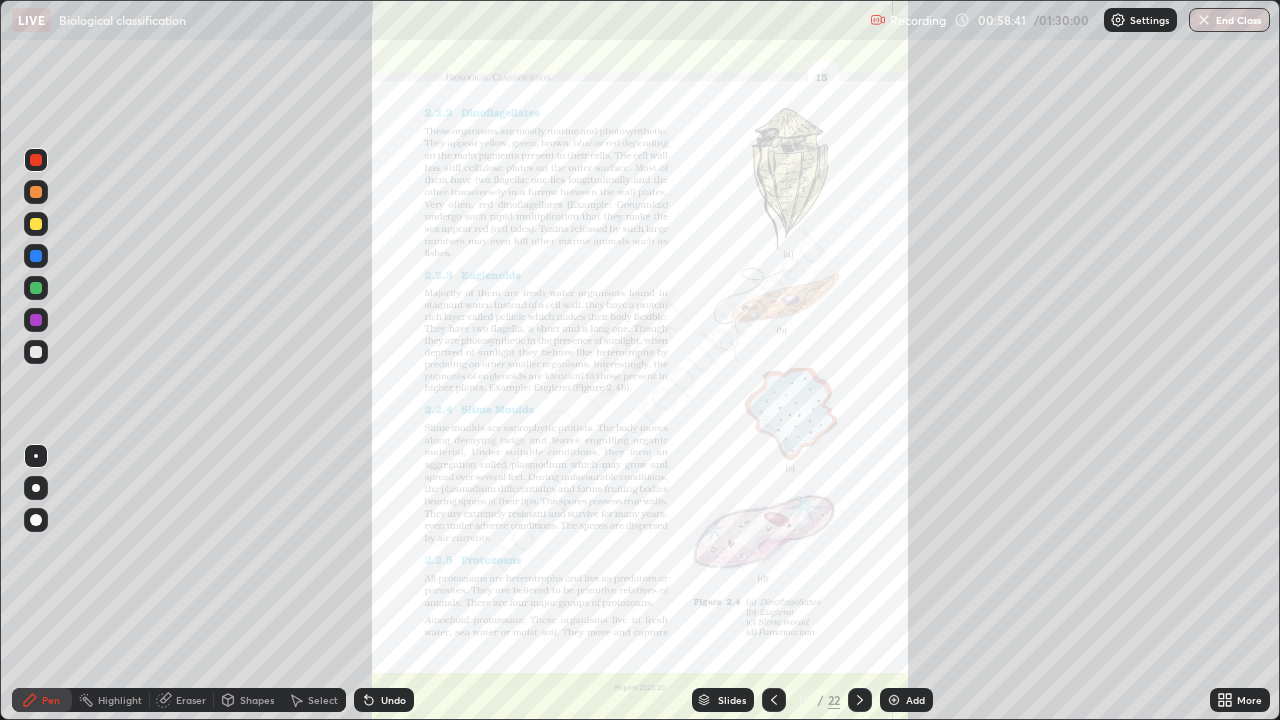 click on "Slides" at bounding box center [732, 700] 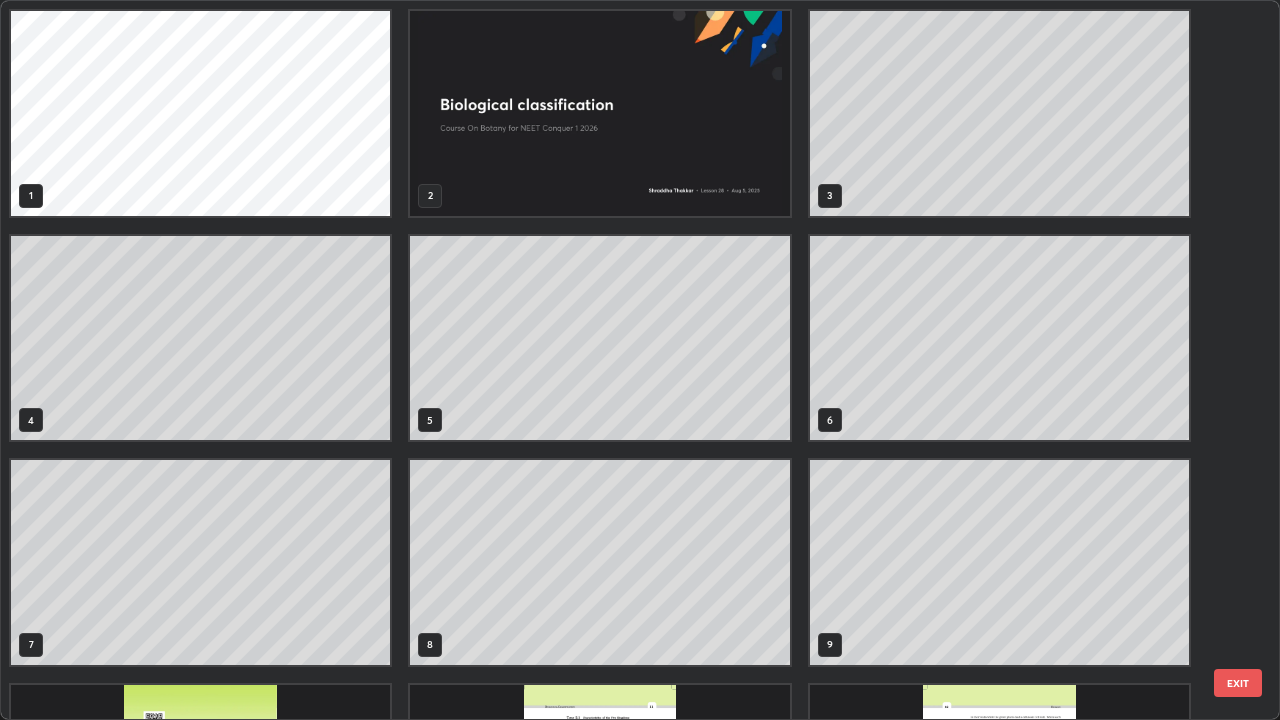 scroll, scrollTop: 405, scrollLeft: 0, axis: vertical 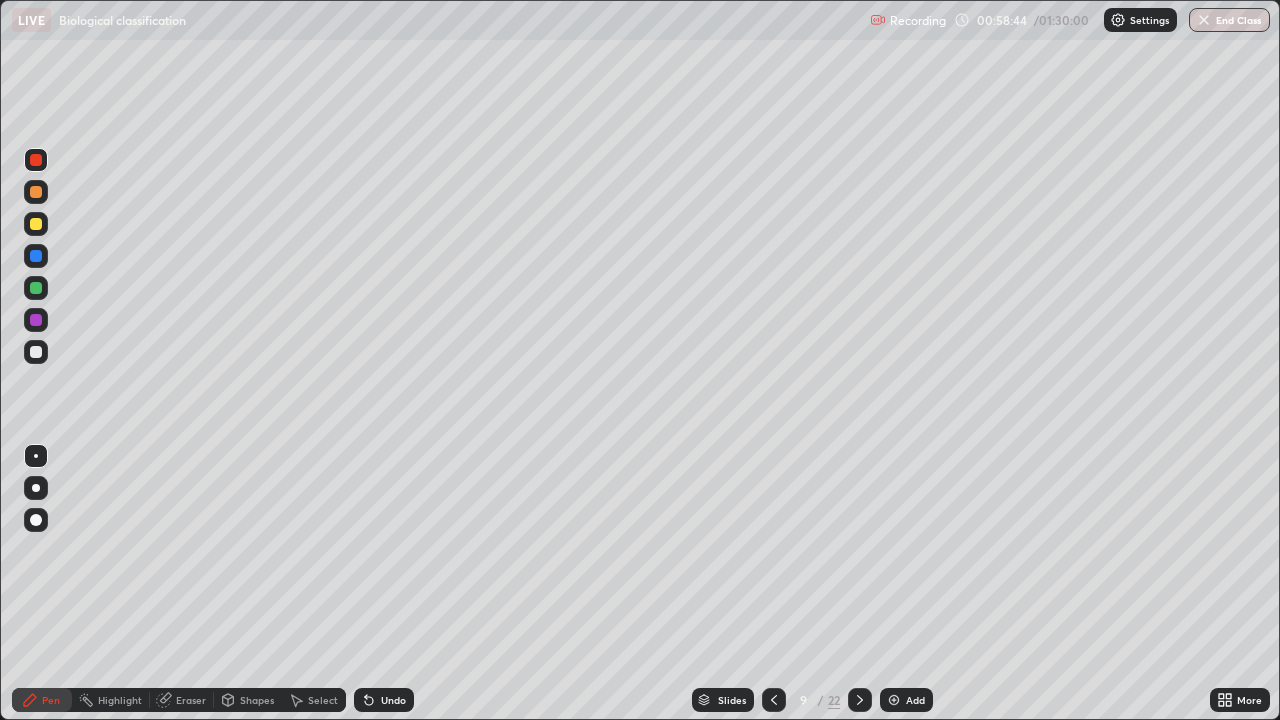 click on "Add" at bounding box center (906, 700) 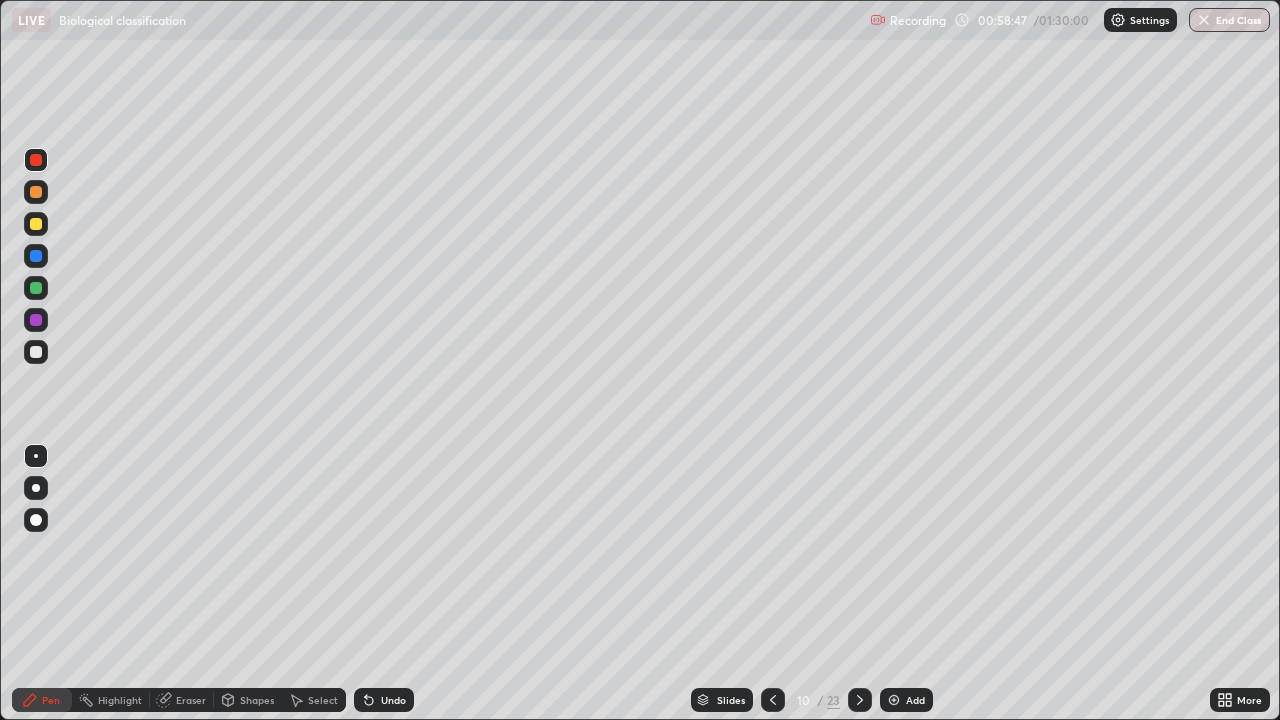click at bounding box center [36, 352] 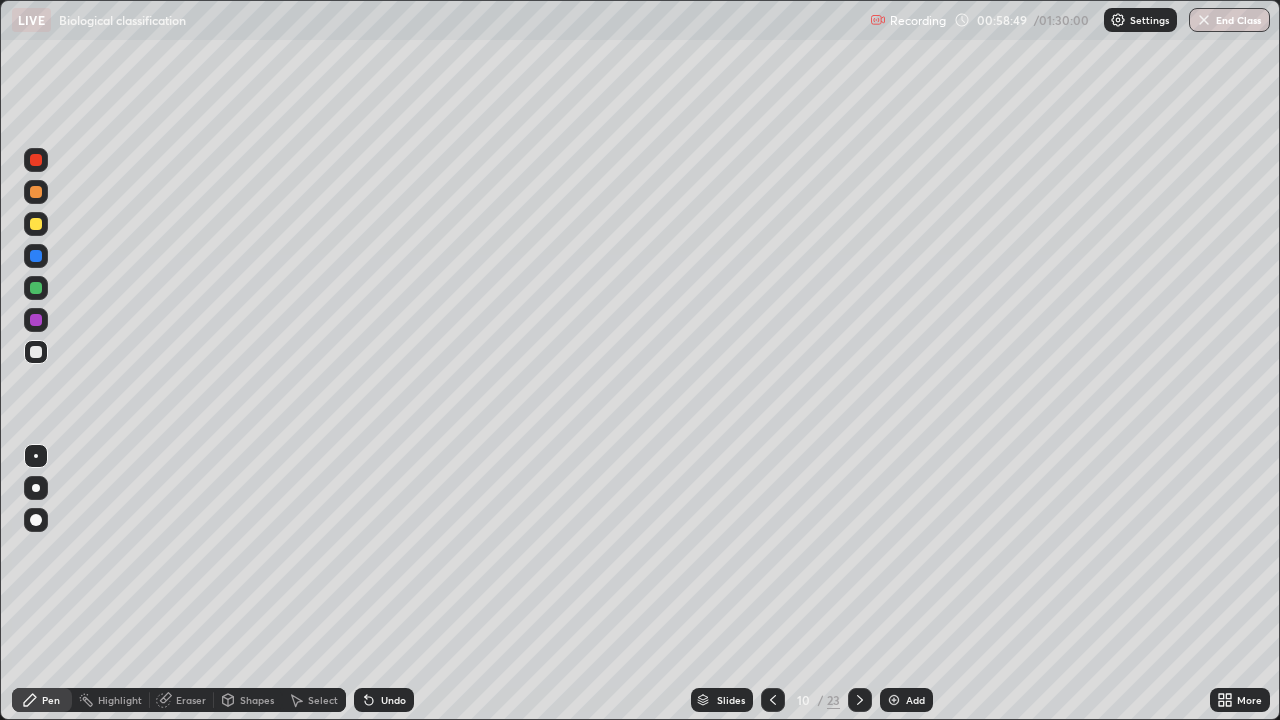 click at bounding box center (36, 192) 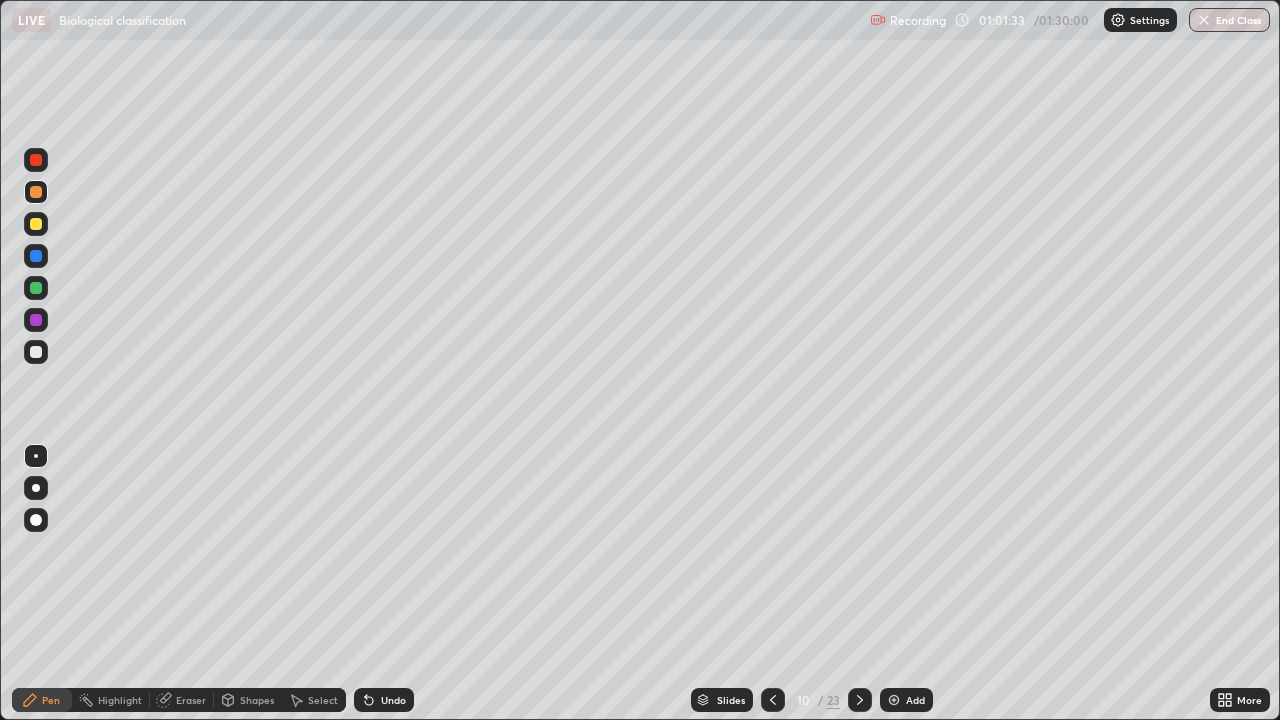 click 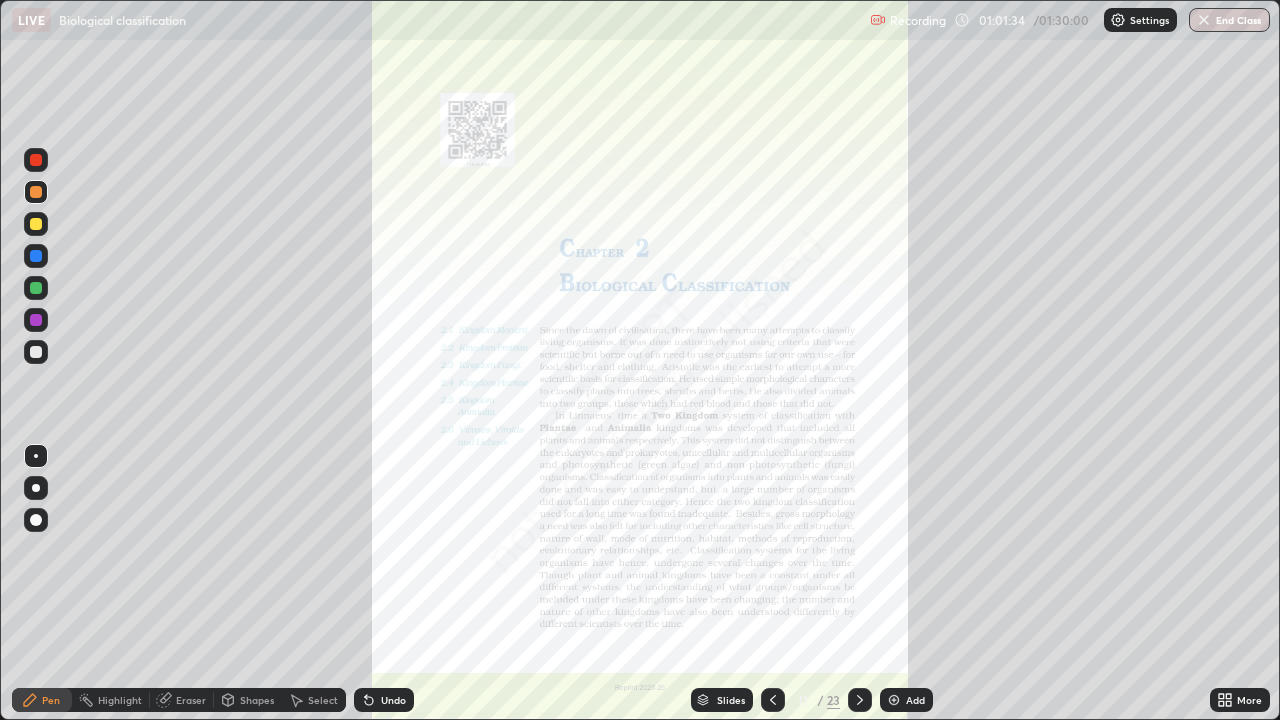 click 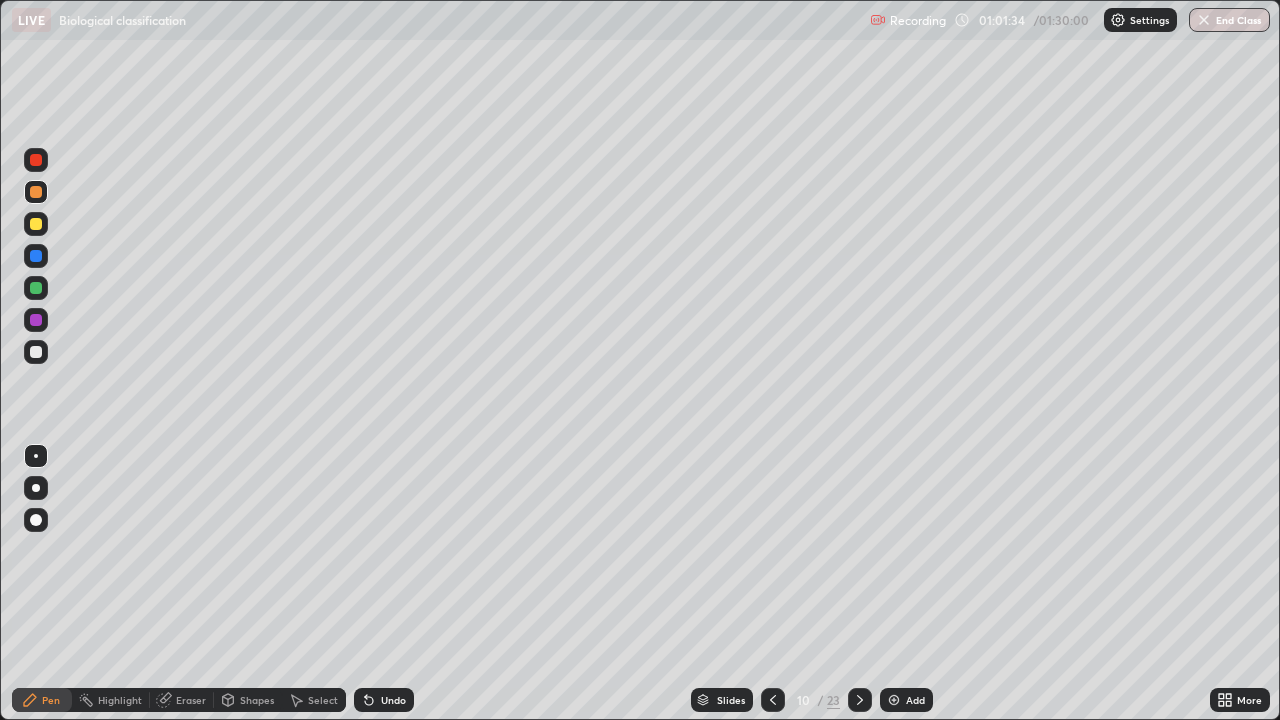 click at bounding box center [894, 700] 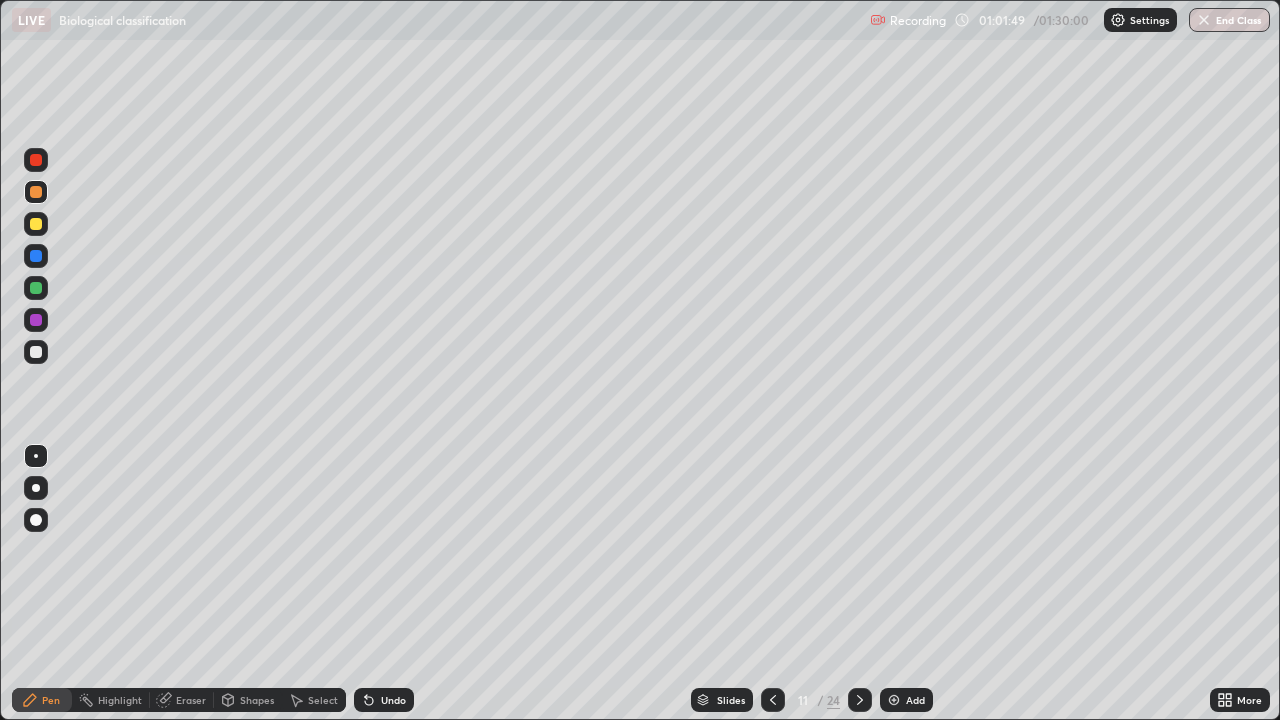 click on "Undo" at bounding box center (384, 700) 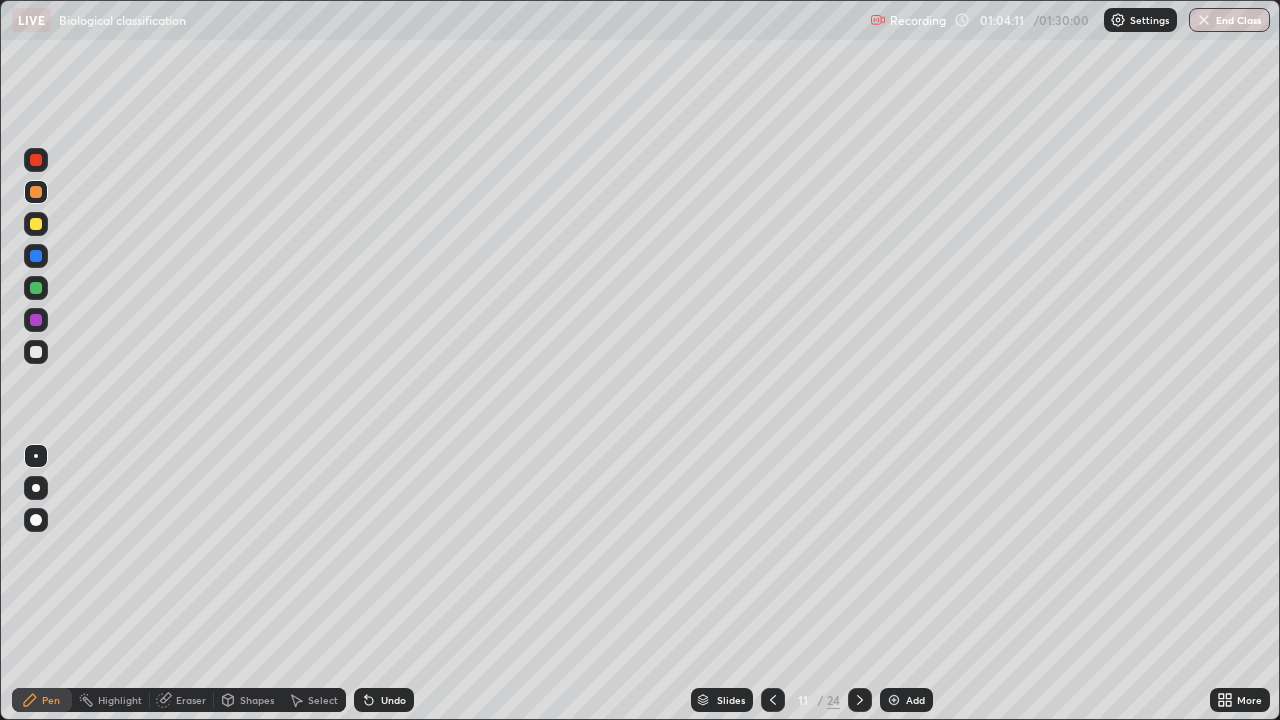 click on "Undo" at bounding box center (393, 700) 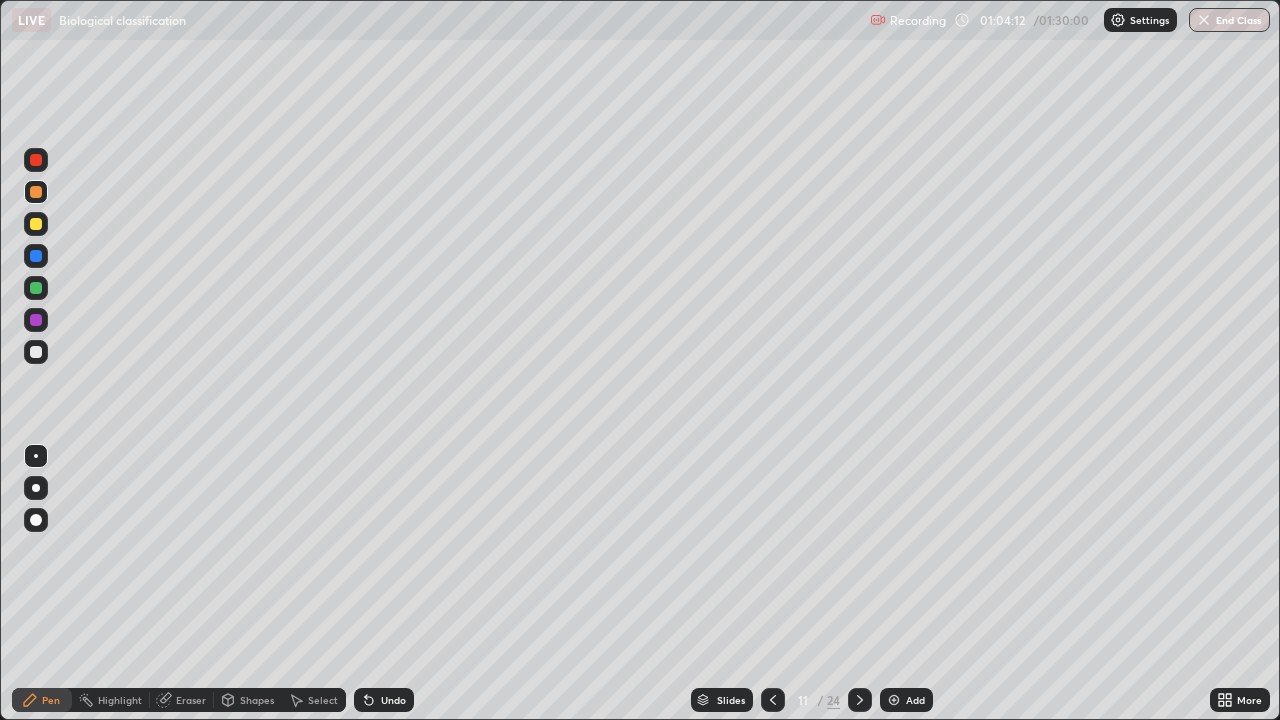 click on "Undo" at bounding box center [393, 700] 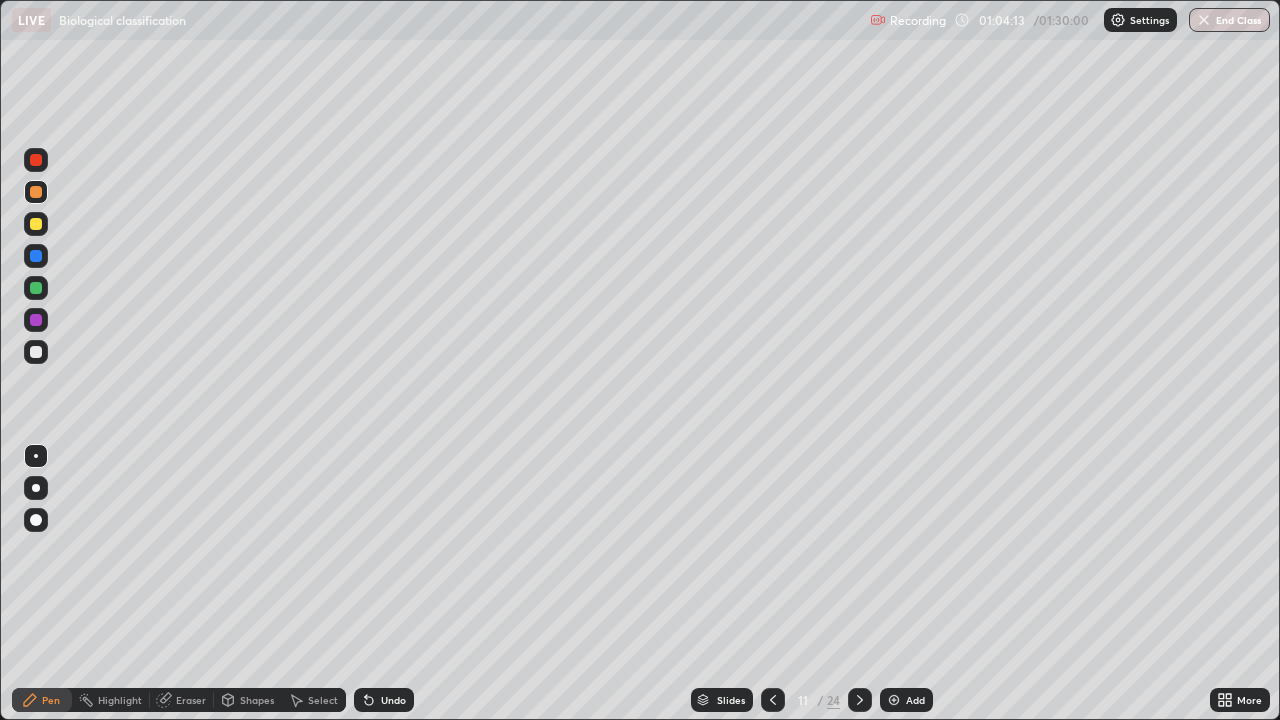click on "Undo" at bounding box center (393, 700) 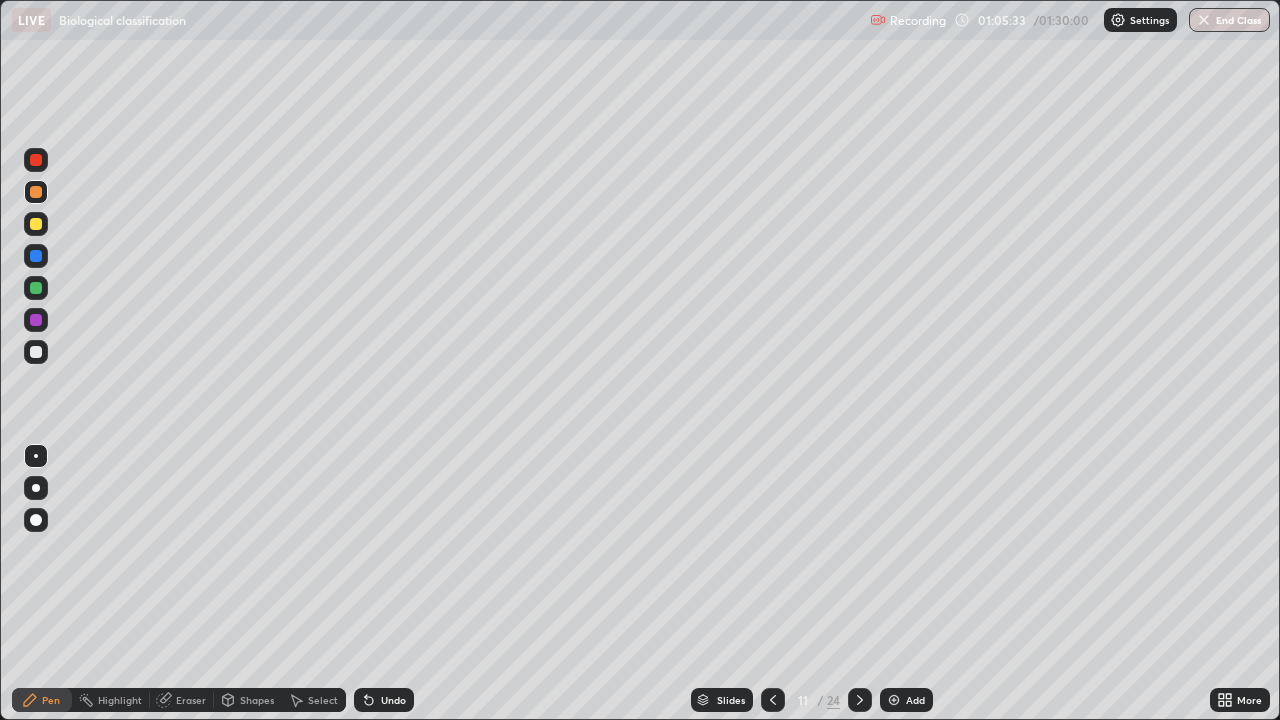 click on "Slides" at bounding box center (722, 700) 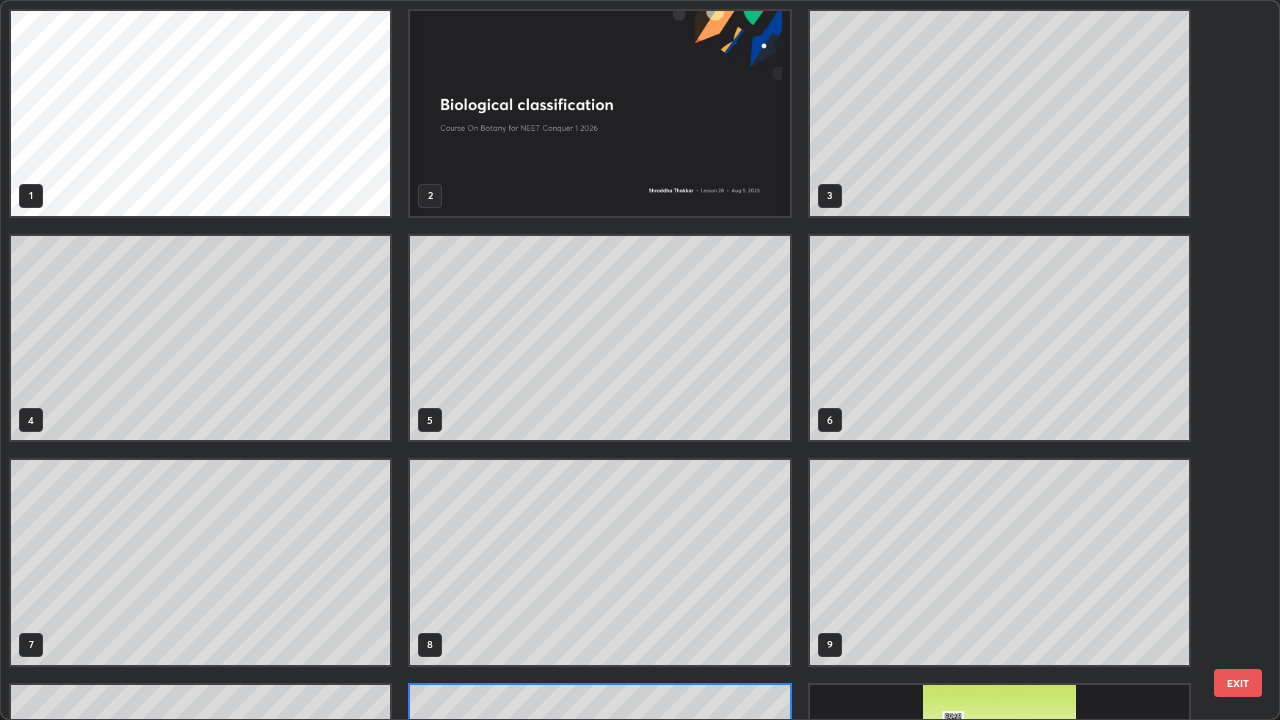 scroll, scrollTop: 180, scrollLeft: 0, axis: vertical 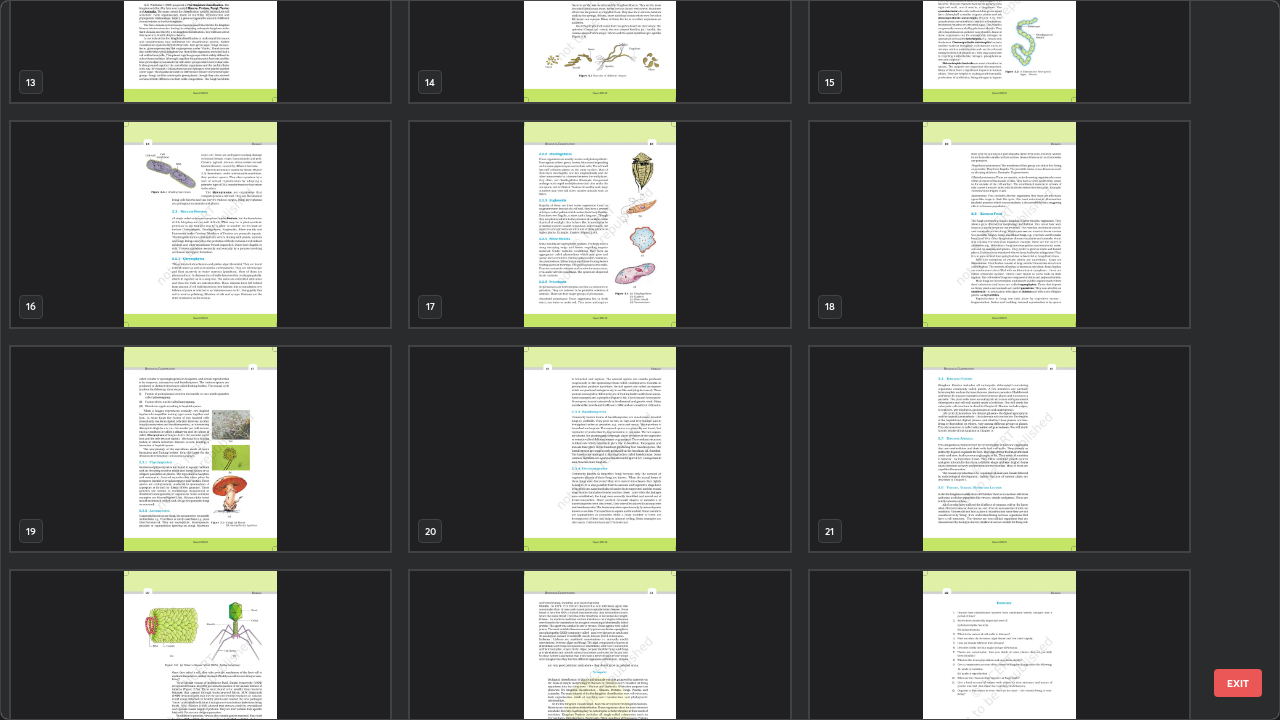 click at bounding box center [599, 224] 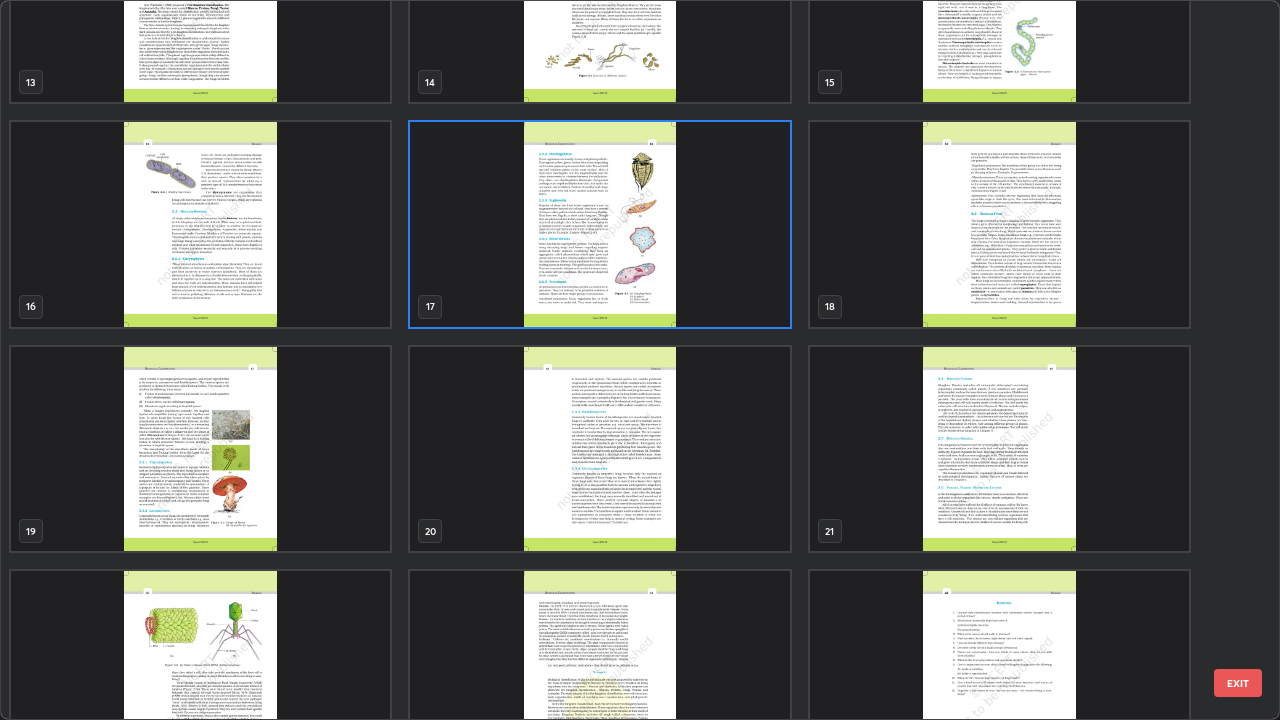 click at bounding box center [599, 224] 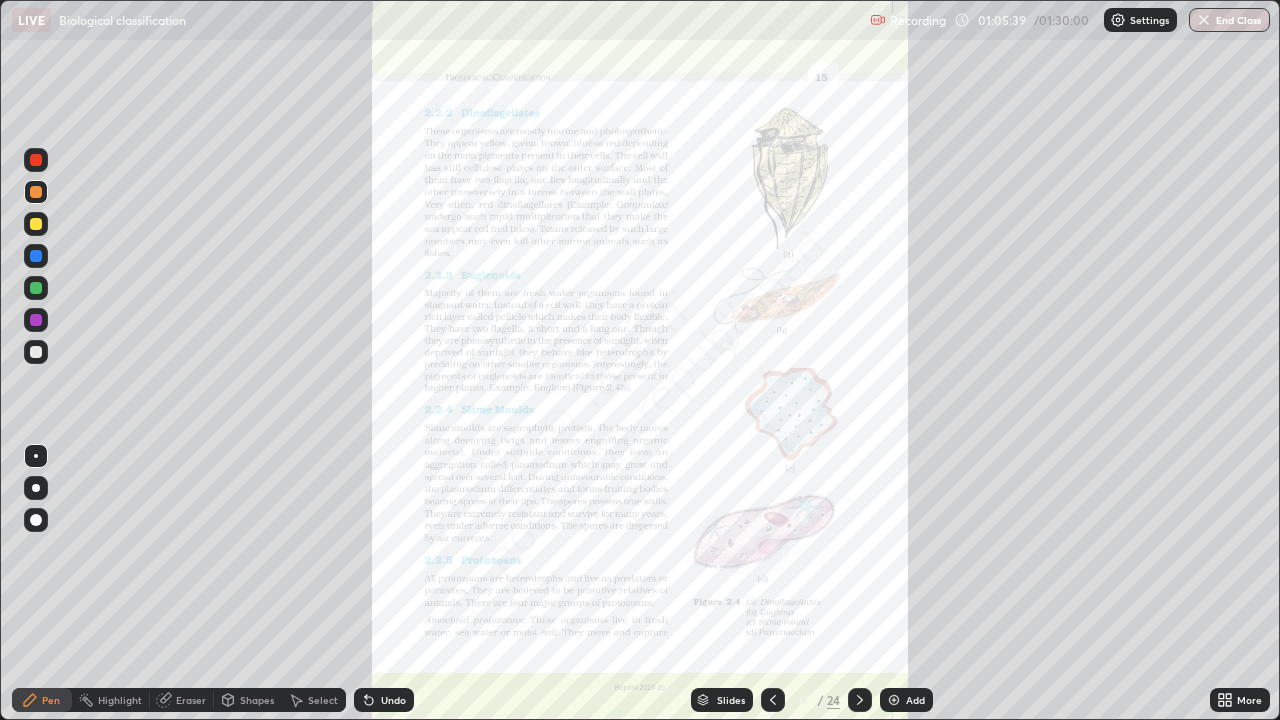click 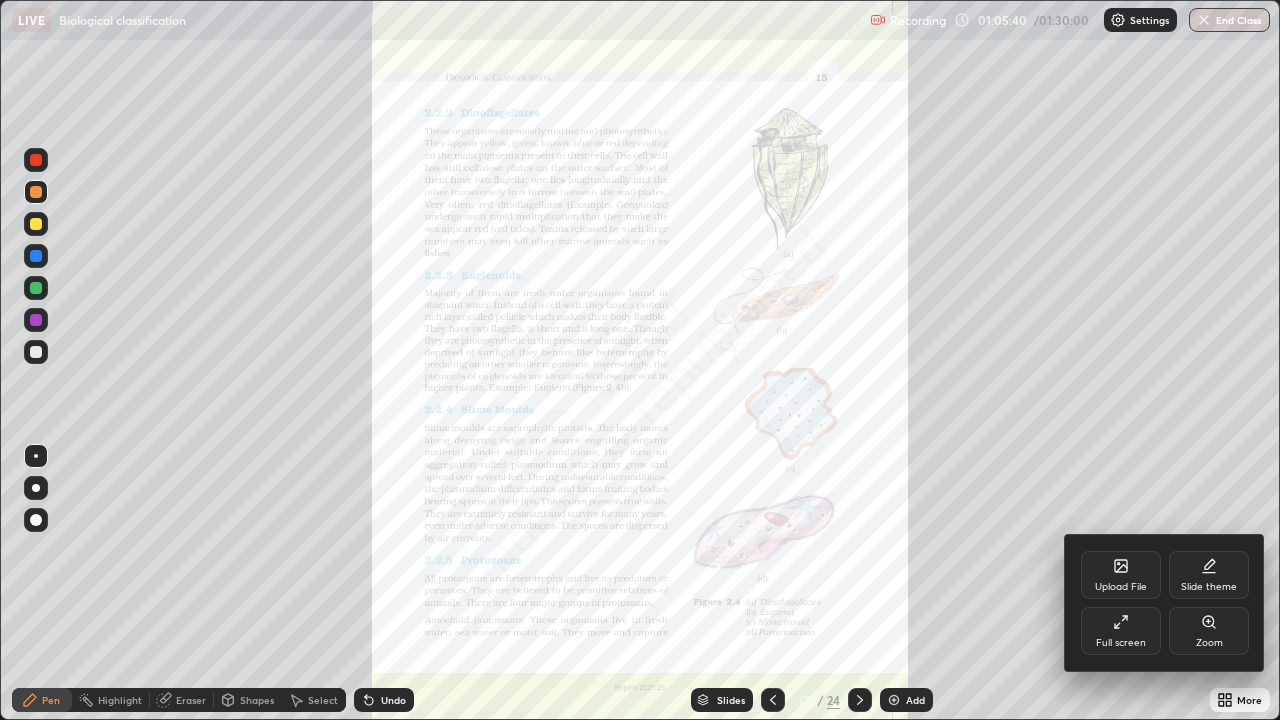 click on "Zoom" at bounding box center (1209, 643) 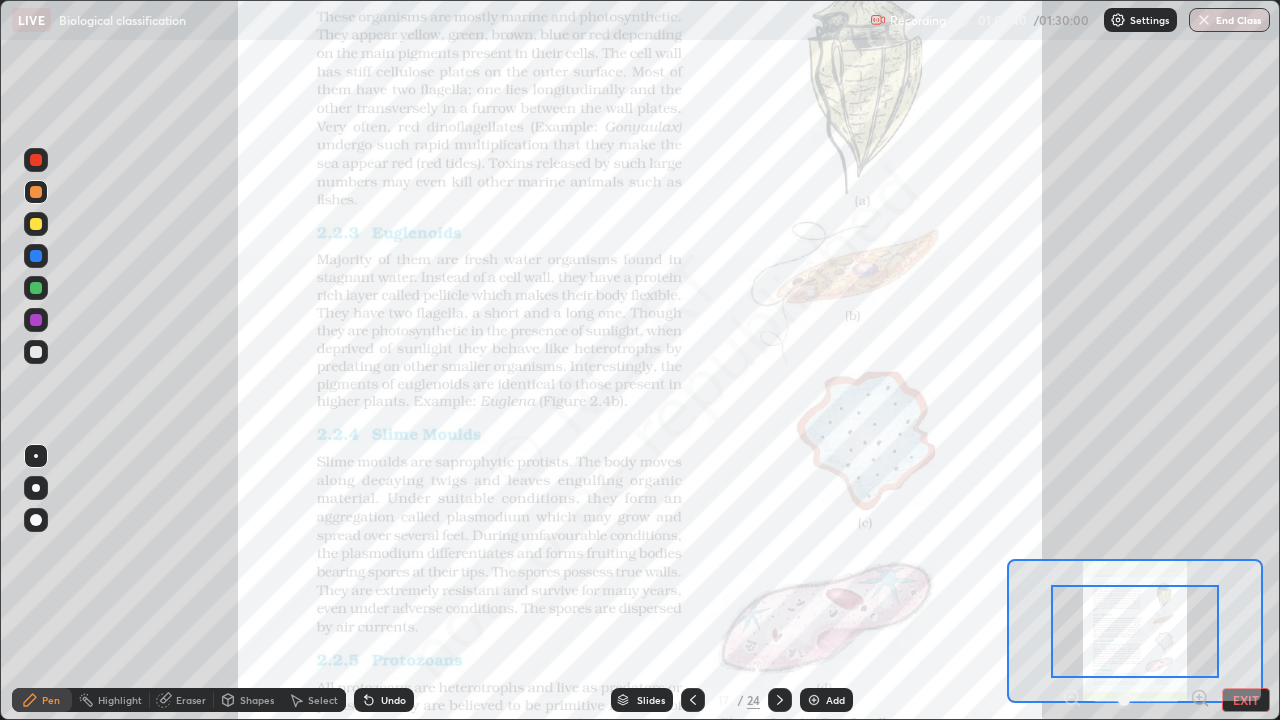click 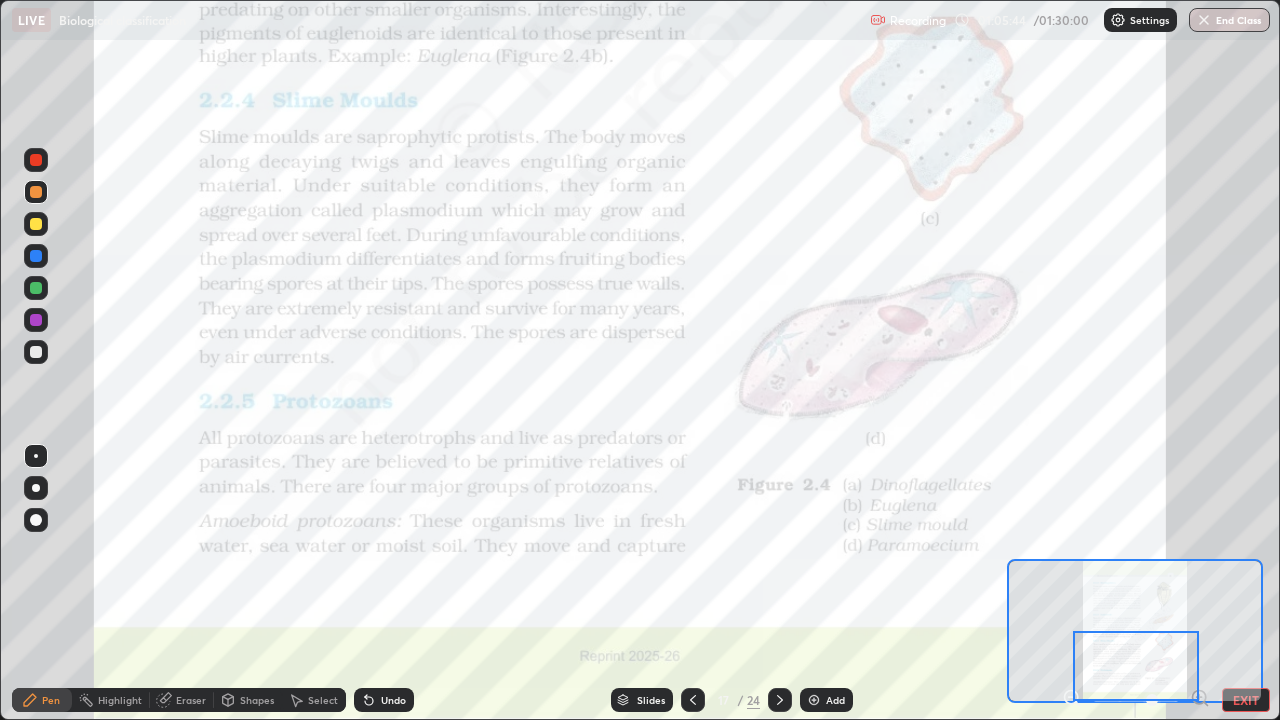 click at bounding box center [36, 160] 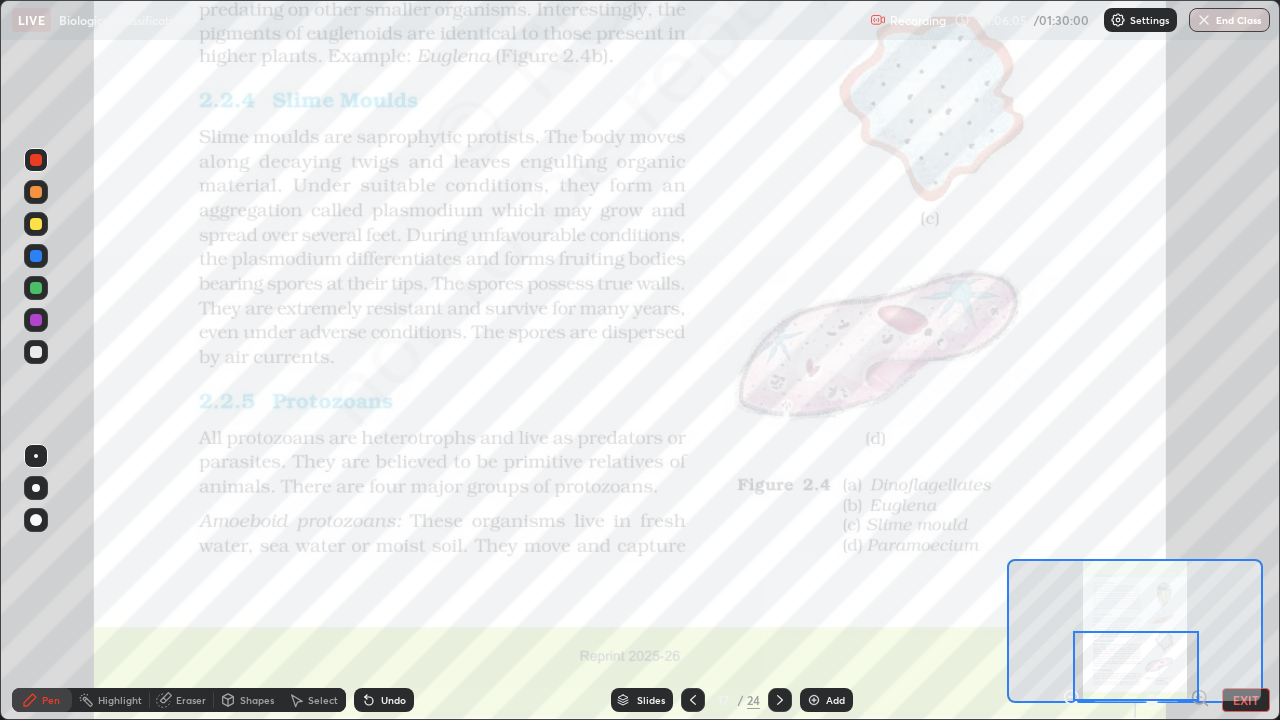 click 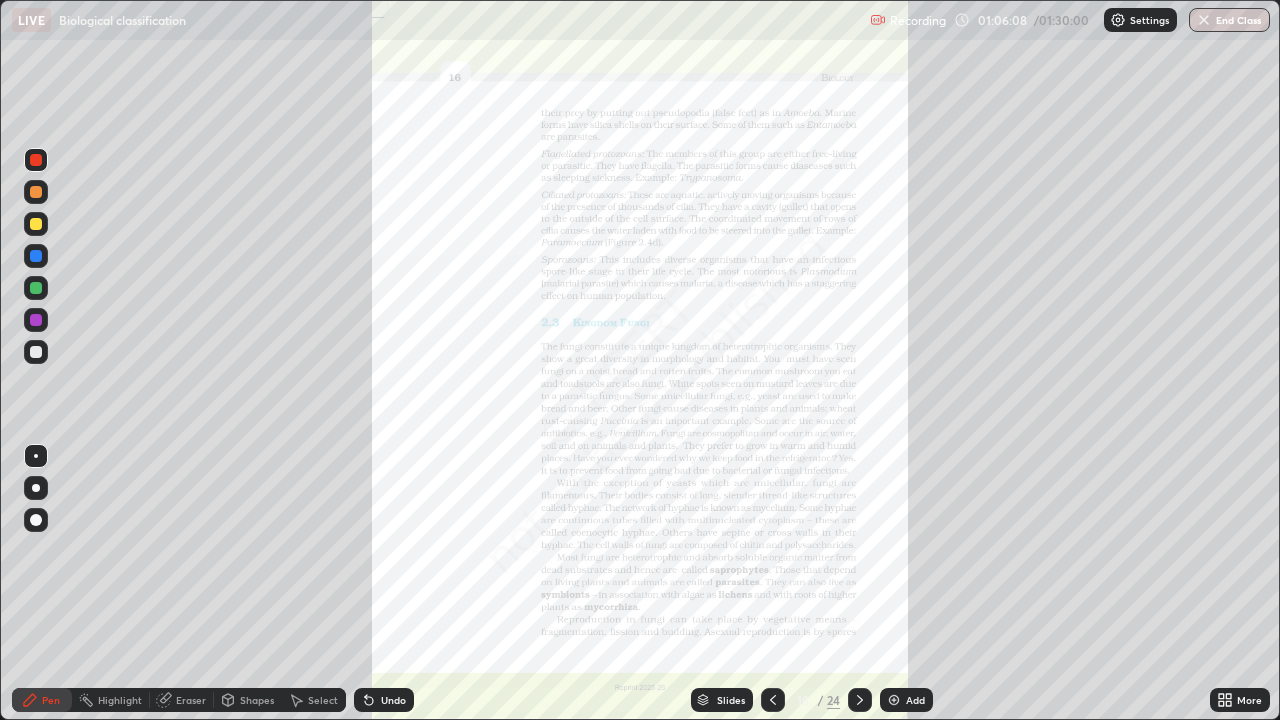 click on "More" at bounding box center [1249, 700] 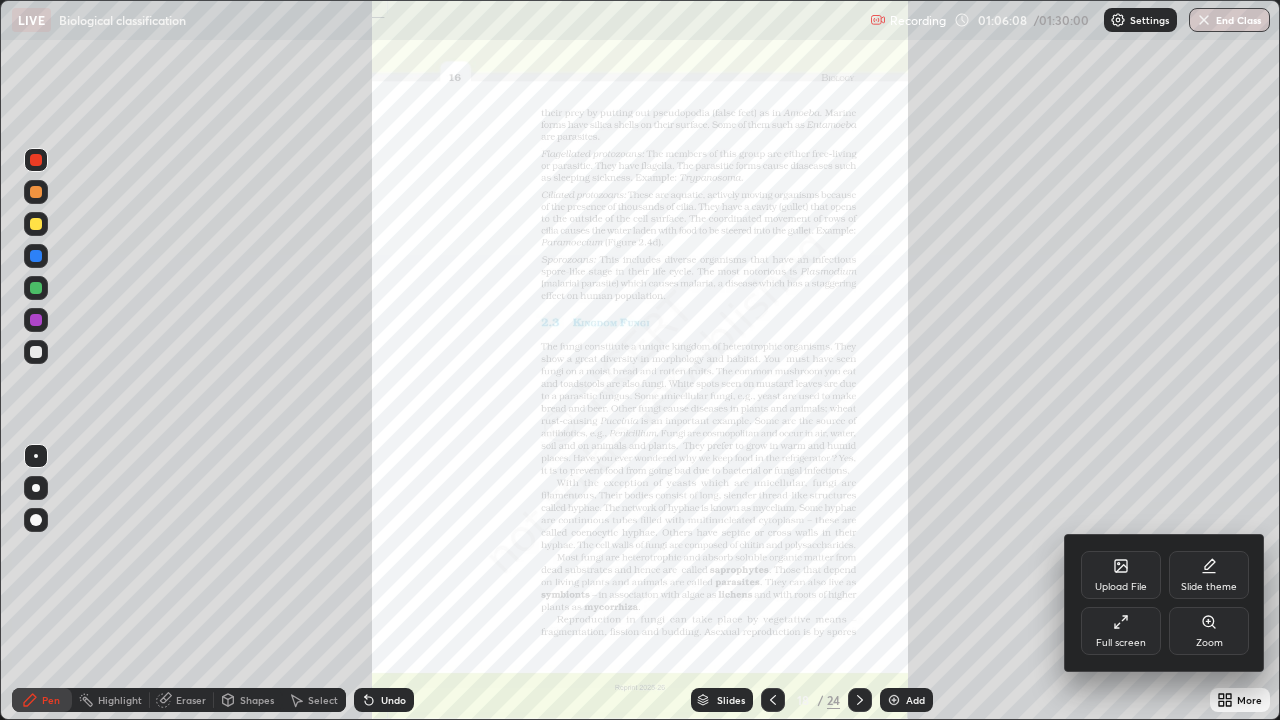 click on "Zoom" at bounding box center [1209, 643] 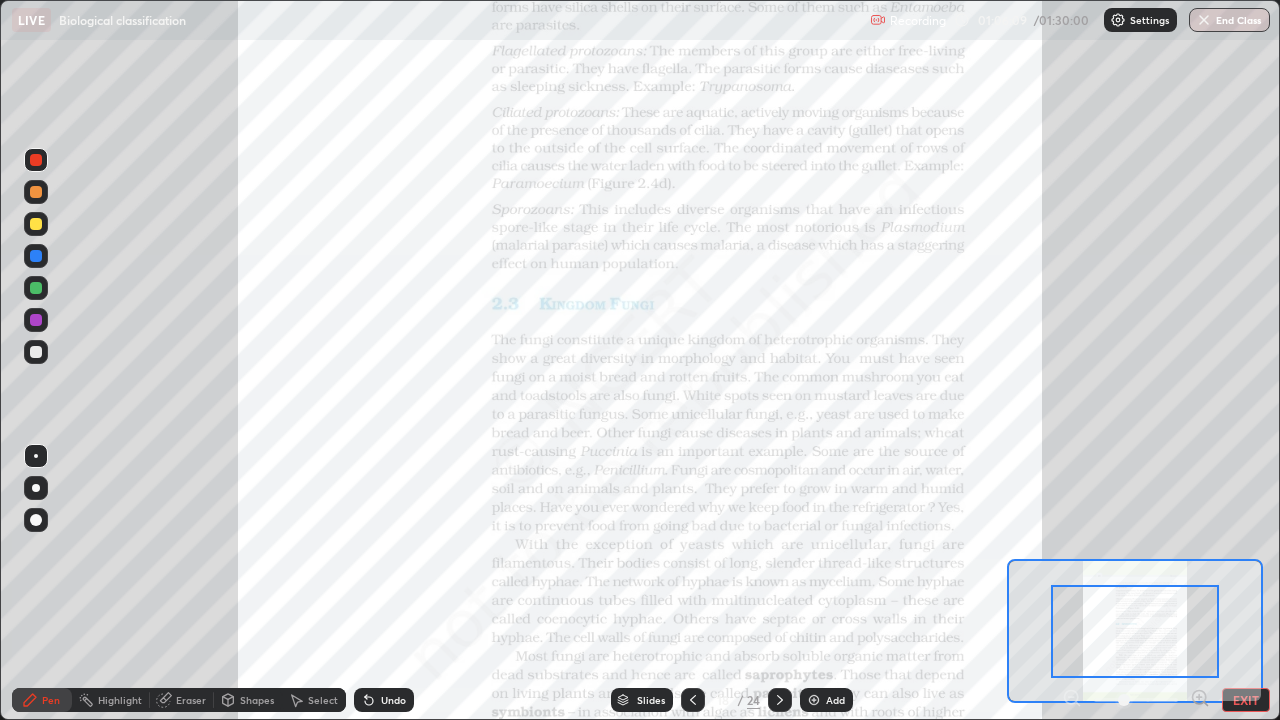 click 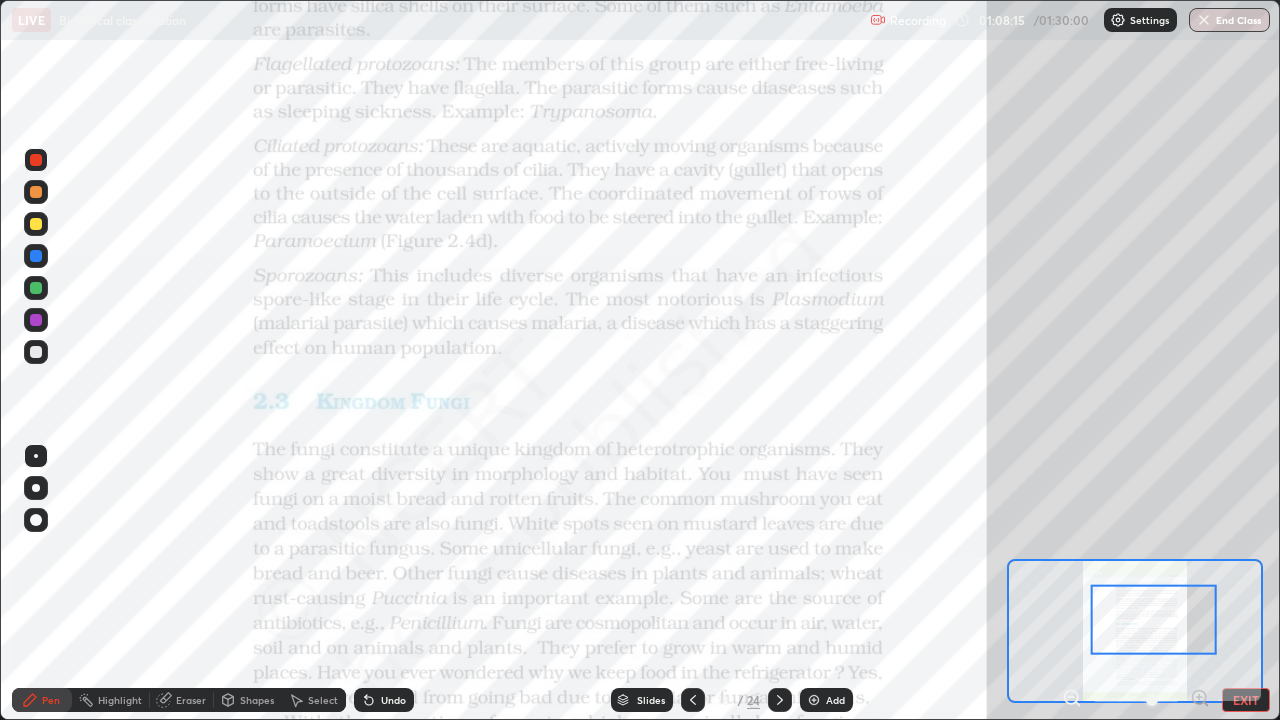 click on "Slides" at bounding box center (651, 700) 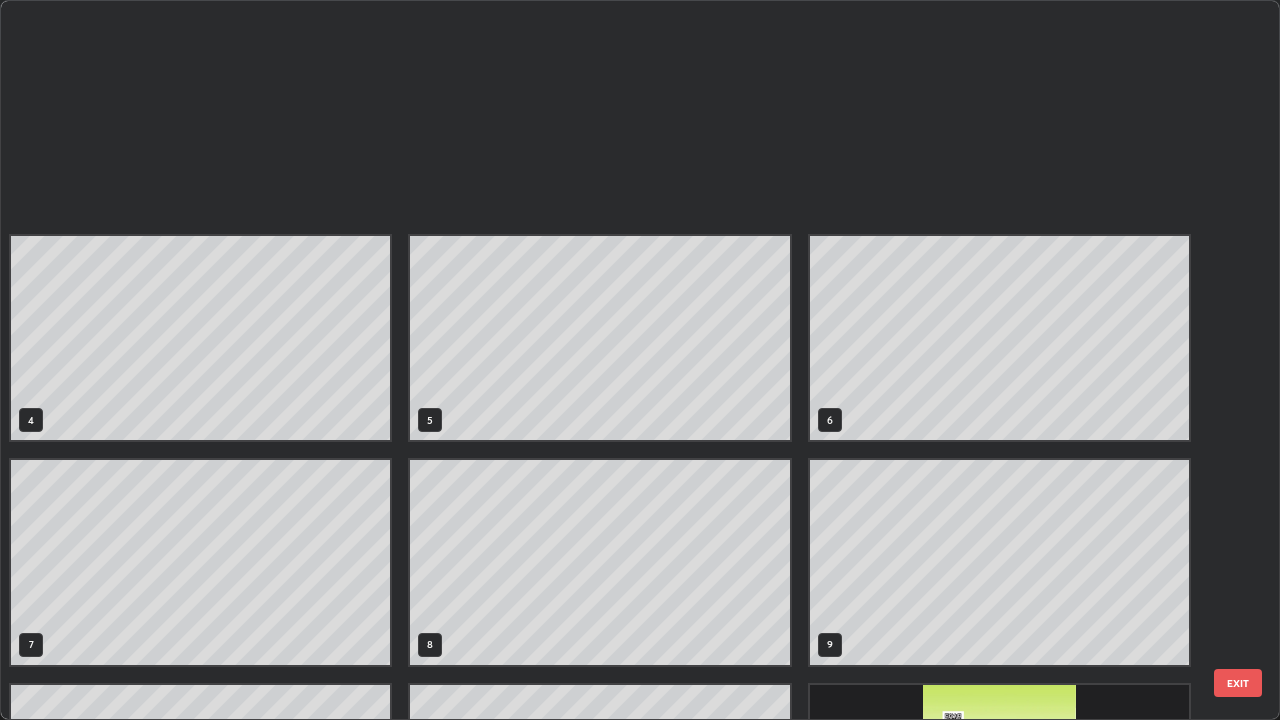 scroll, scrollTop: 629, scrollLeft: 0, axis: vertical 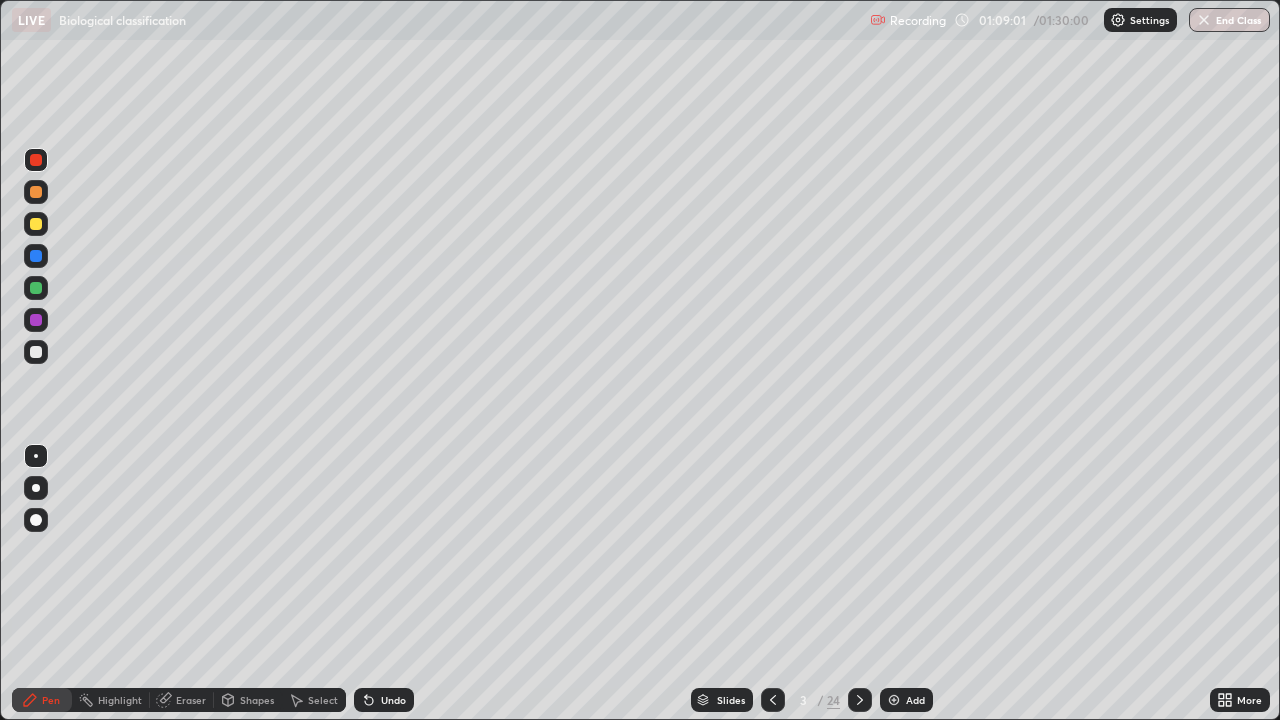 click at bounding box center (860, 700) 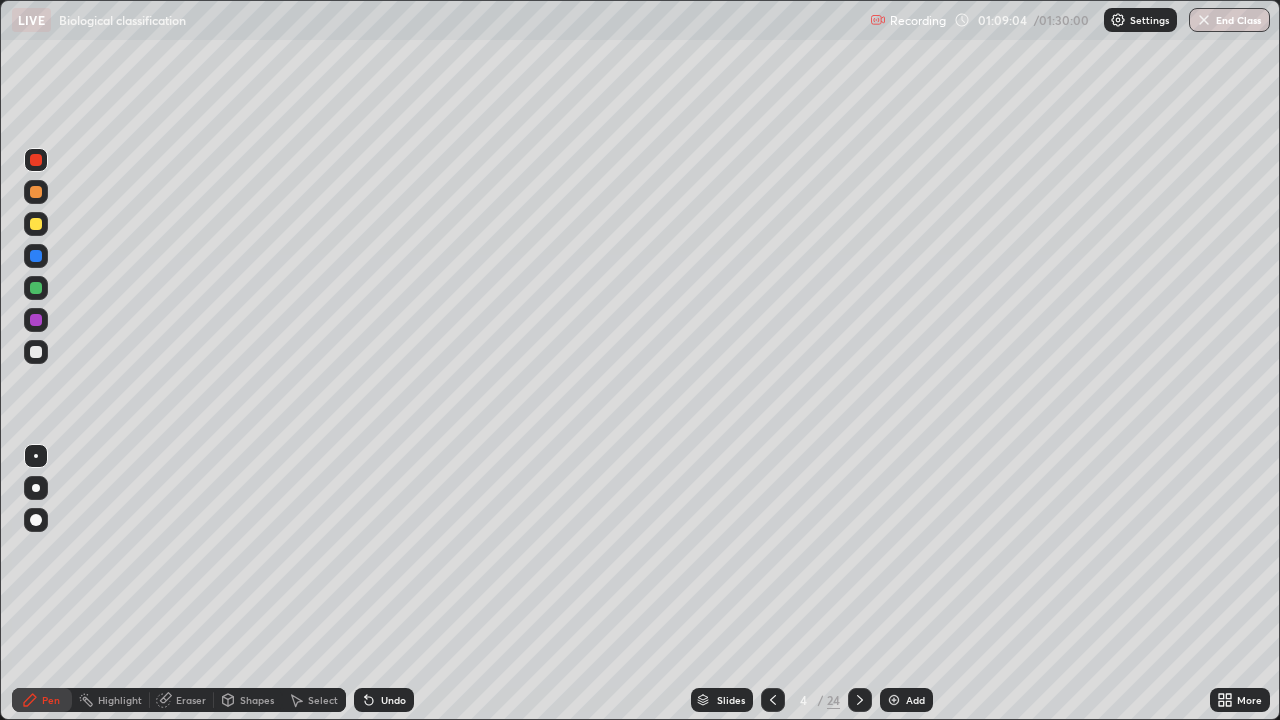 click 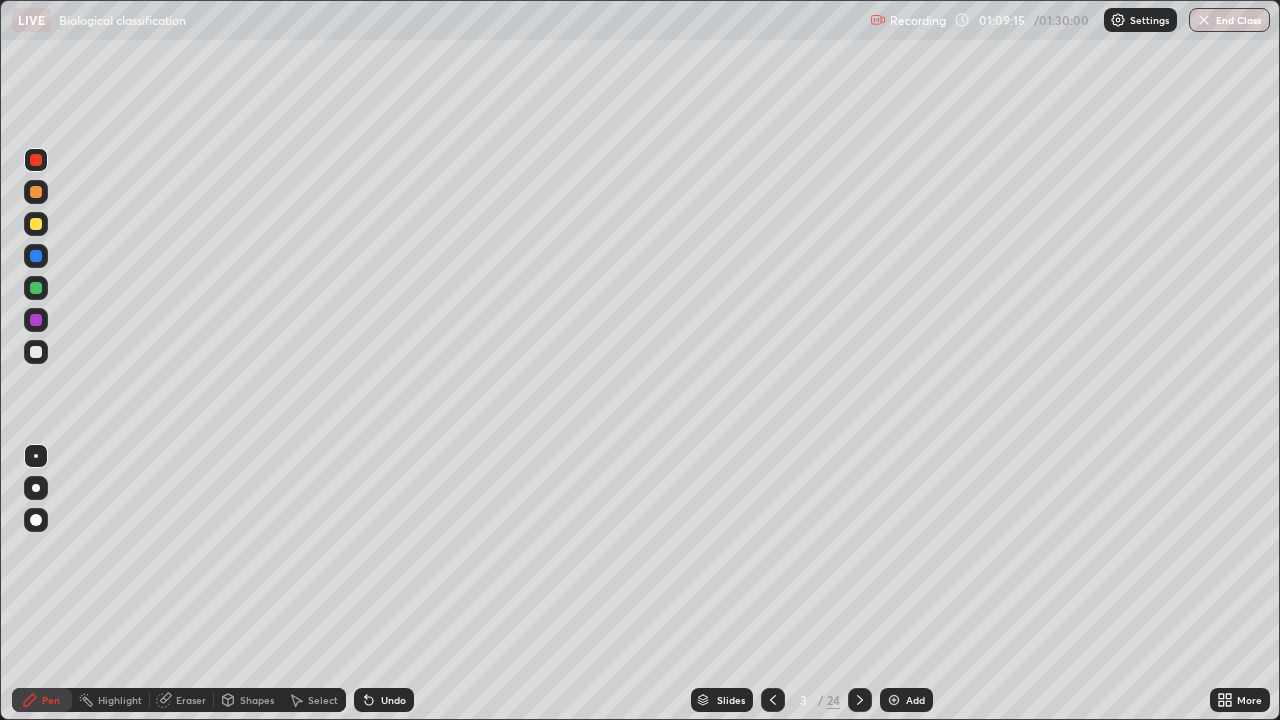 click 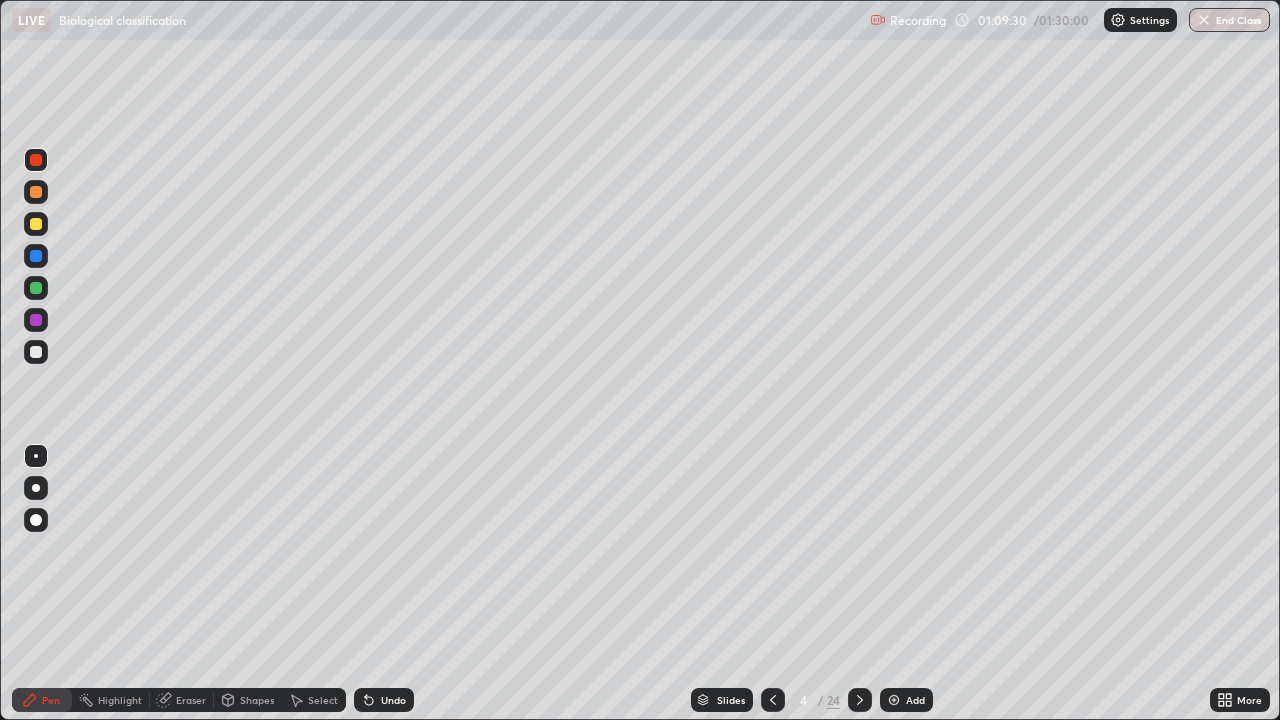 click 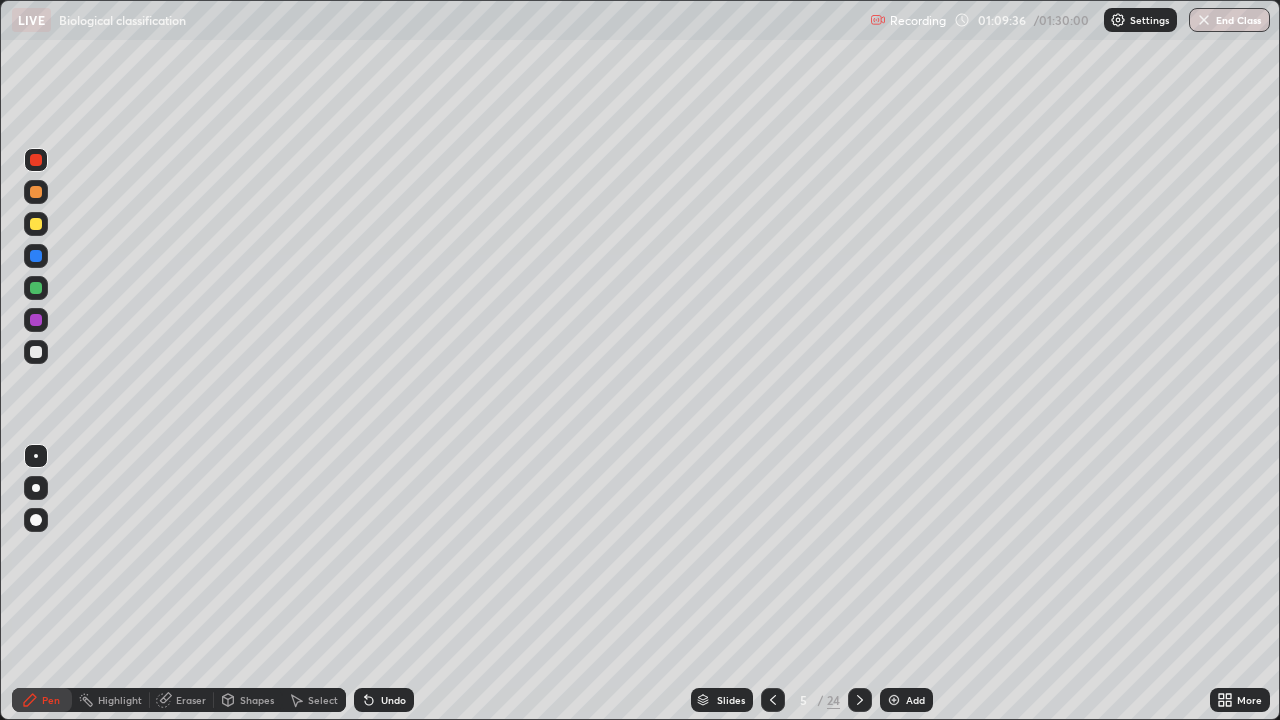 click 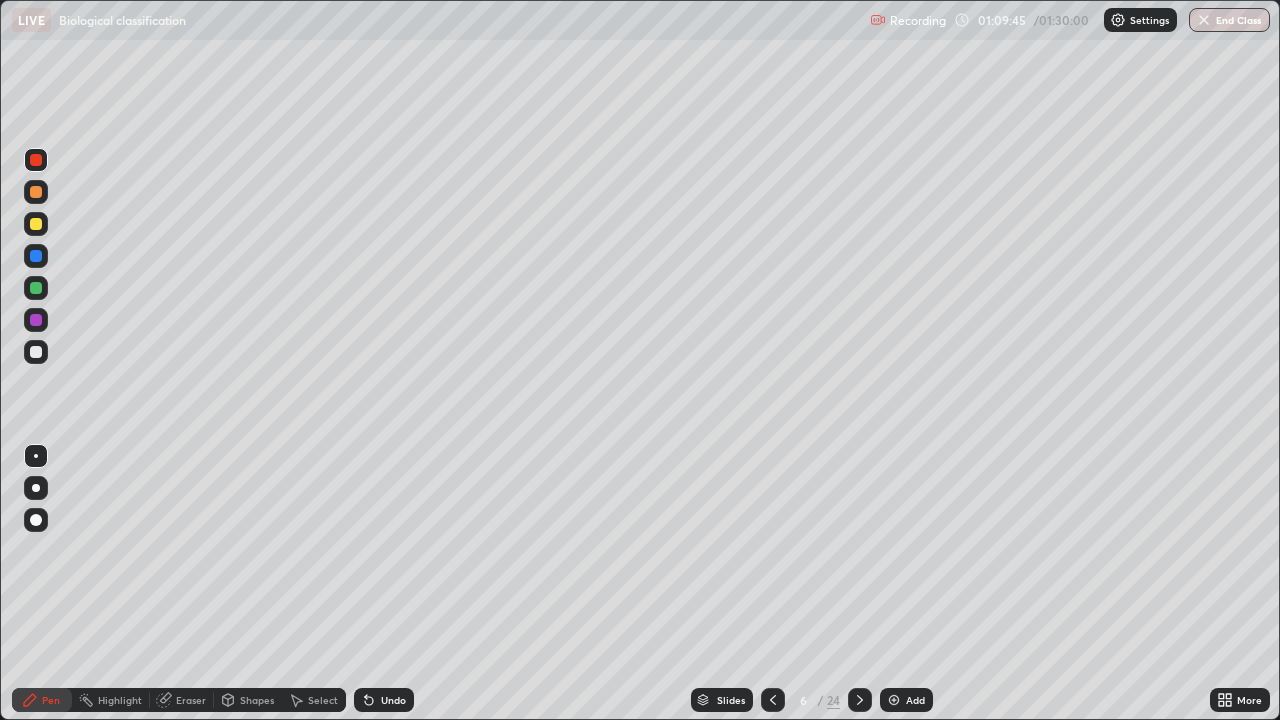 click at bounding box center [860, 700] 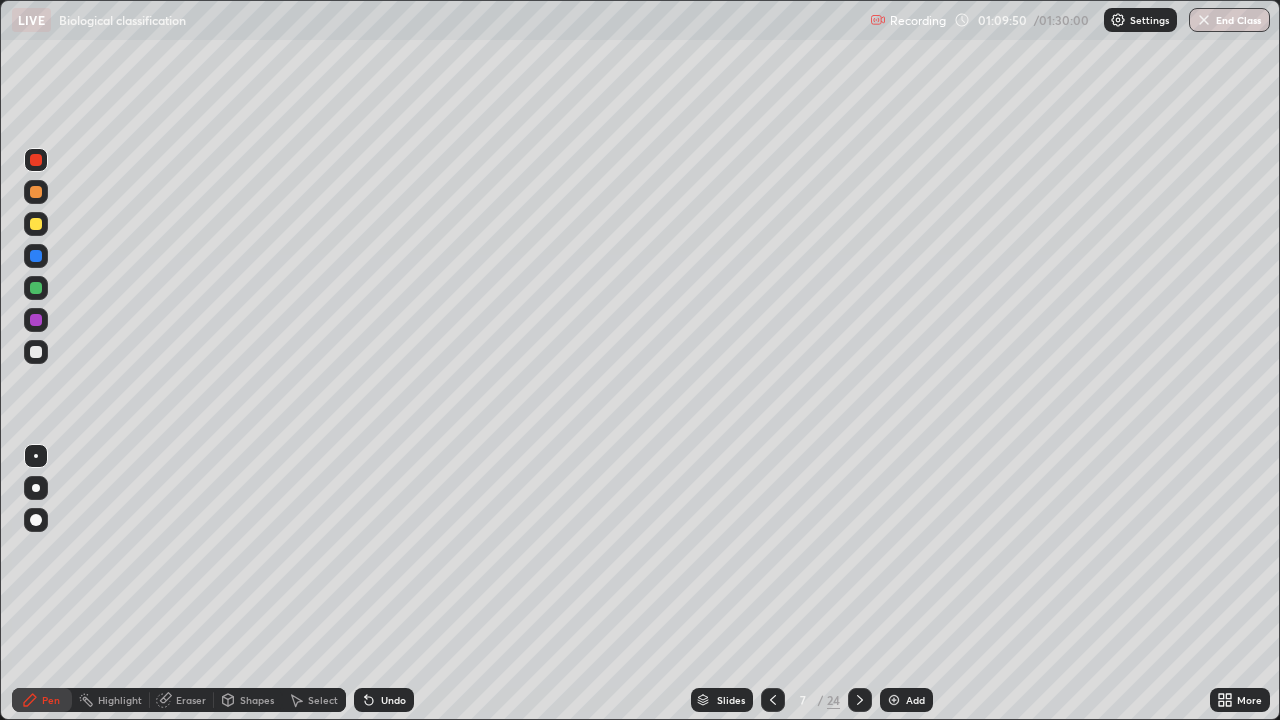 click 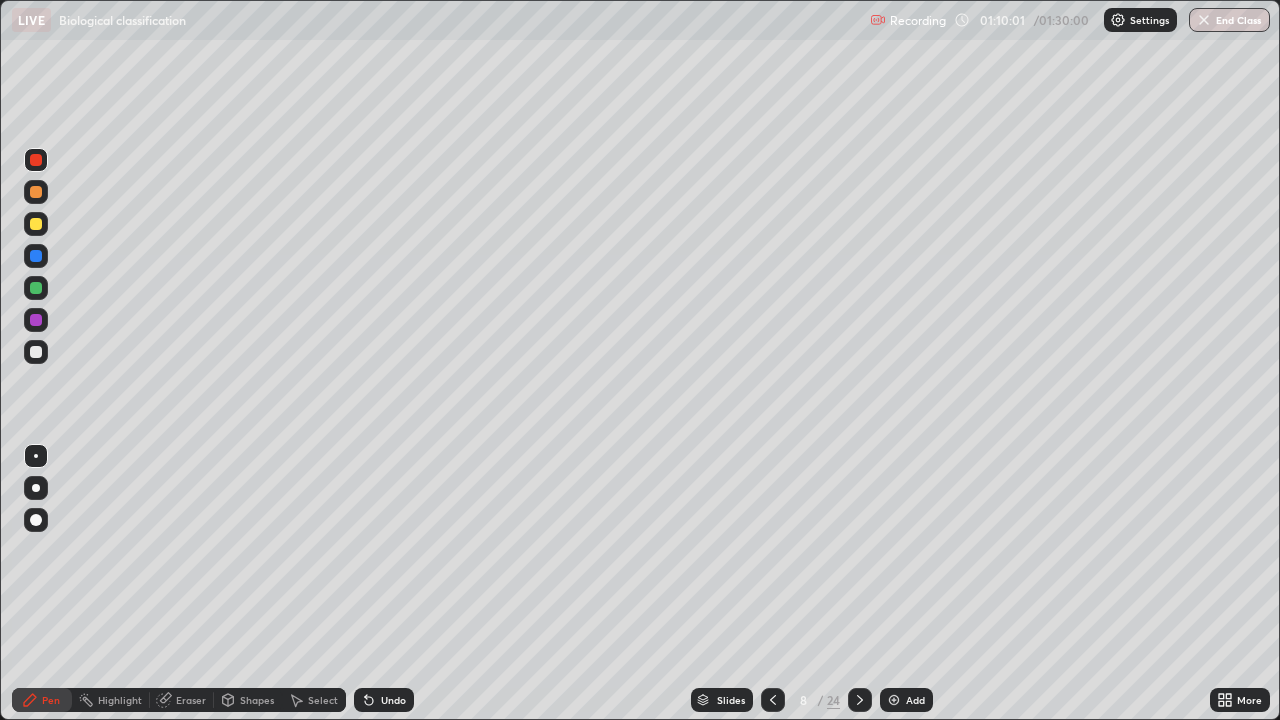 click at bounding box center [860, 700] 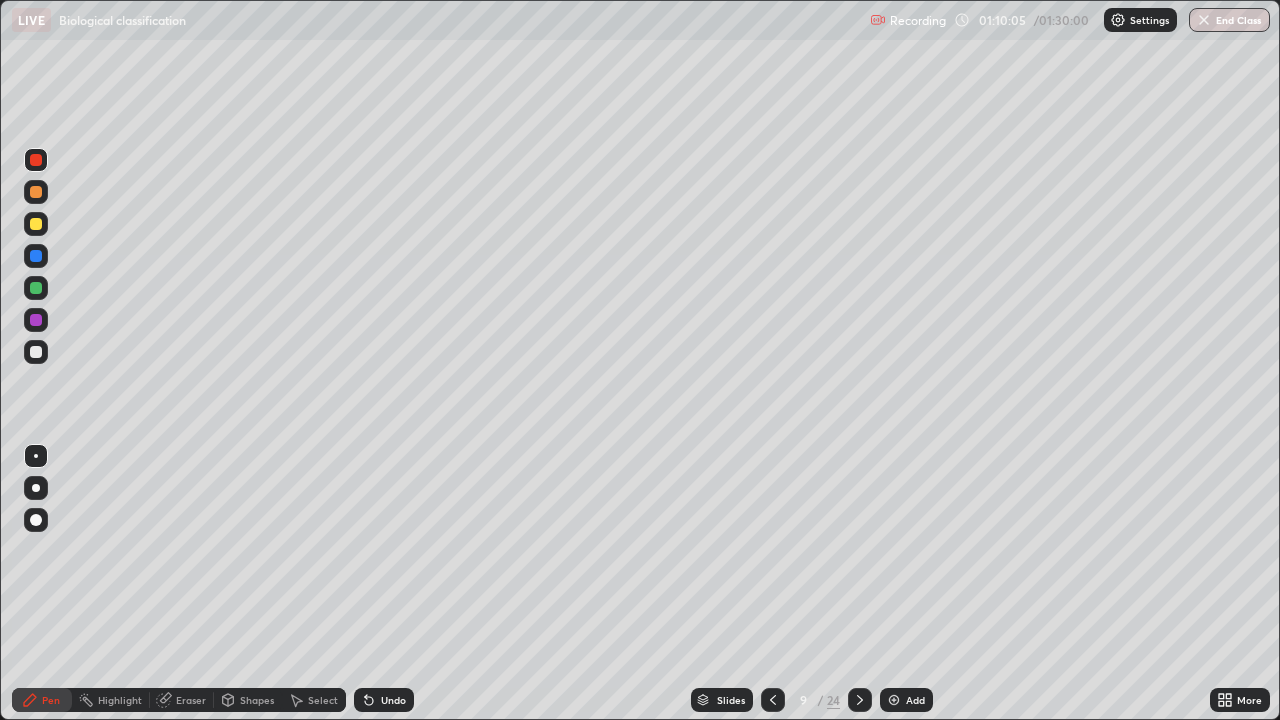 click 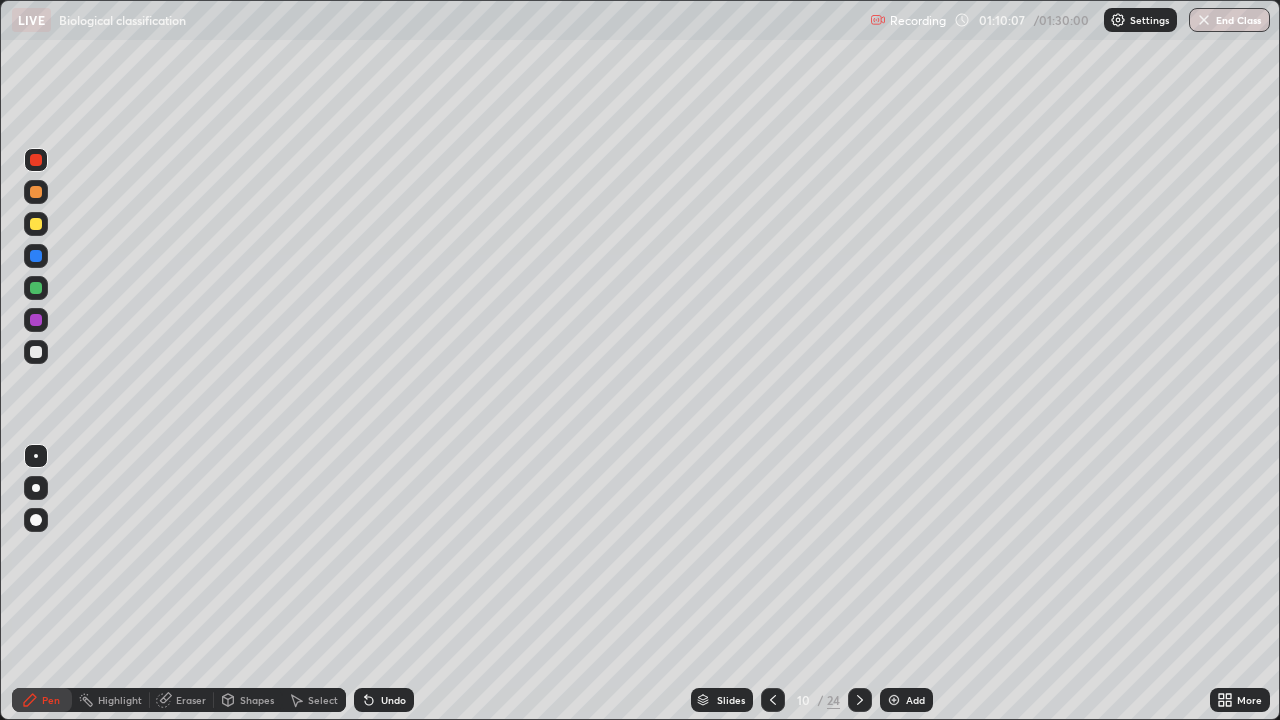 click at bounding box center [860, 700] 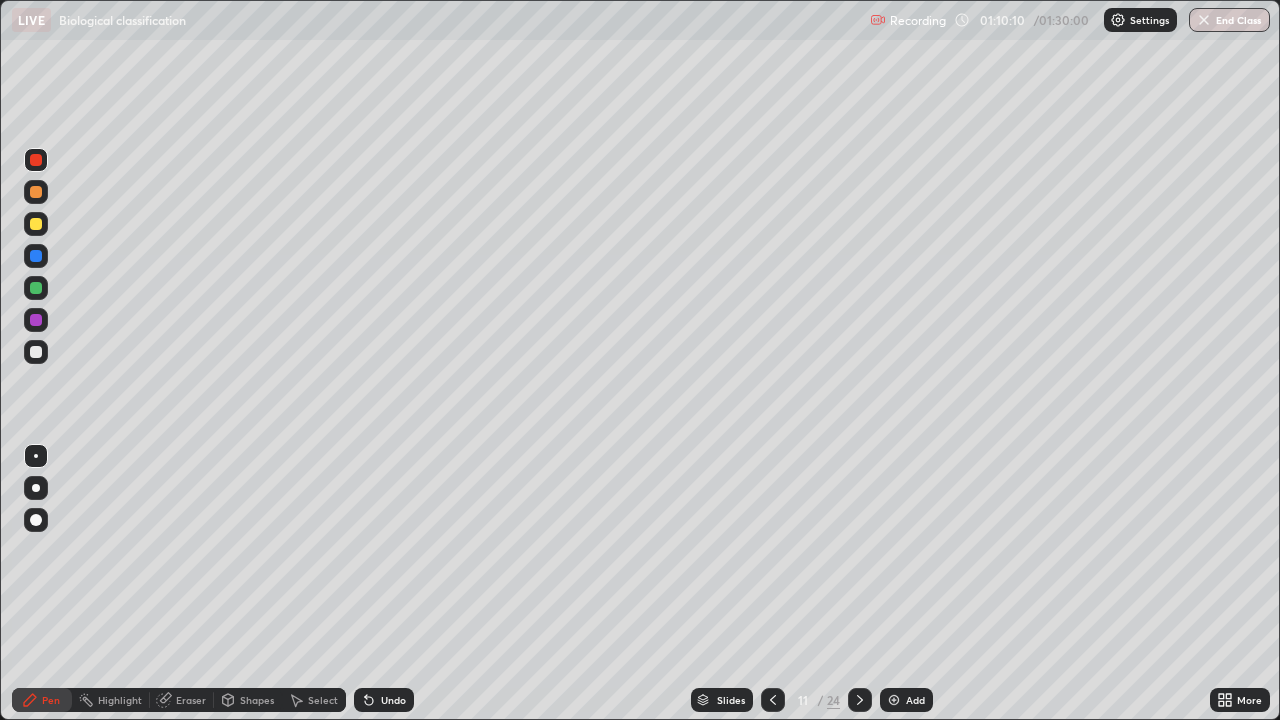click 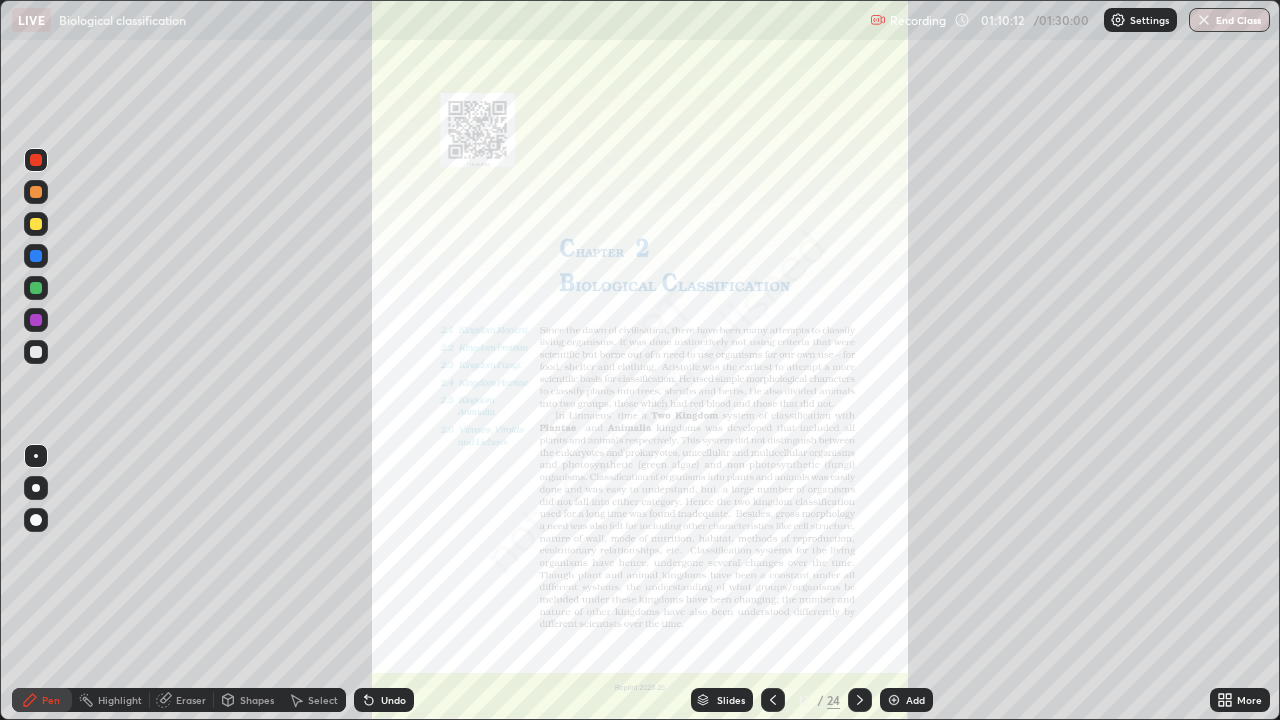 click 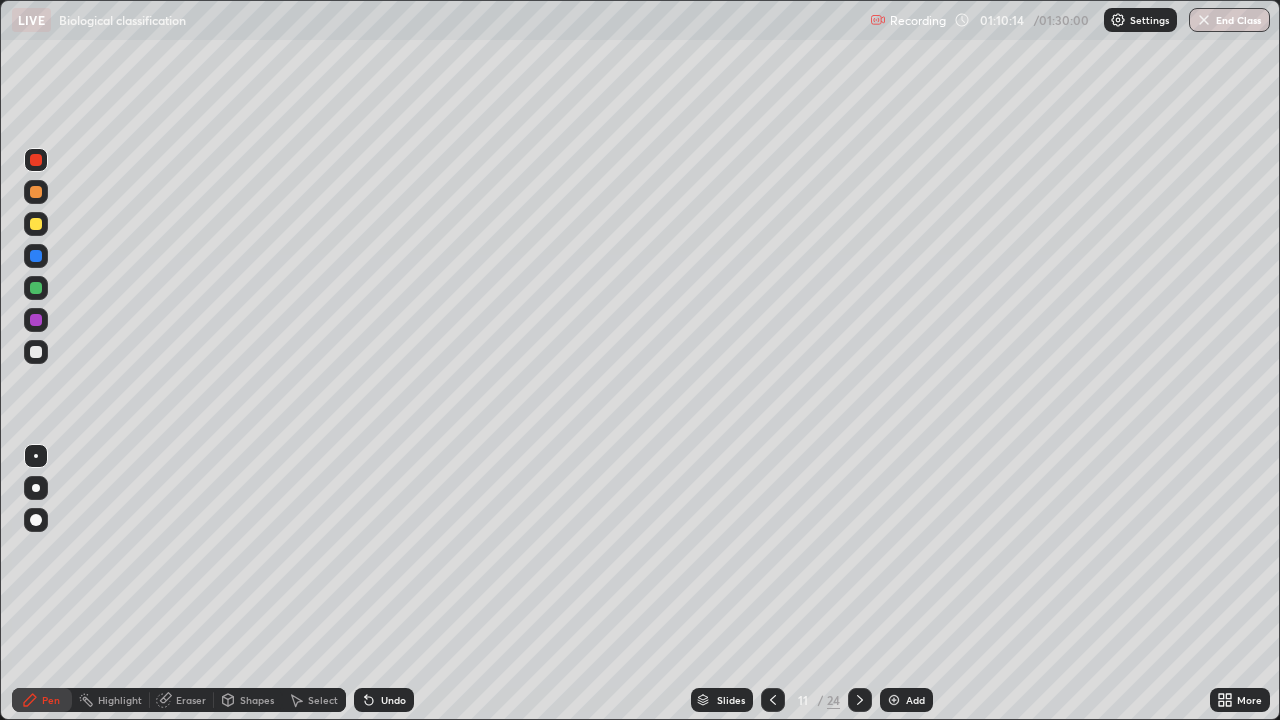 click 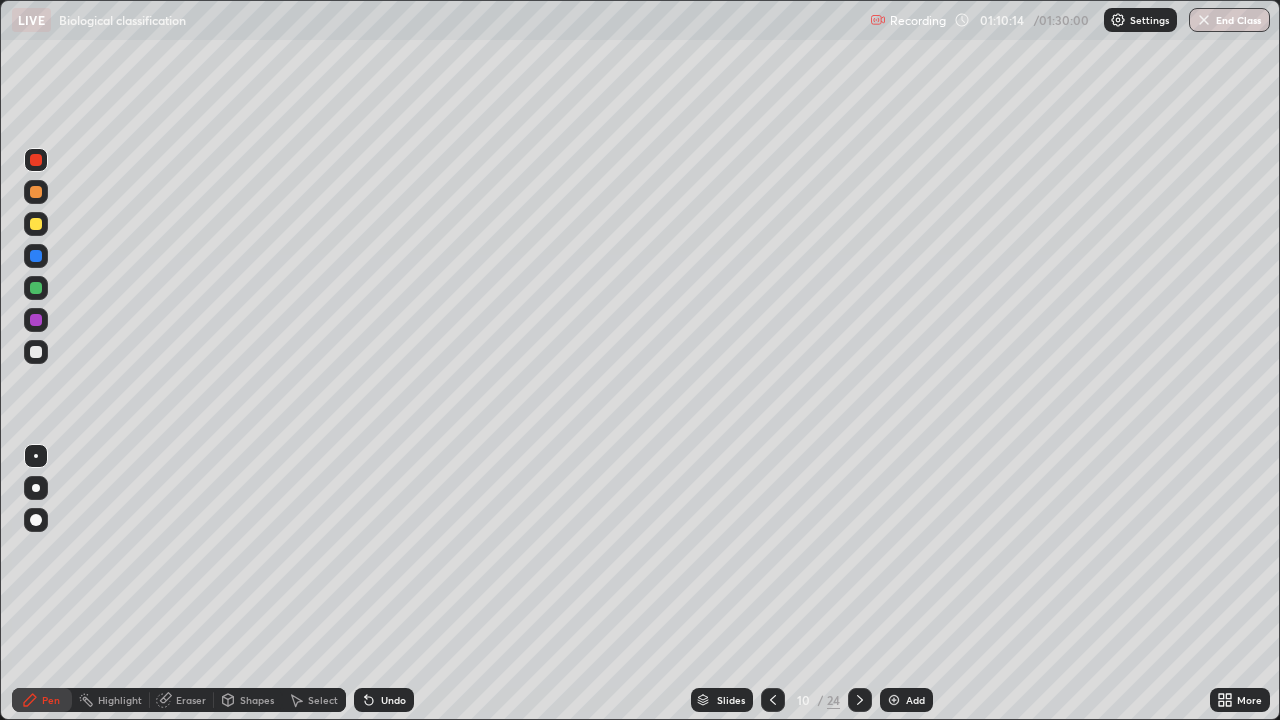 click 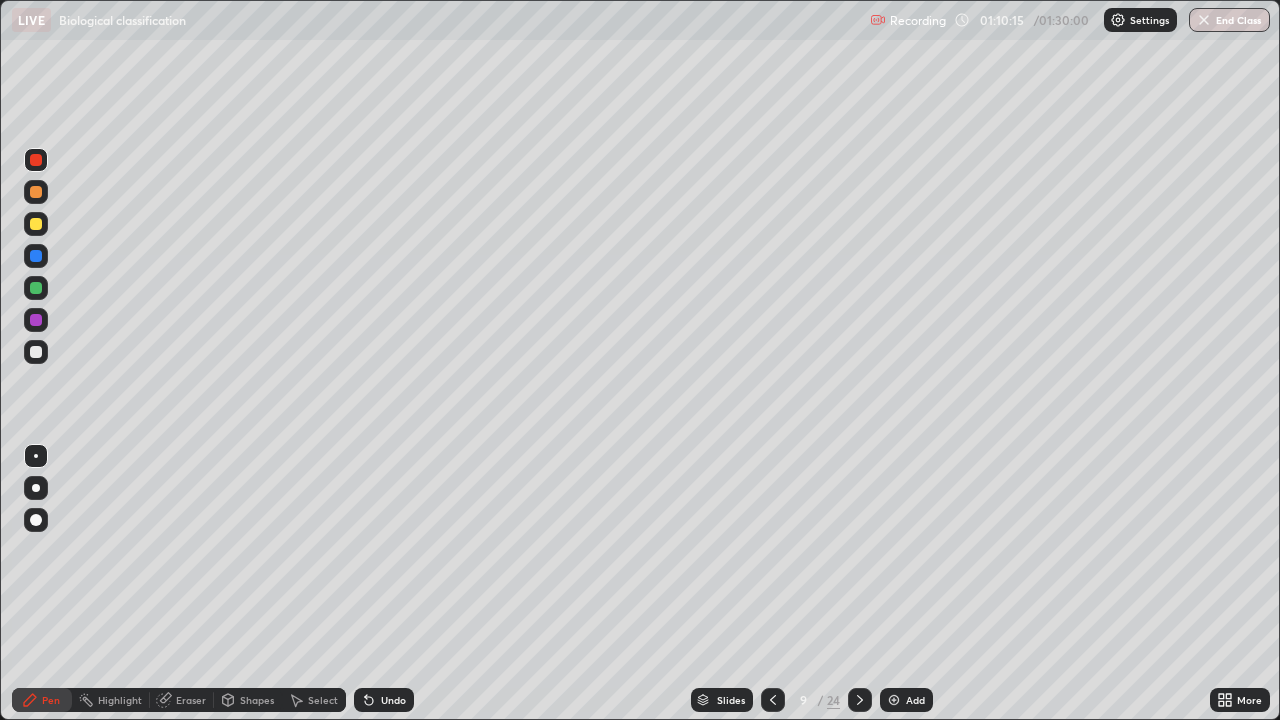click 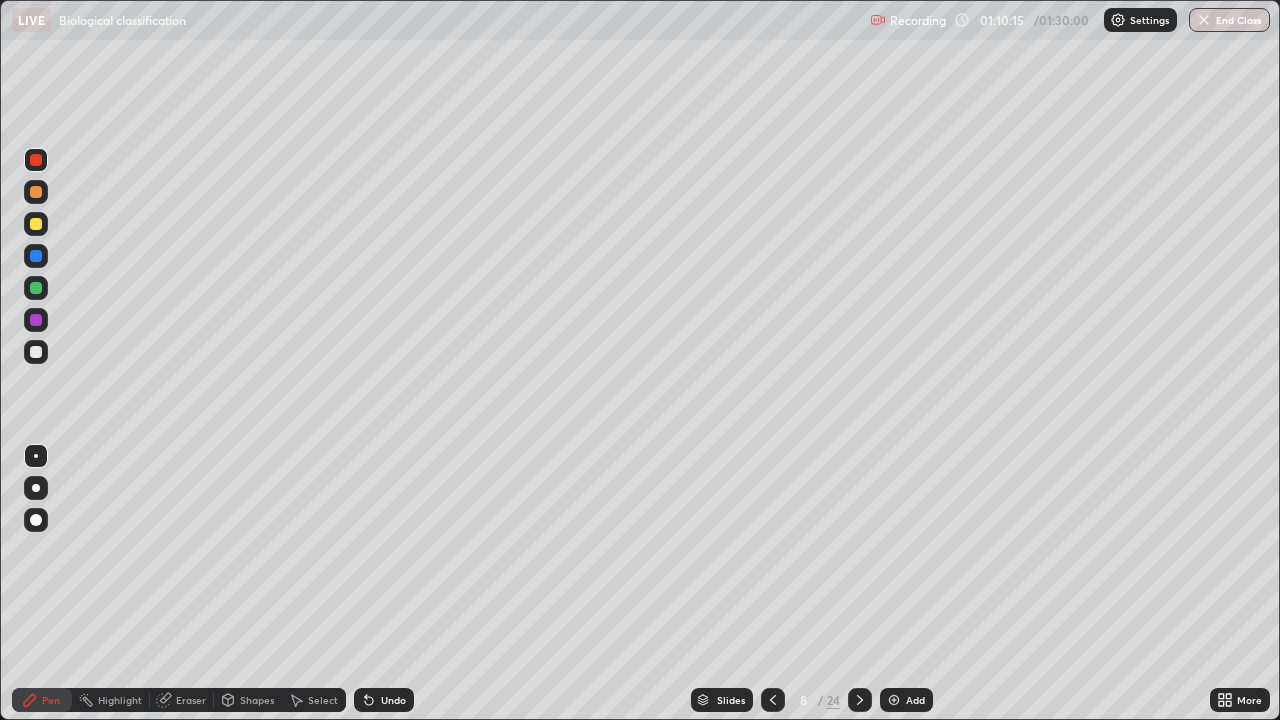 click 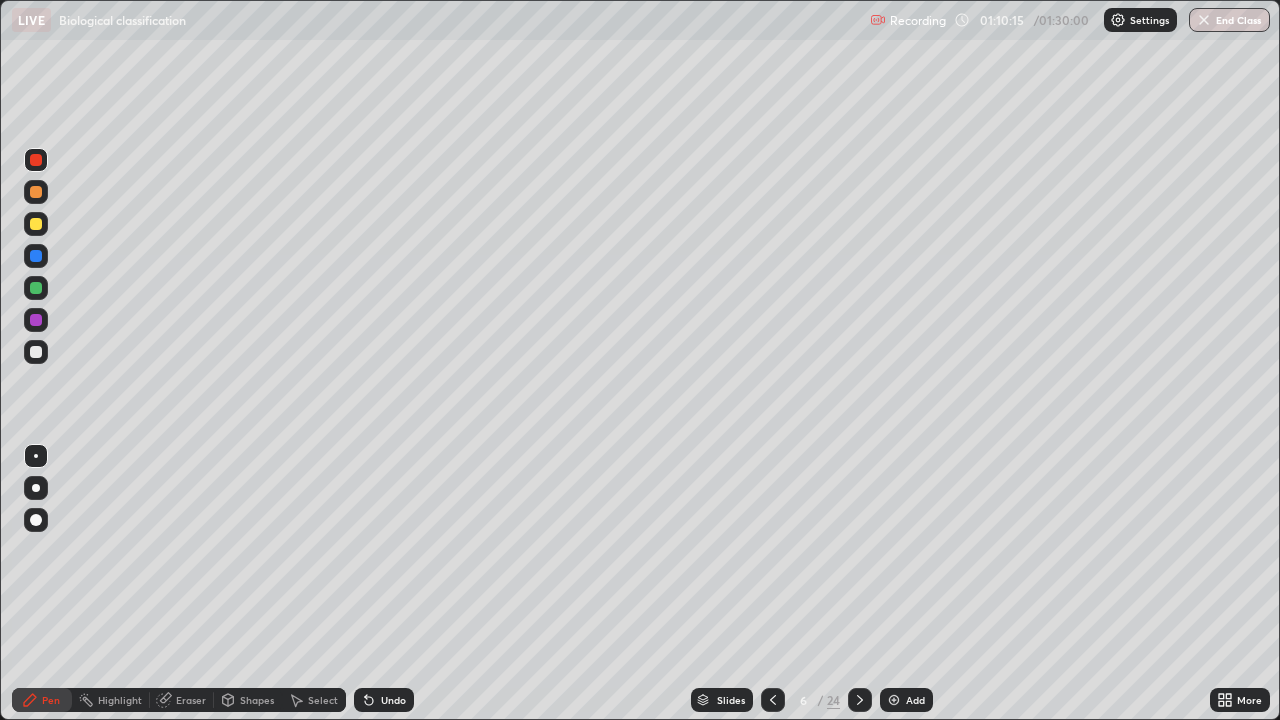 click 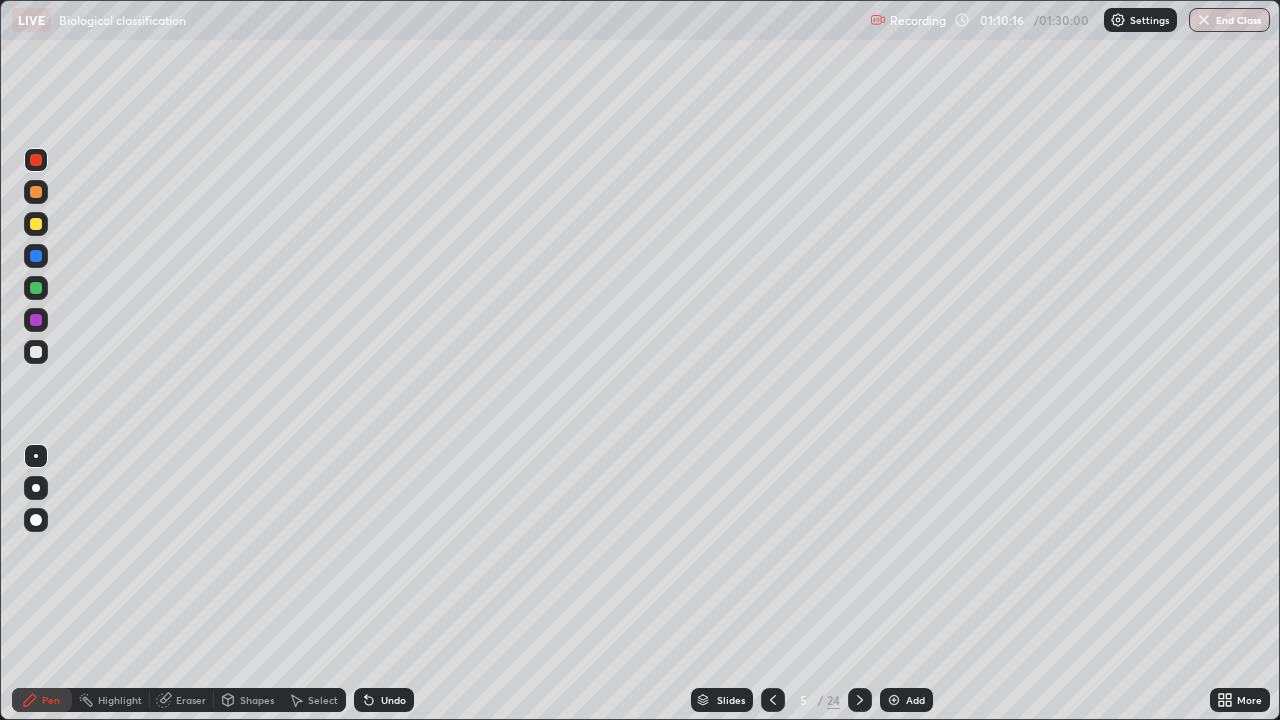 click 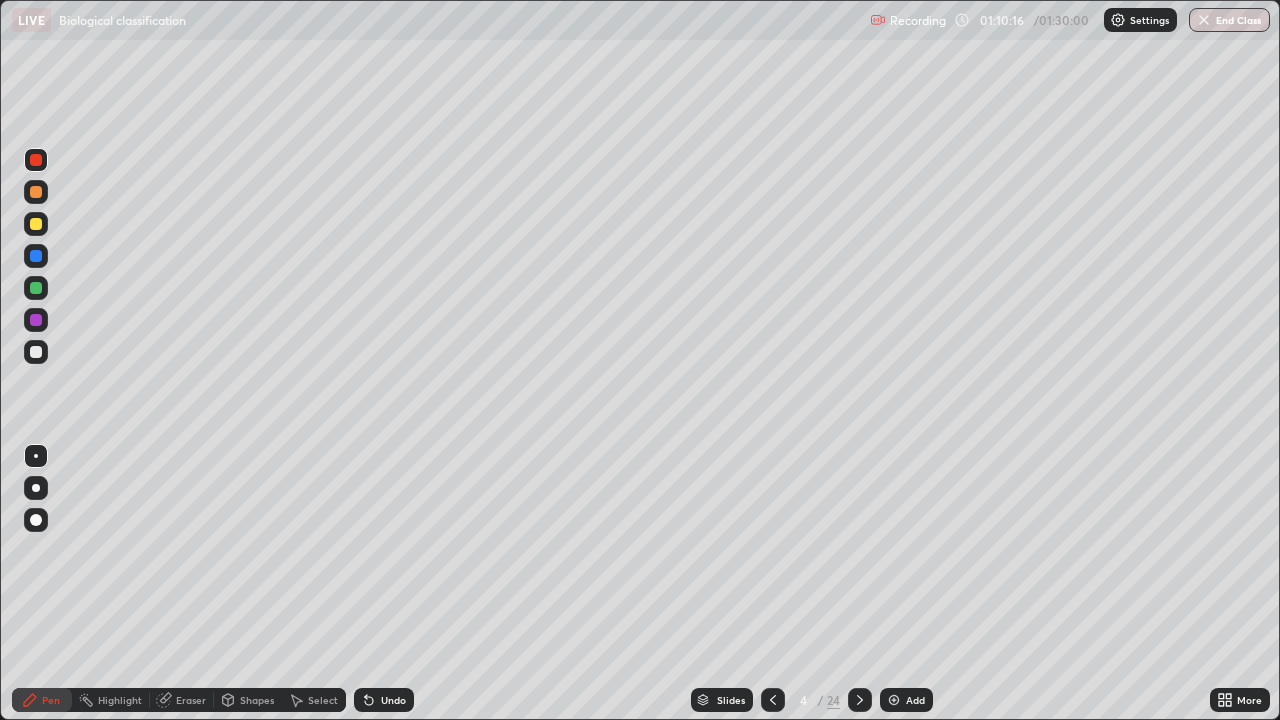 click 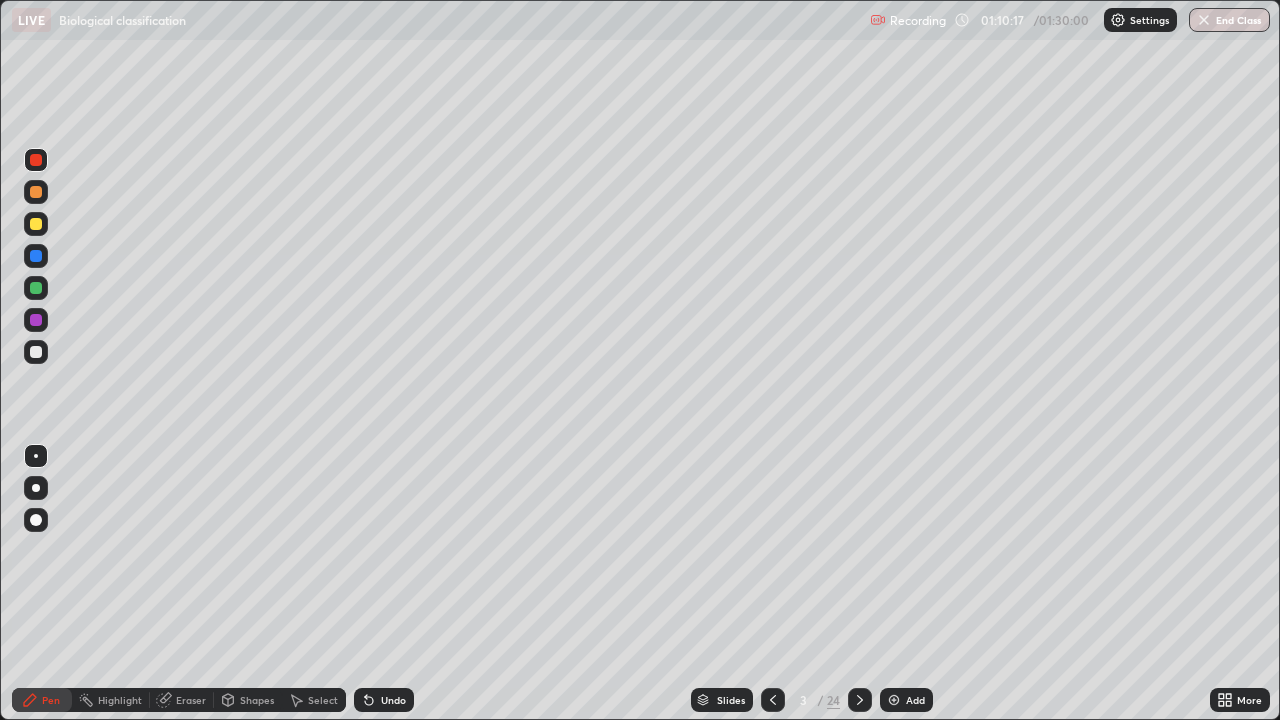 click 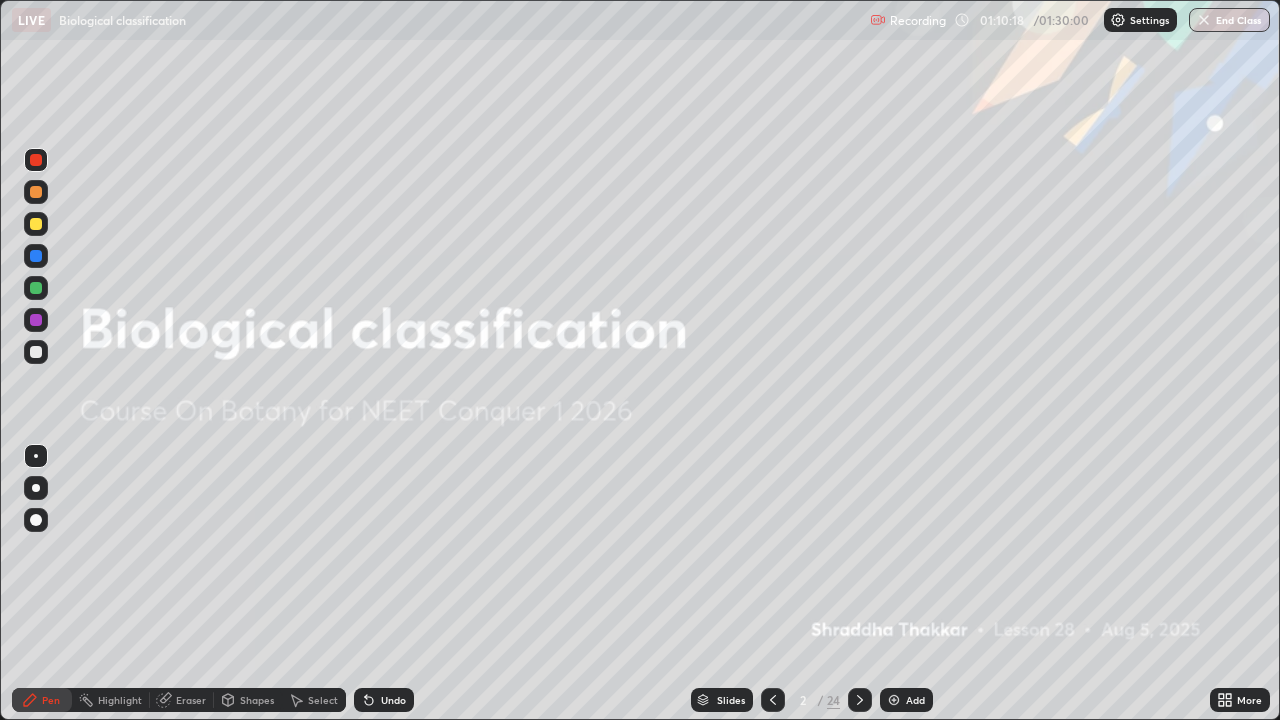 click 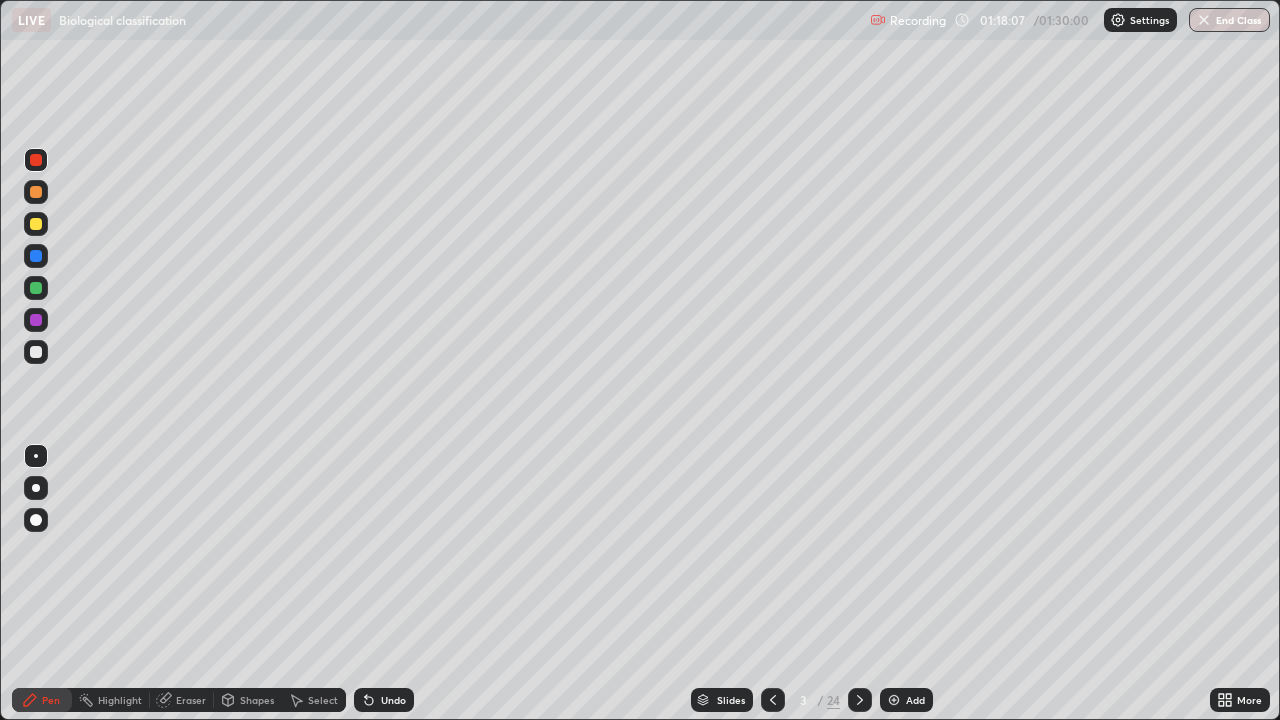 click at bounding box center (860, 700) 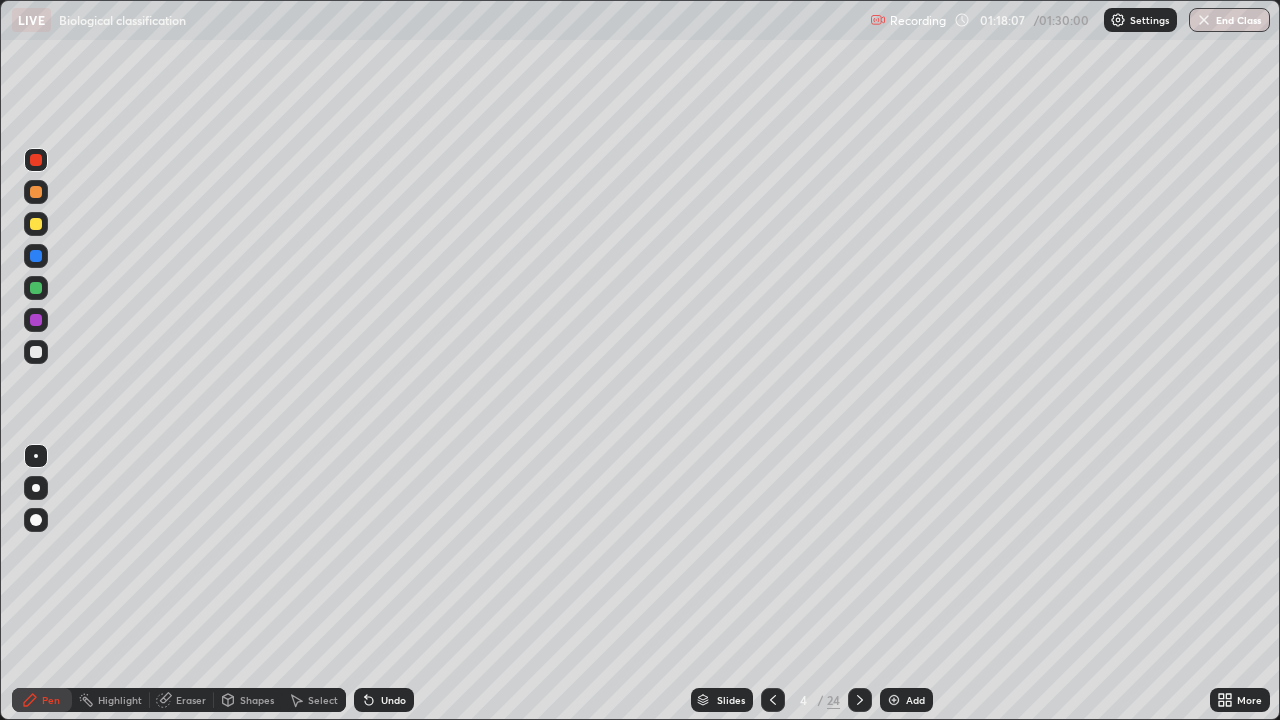 click at bounding box center (860, 700) 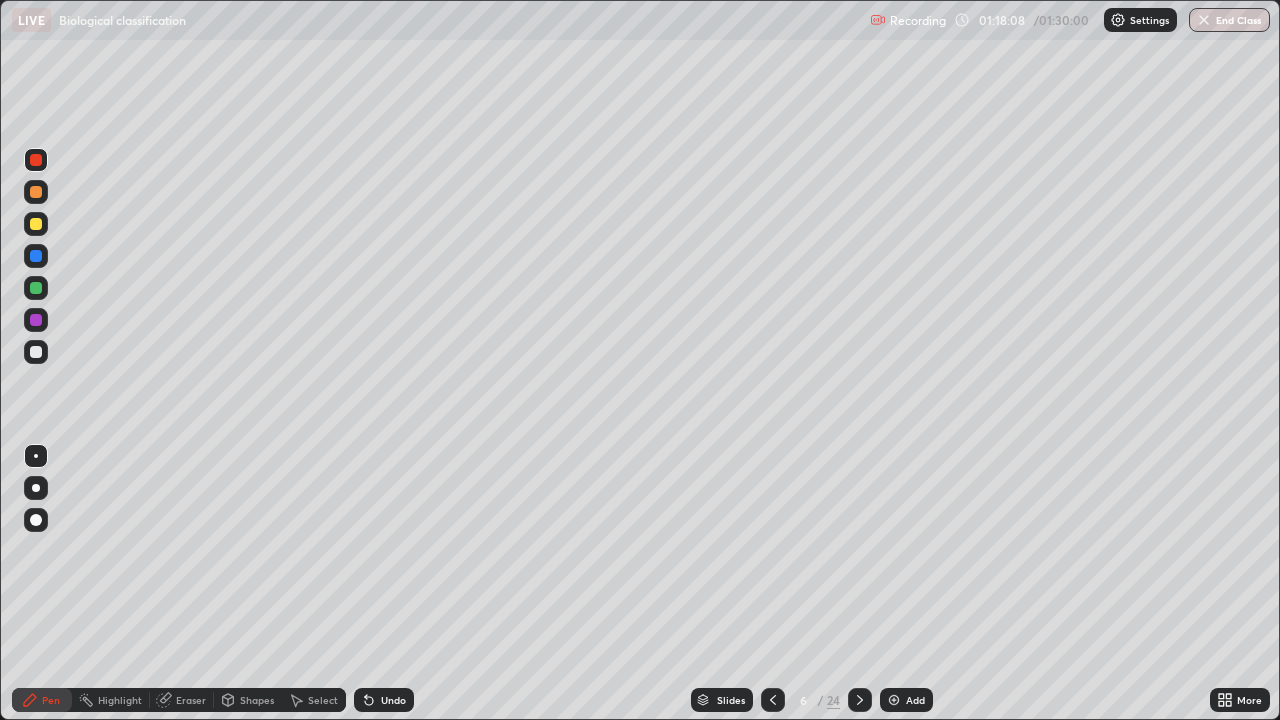 click 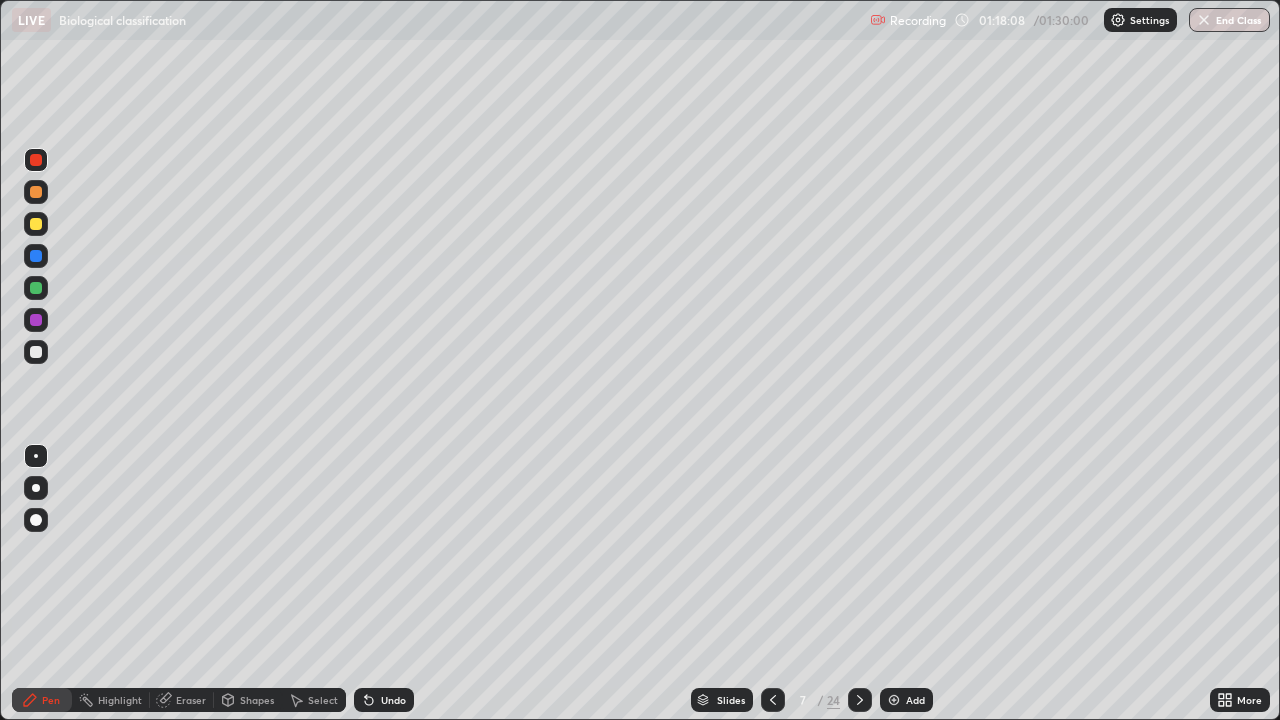 click 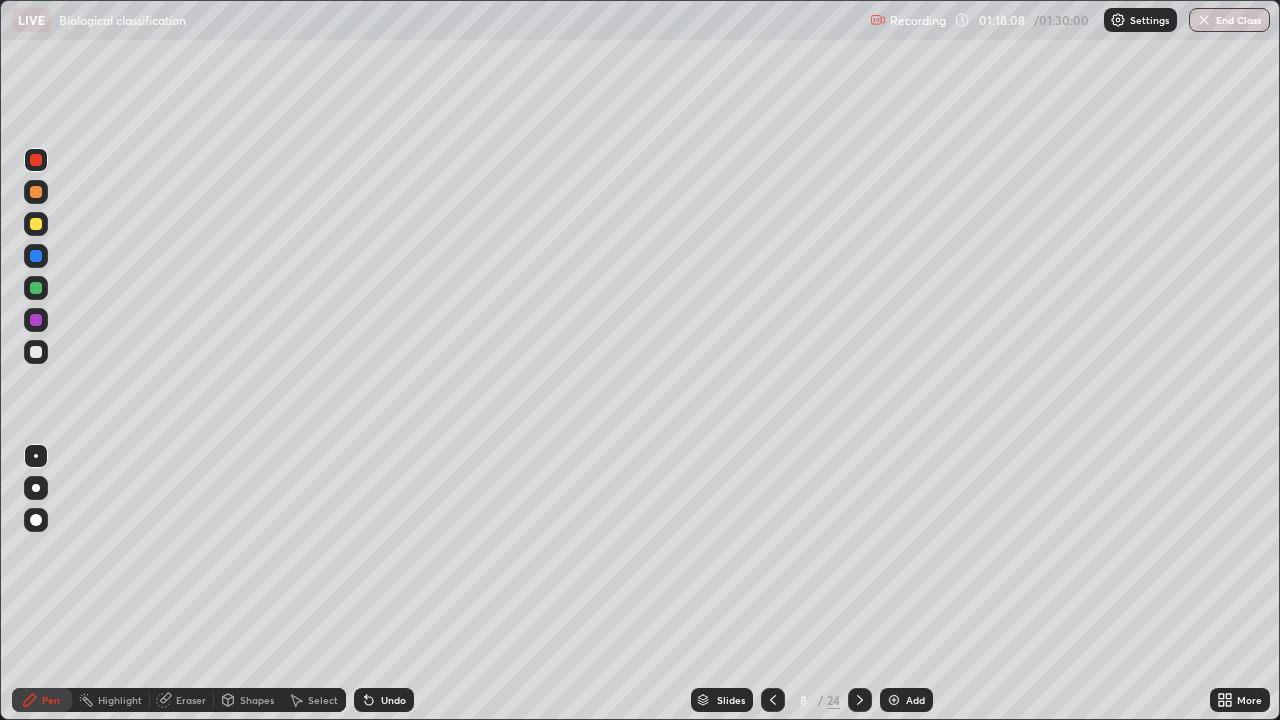 click 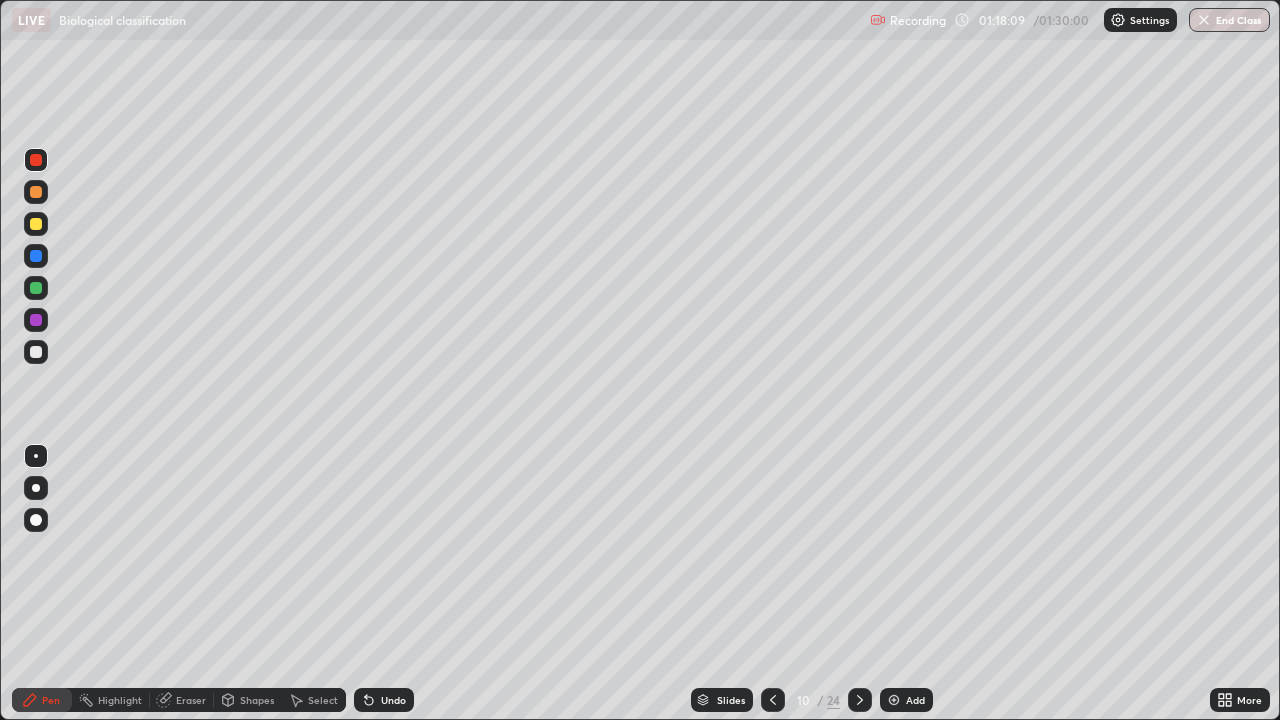 click 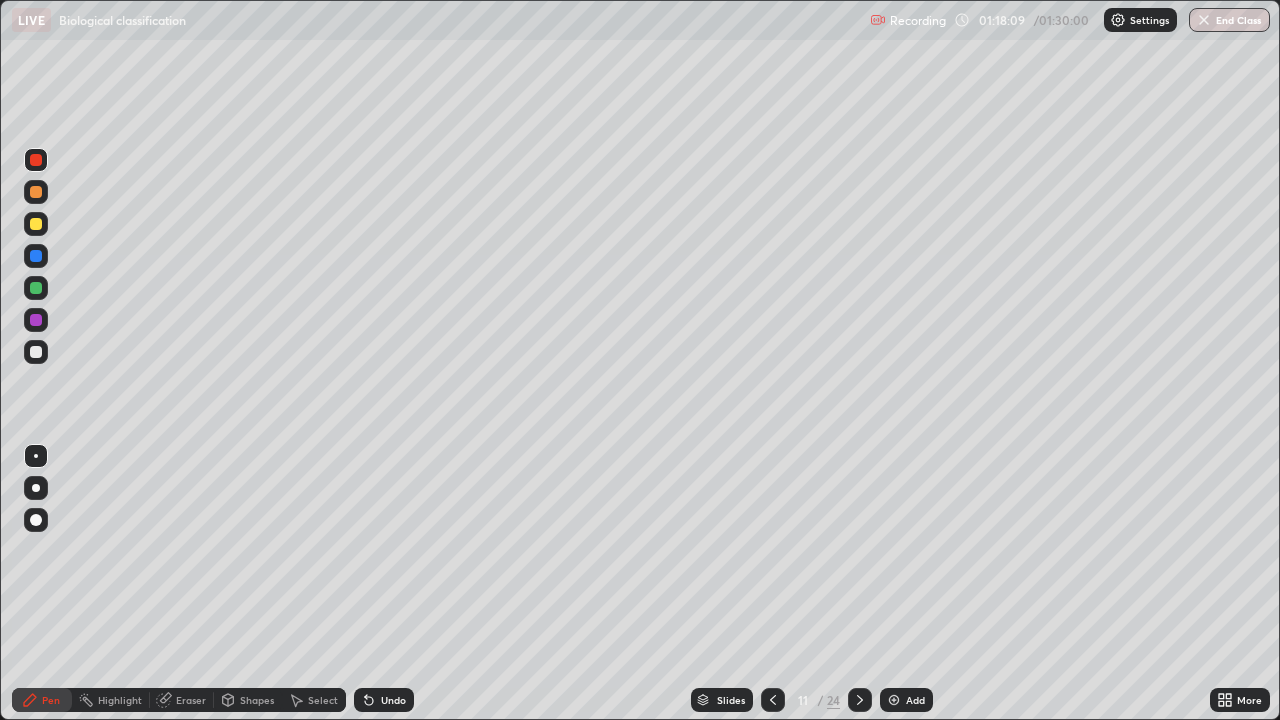 click 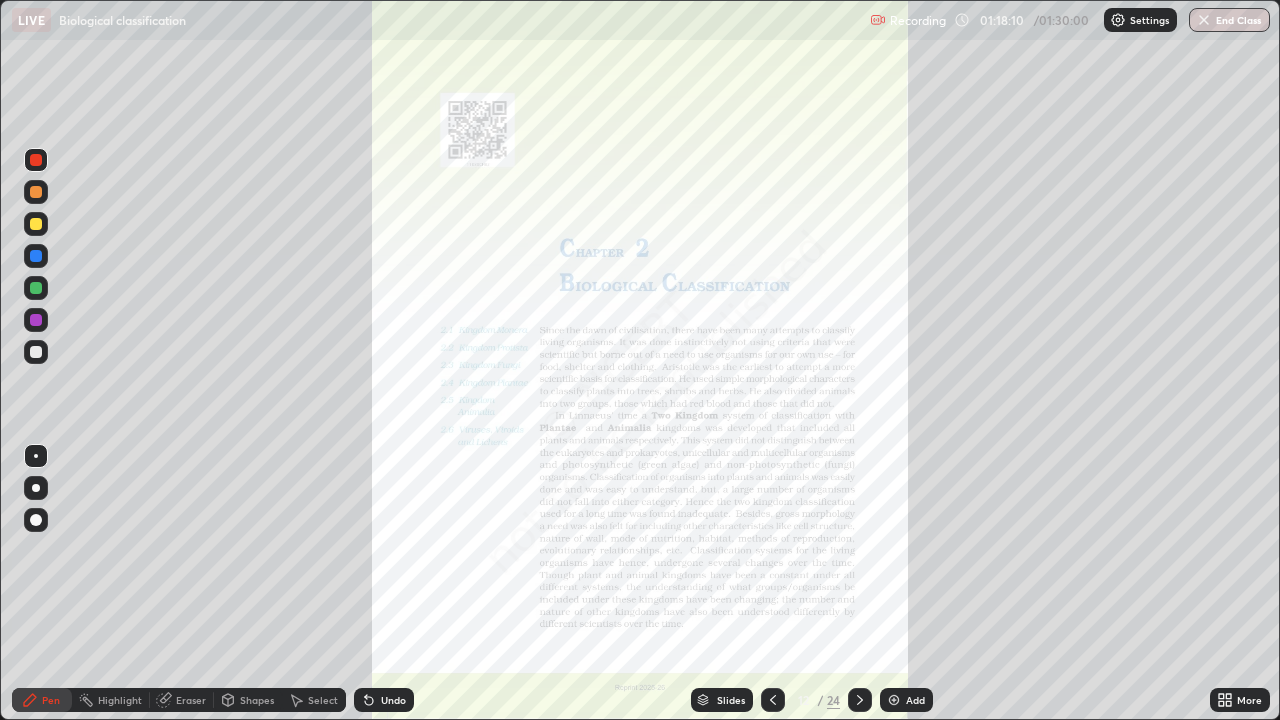 click 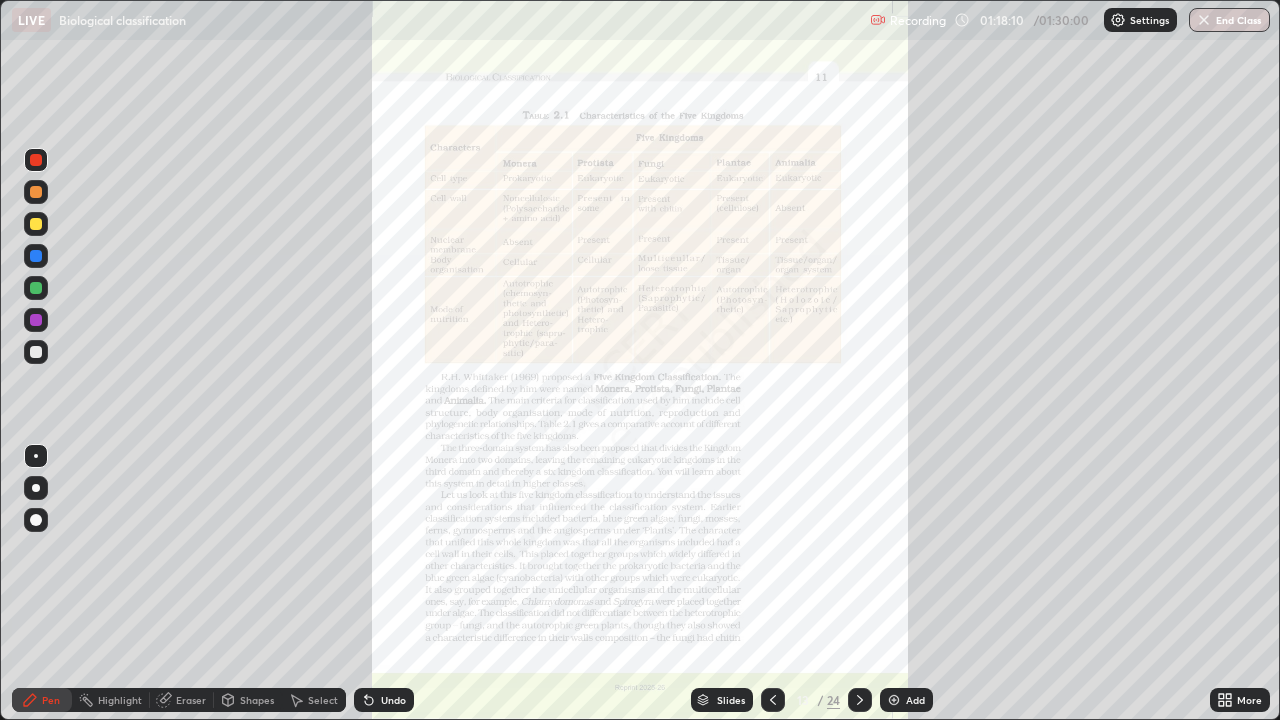 click 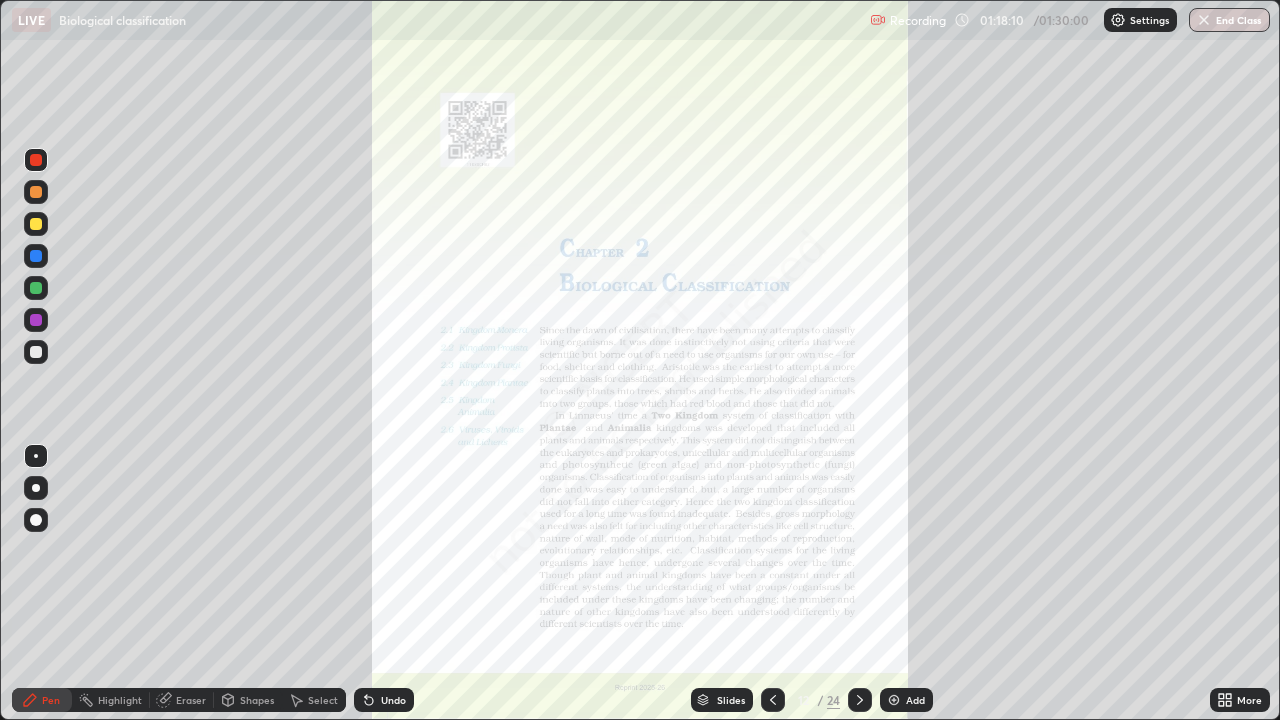 click 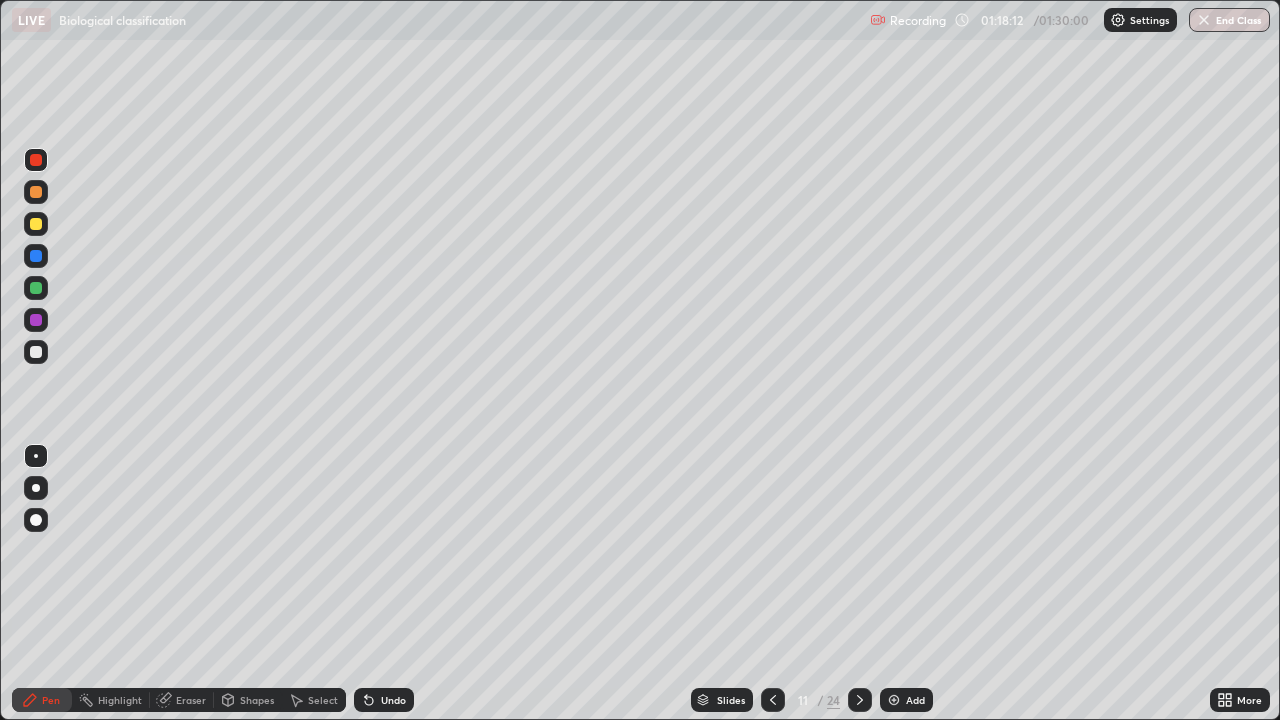 click on "Add" at bounding box center [906, 700] 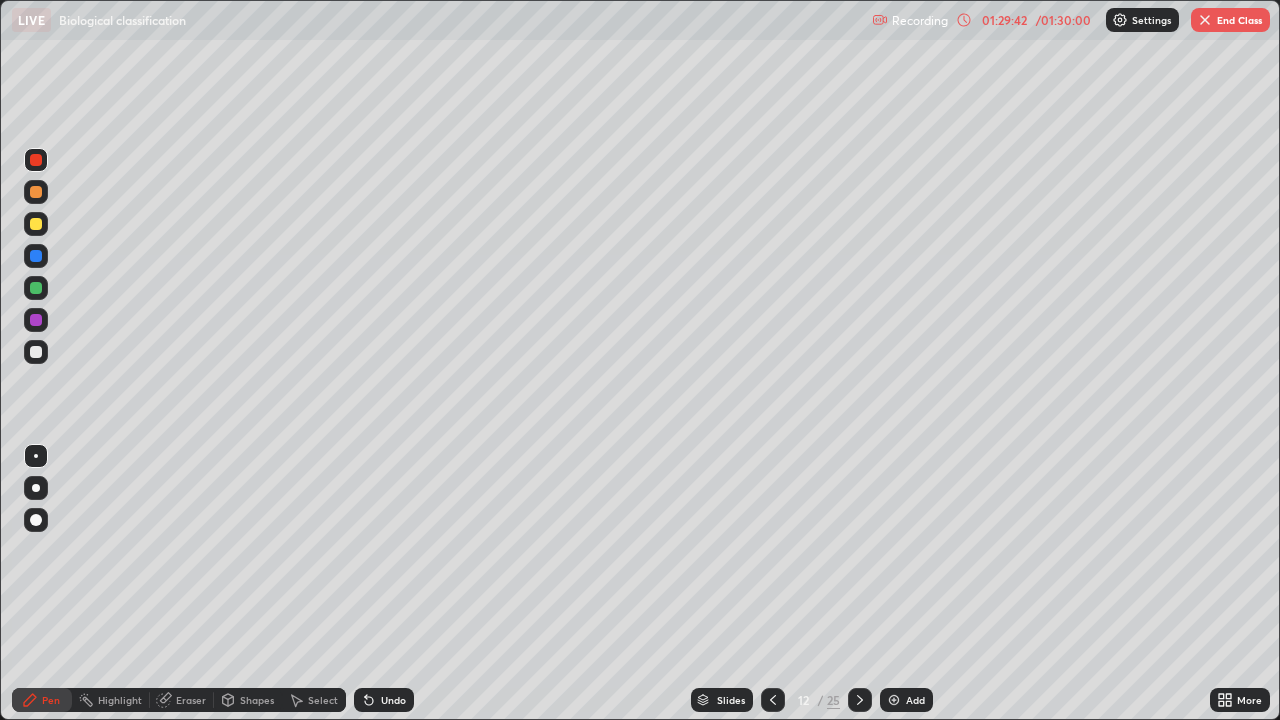 click on "End Class" at bounding box center [1230, 20] 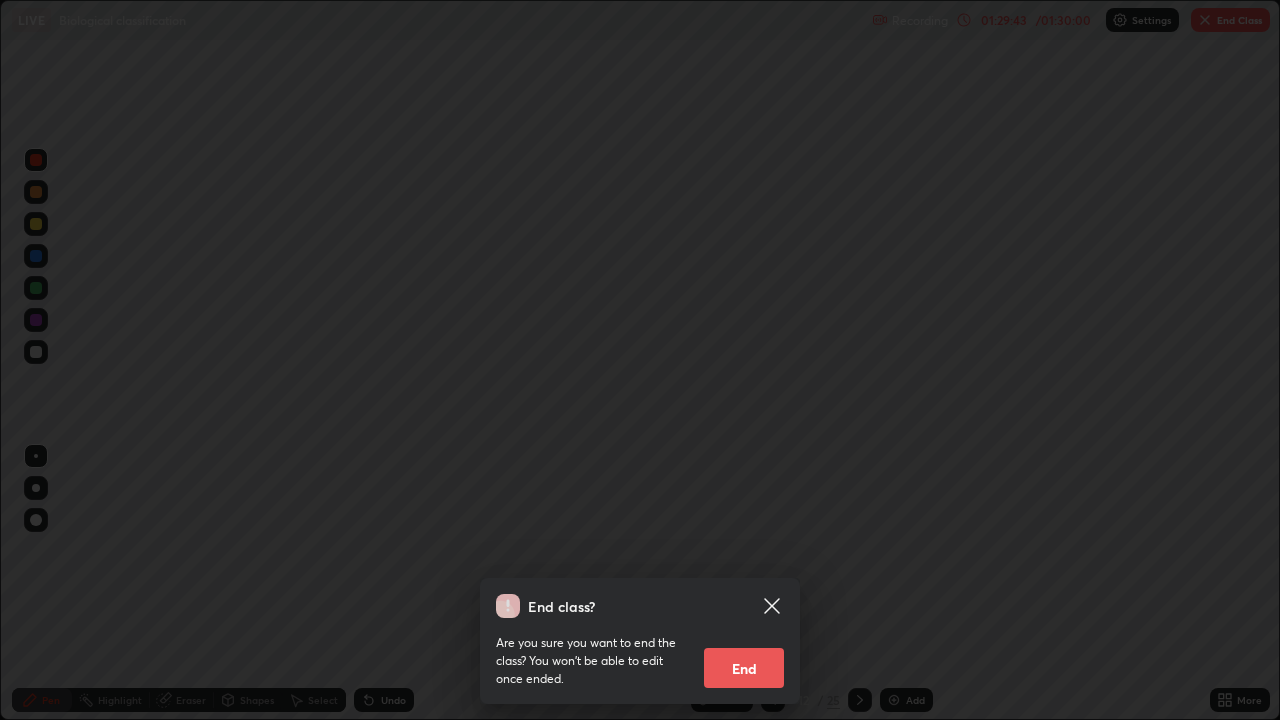 click on "End" at bounding box center [744, 668] 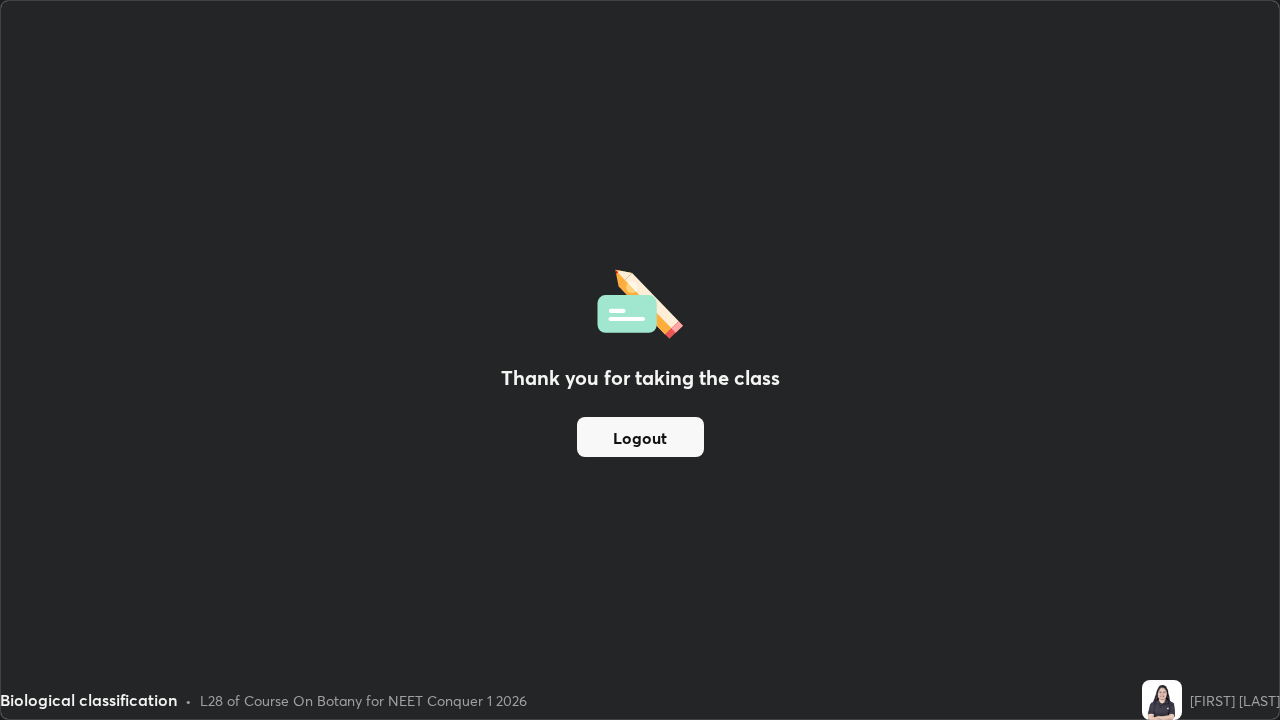 click on "Logout" at bounding box center (640, 437) 